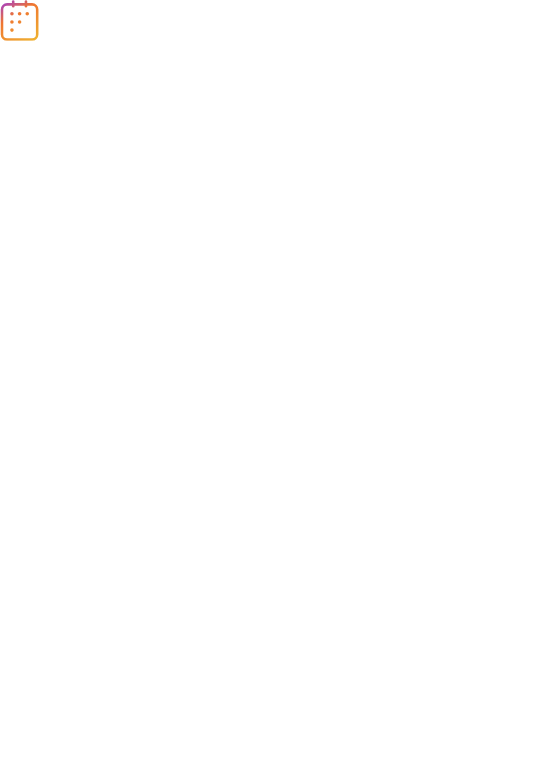 scroll, scrollTop: 0, scrollLeft: 0, axis: both 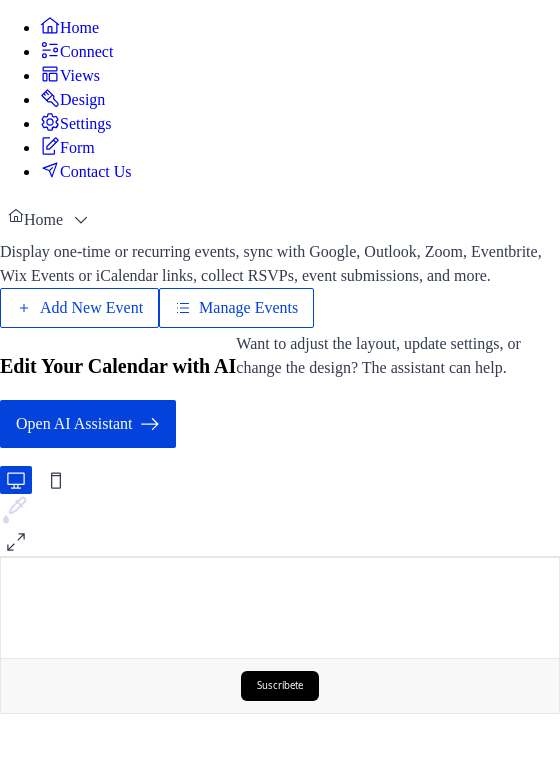 click on "Manage Events" at bounding box center (248, 308) 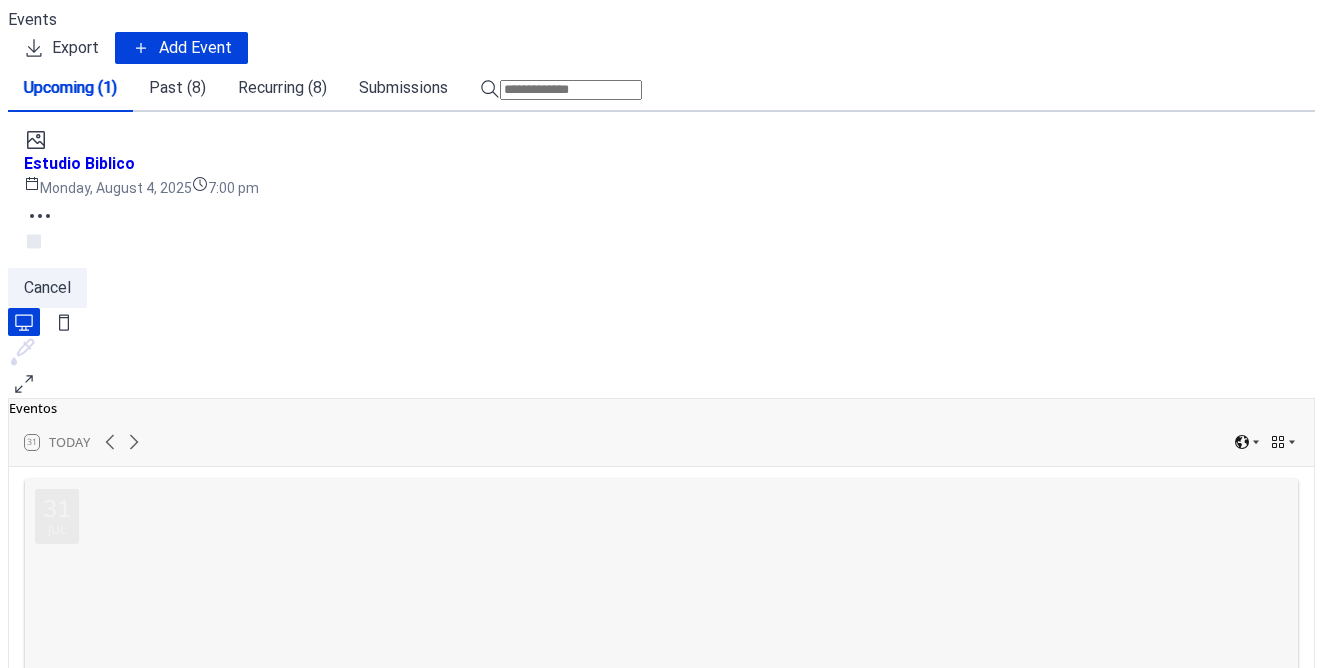 scroll, scrollTop: 0, scrollLeft: 0, axis: both 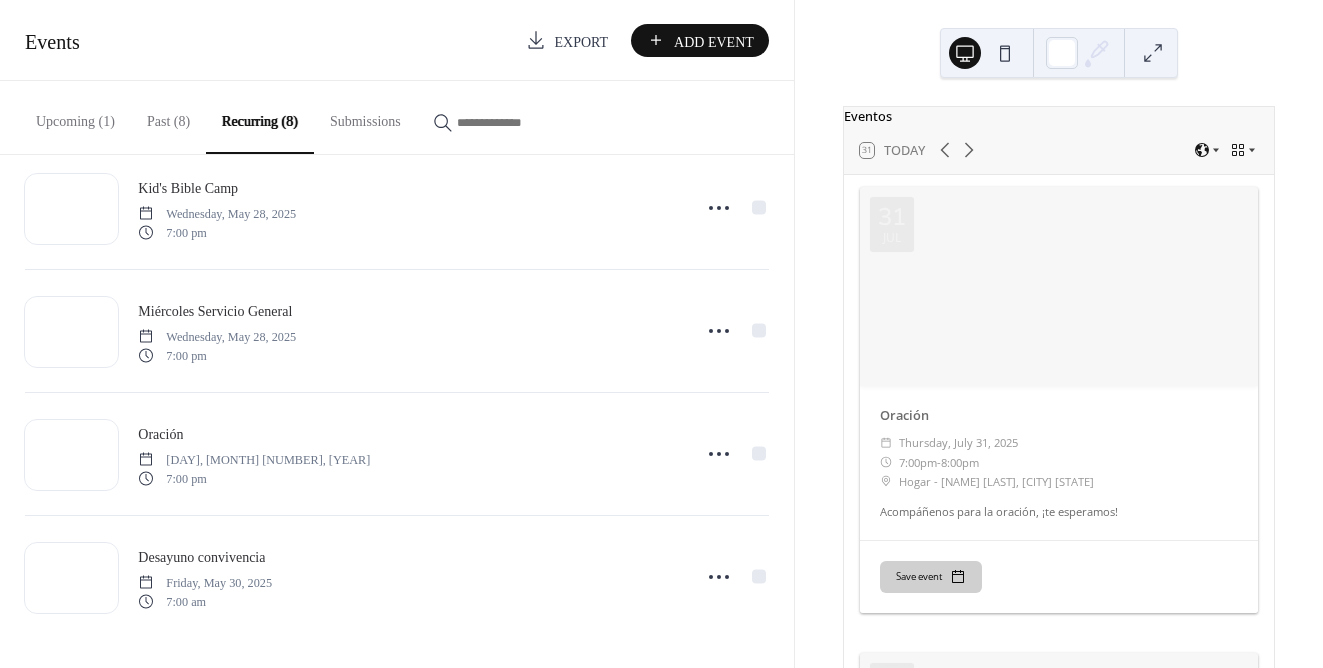 click on "Add Event" at bounding box center [714, 41] 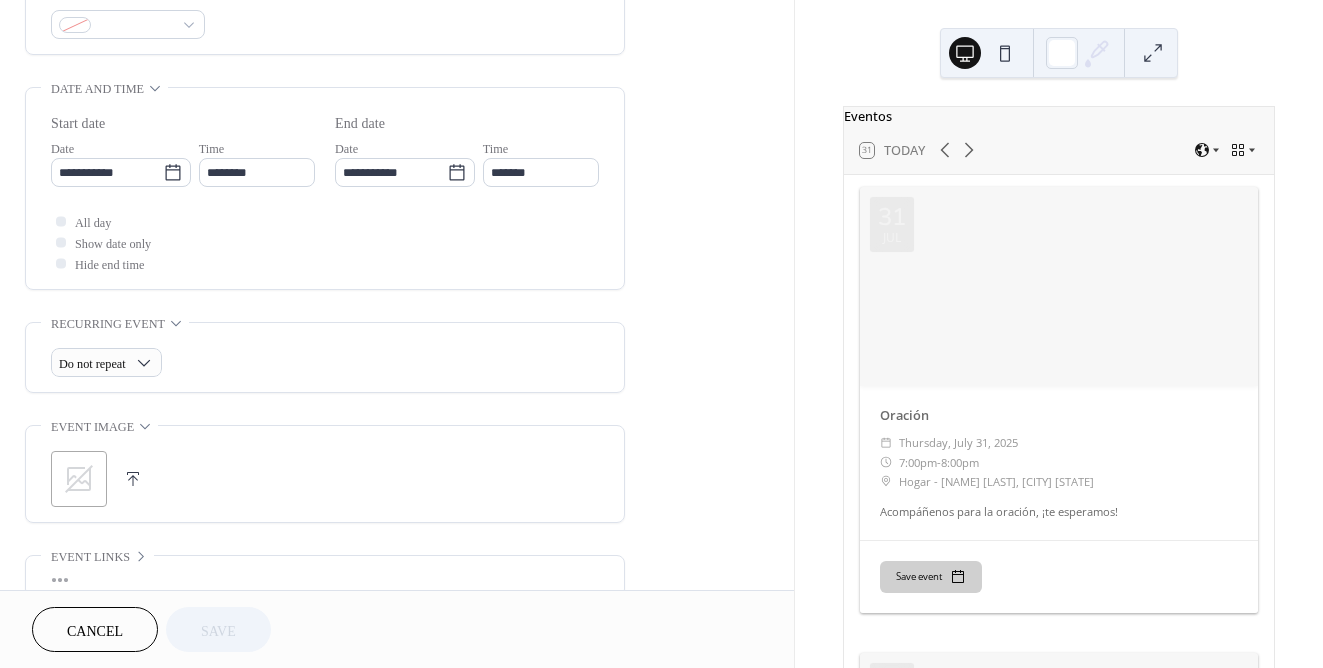 scroll, scrollTop: 565, scrollLeft: 0, axis: vertical 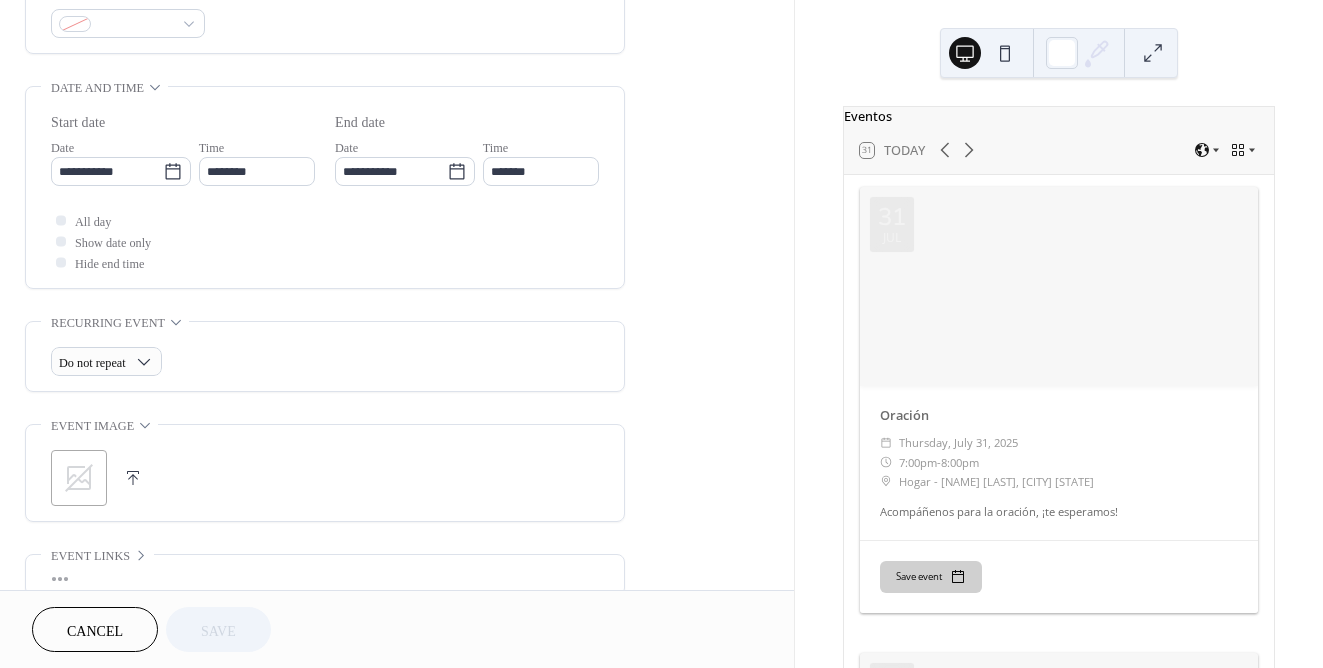 click 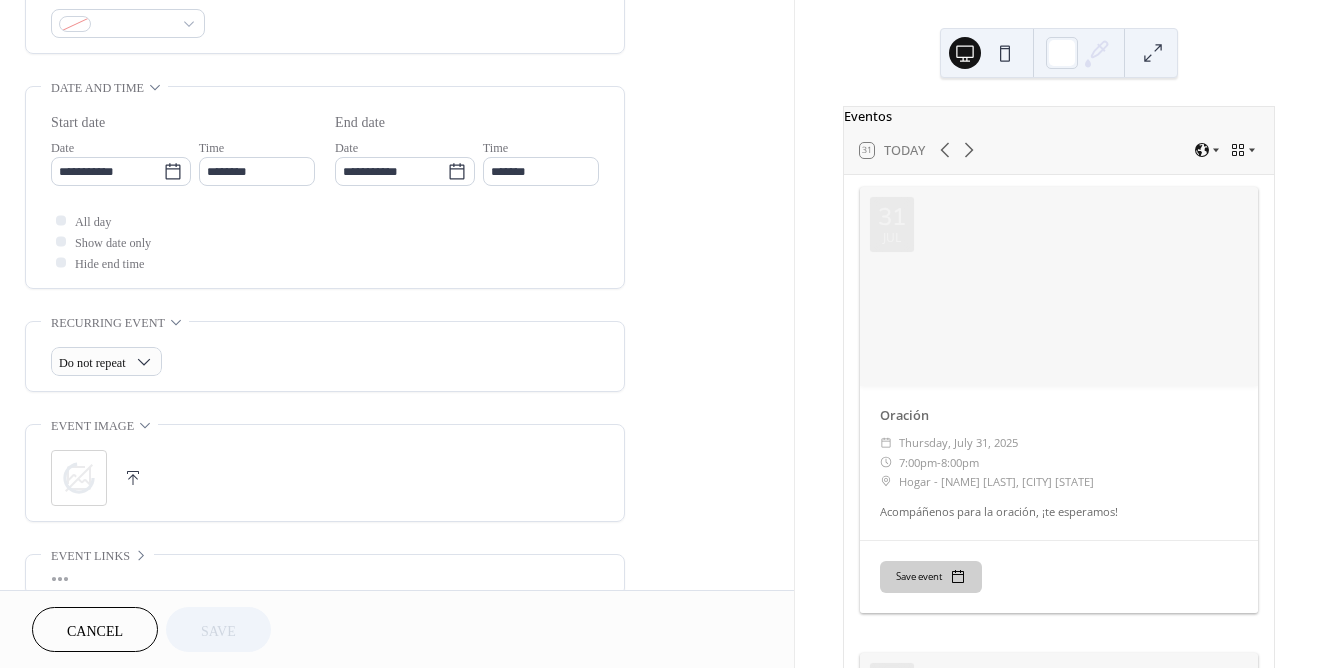 click 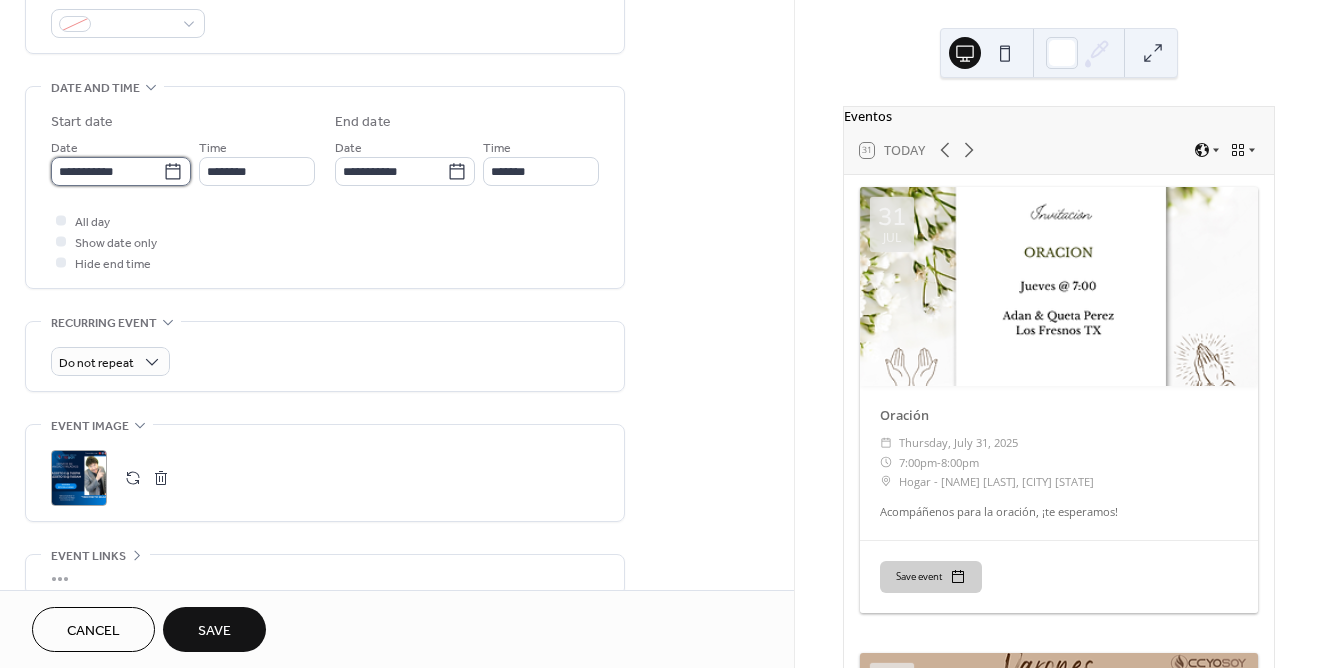 click on "**********" at bounding box center (107, 171) 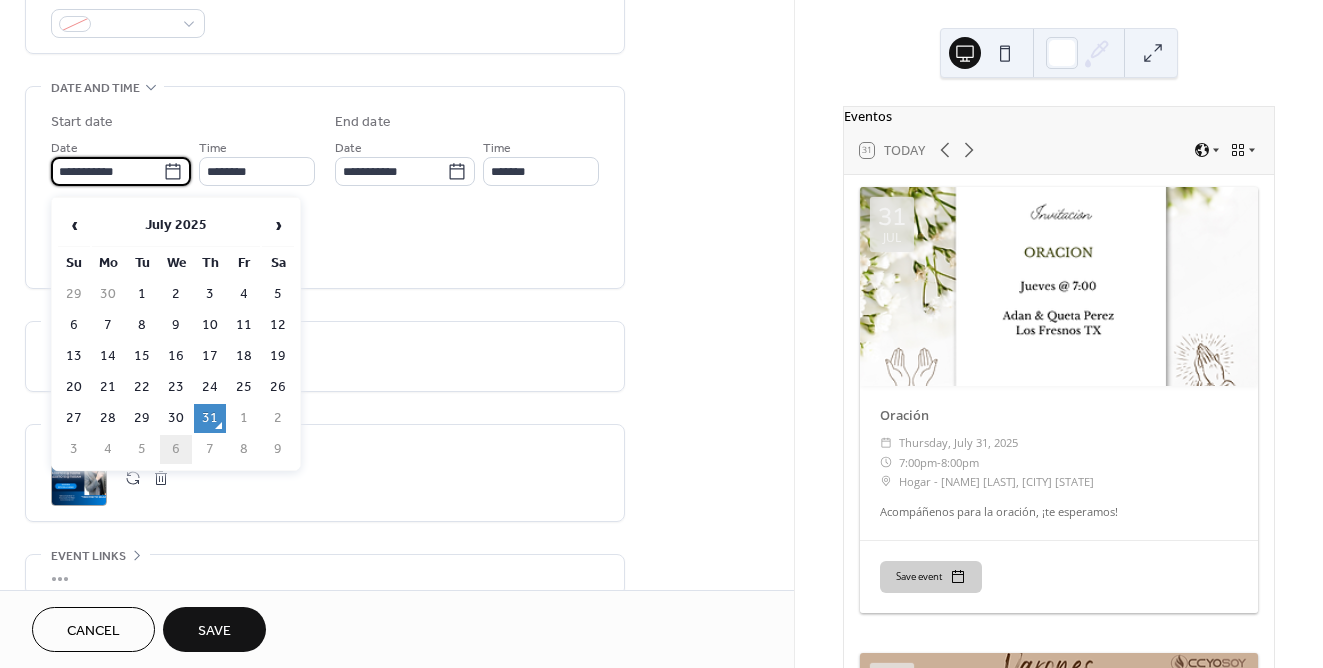 click on "6" at bounding box center [176, 449] 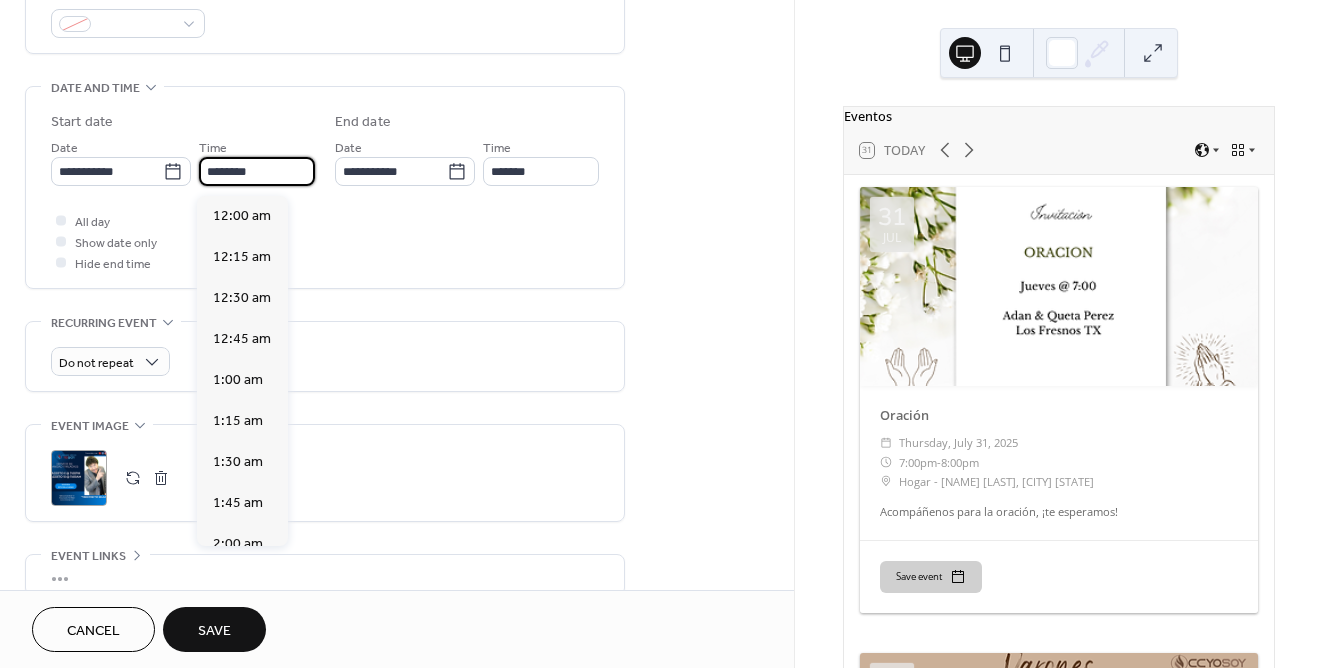 click on "********" at bounding box center [257, 171] 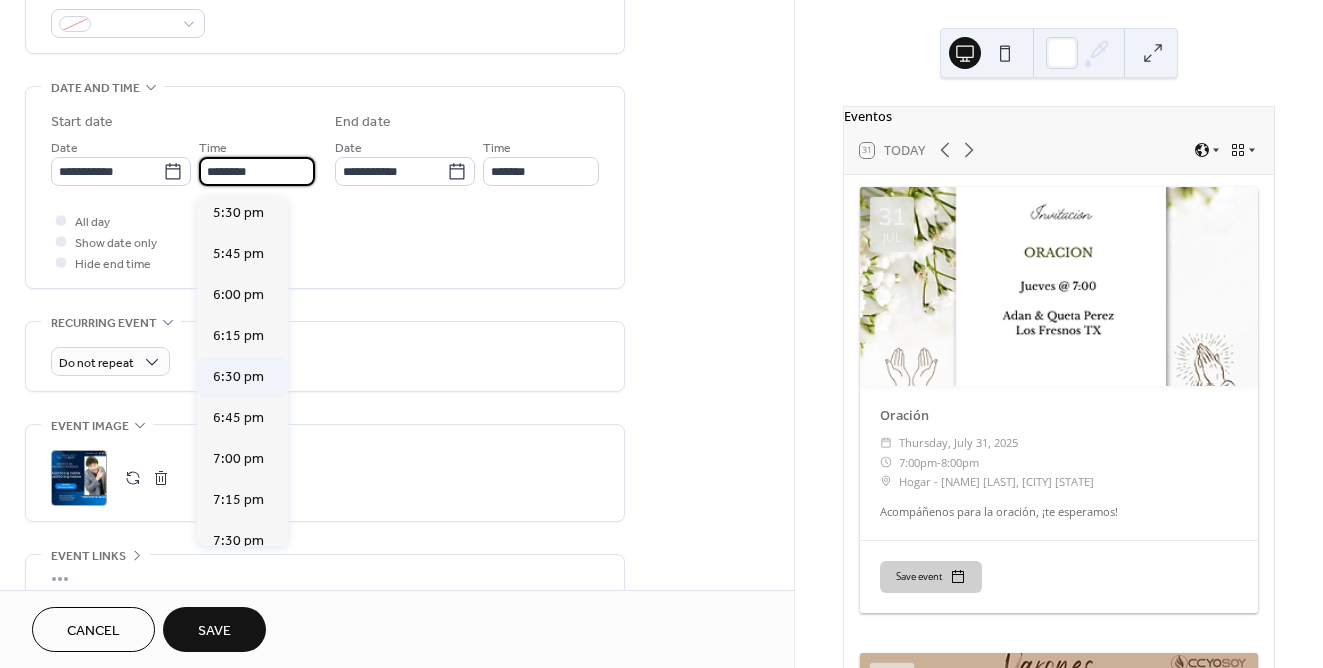 scroll, scrollTop: 2875, scrollLeft: 0, axis: vertical 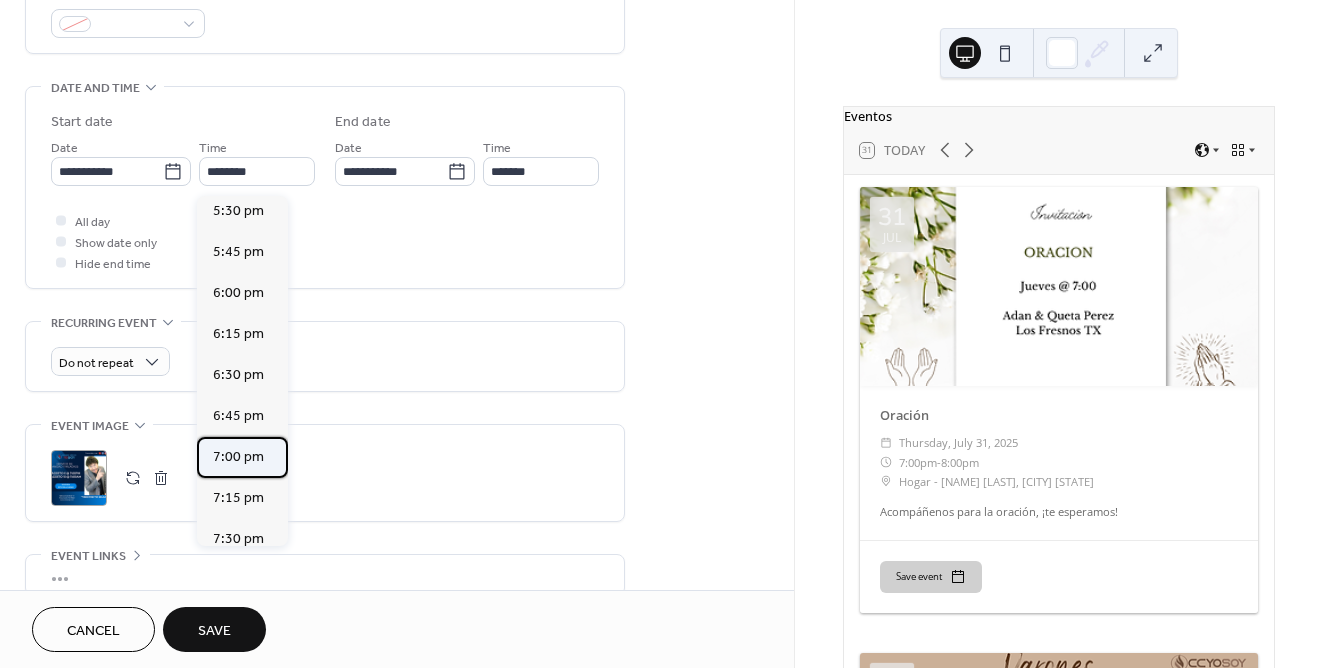 click on "7:00 pm" at bounding box center [238, 457] 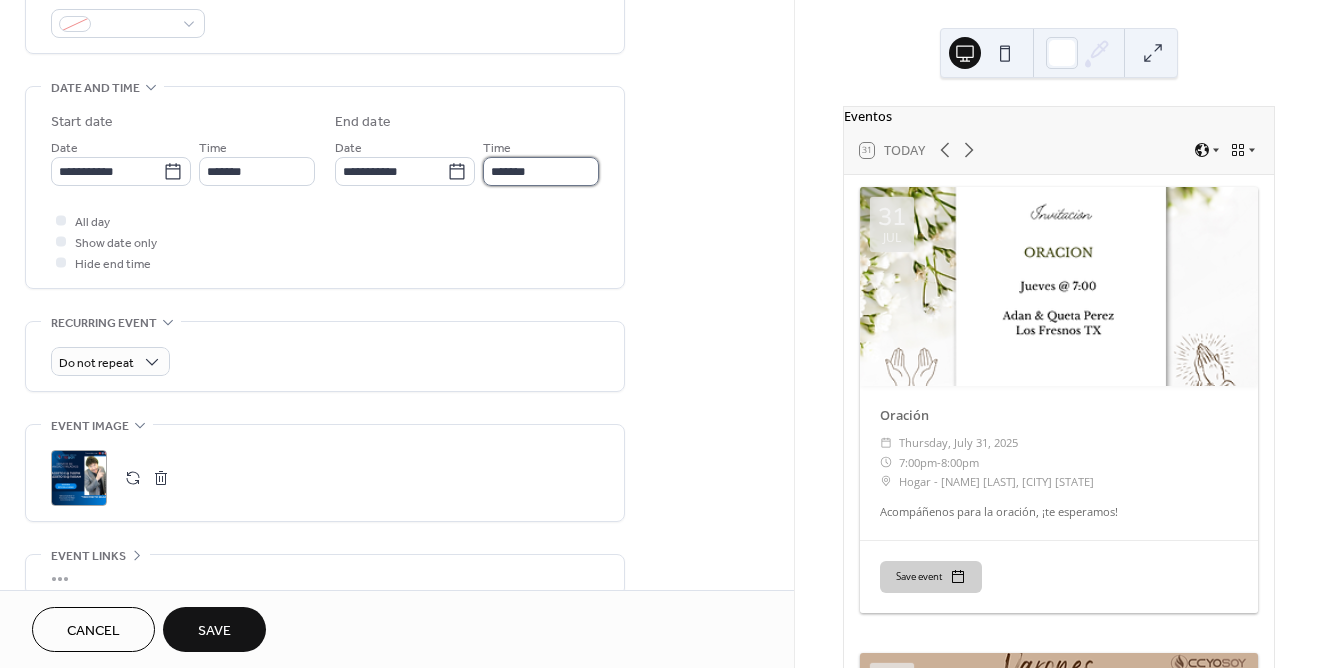 click on "*******" at bounding box center (541, 171) 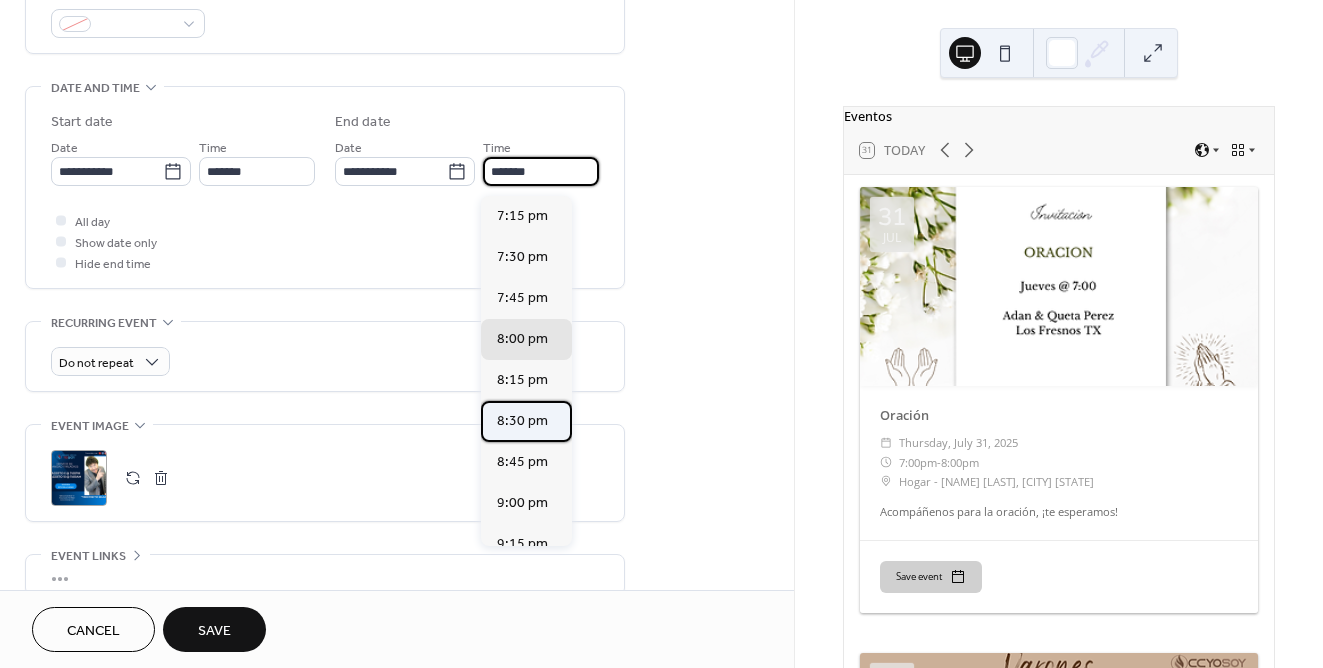 click on "8:30 pm" at bounding box center [522, 421] 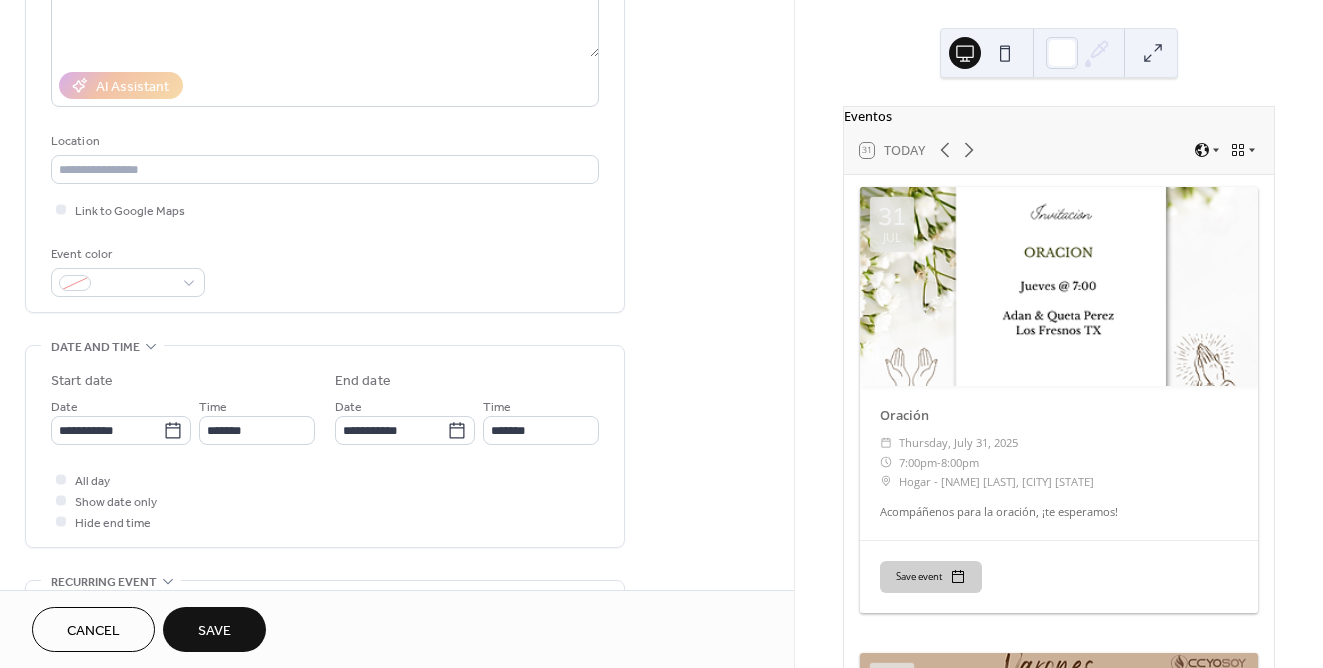 scroll, scrollTop: 304, scrollLeft: 0, axis: vertical 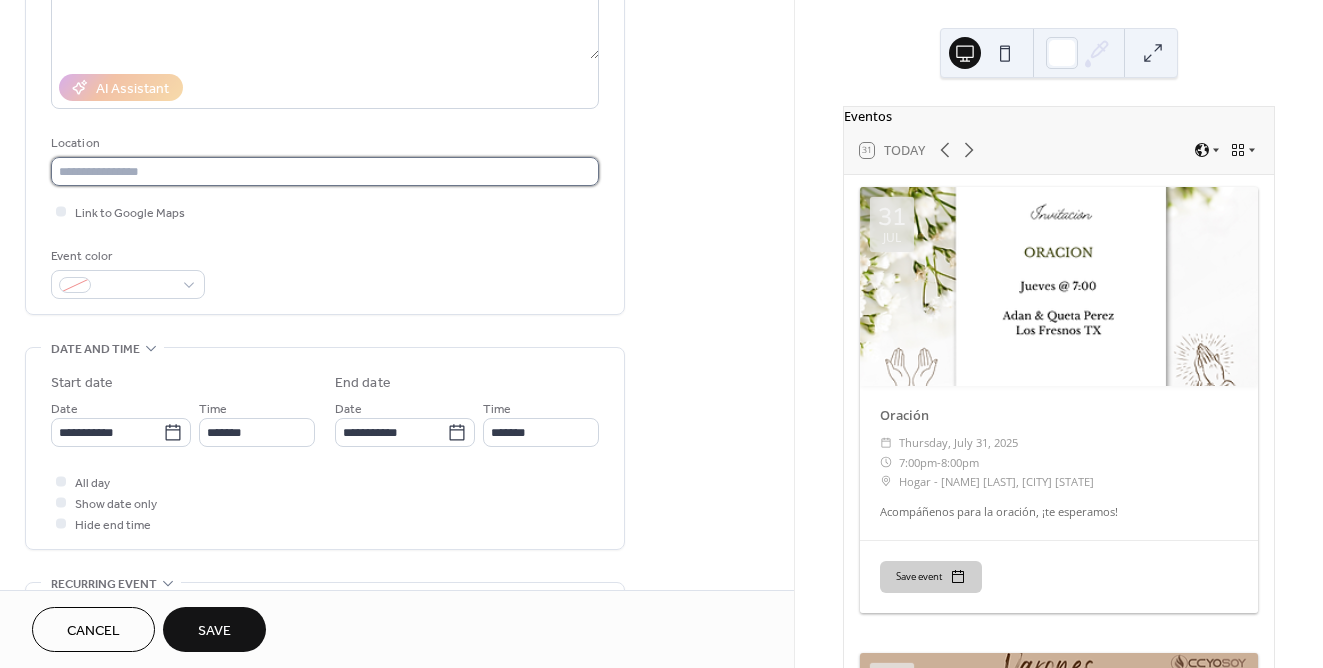 click at bounding box center (325, 171) 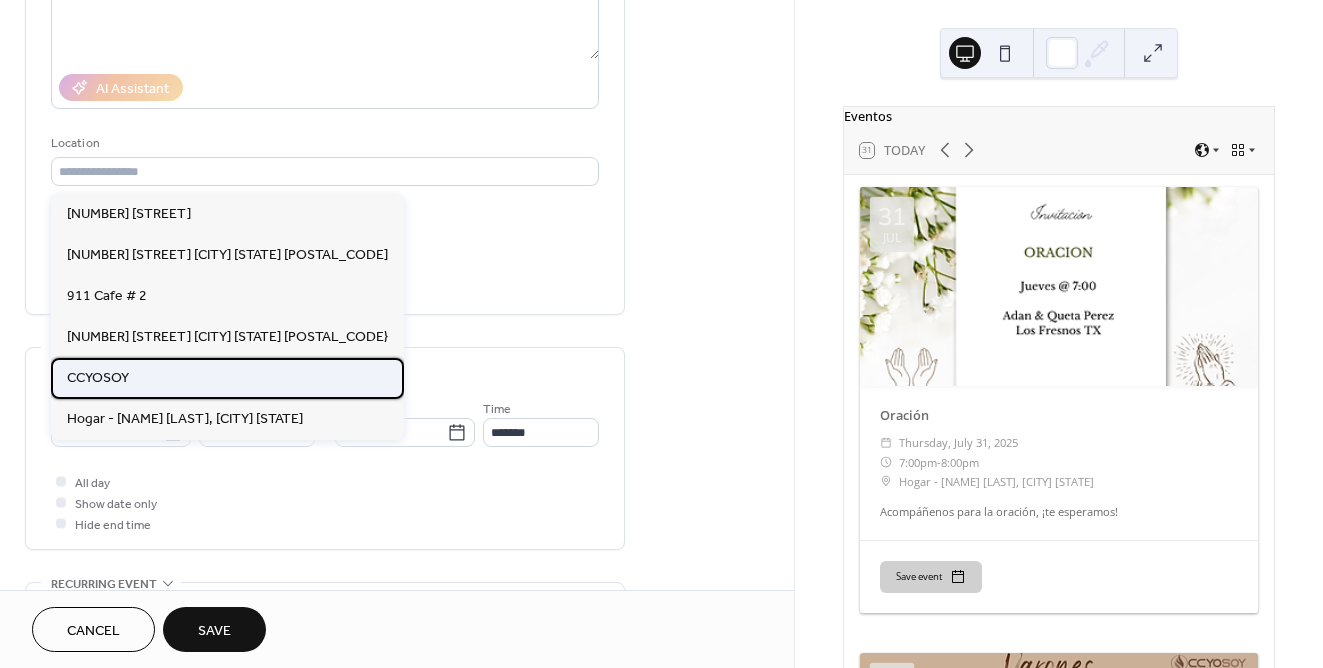 click on "CCYOSOY" at bounding box center [227, 378] 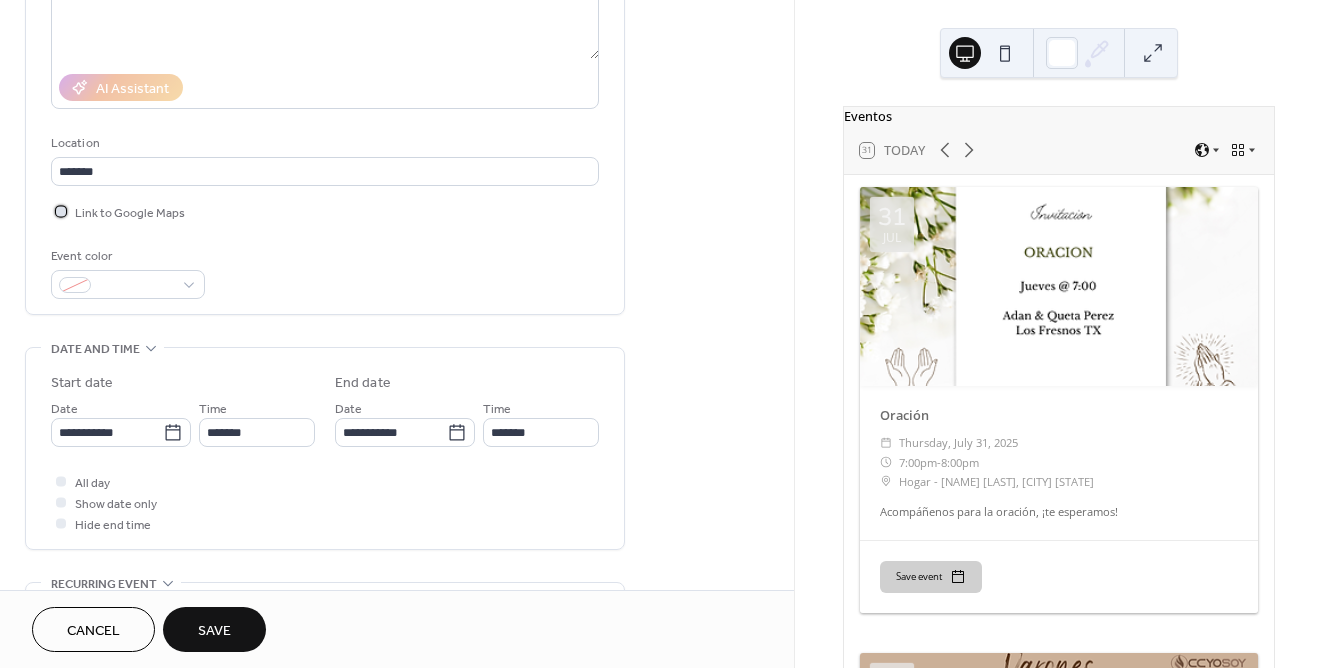 click on "Link to Google Maps" at bounding box center [130, 213] 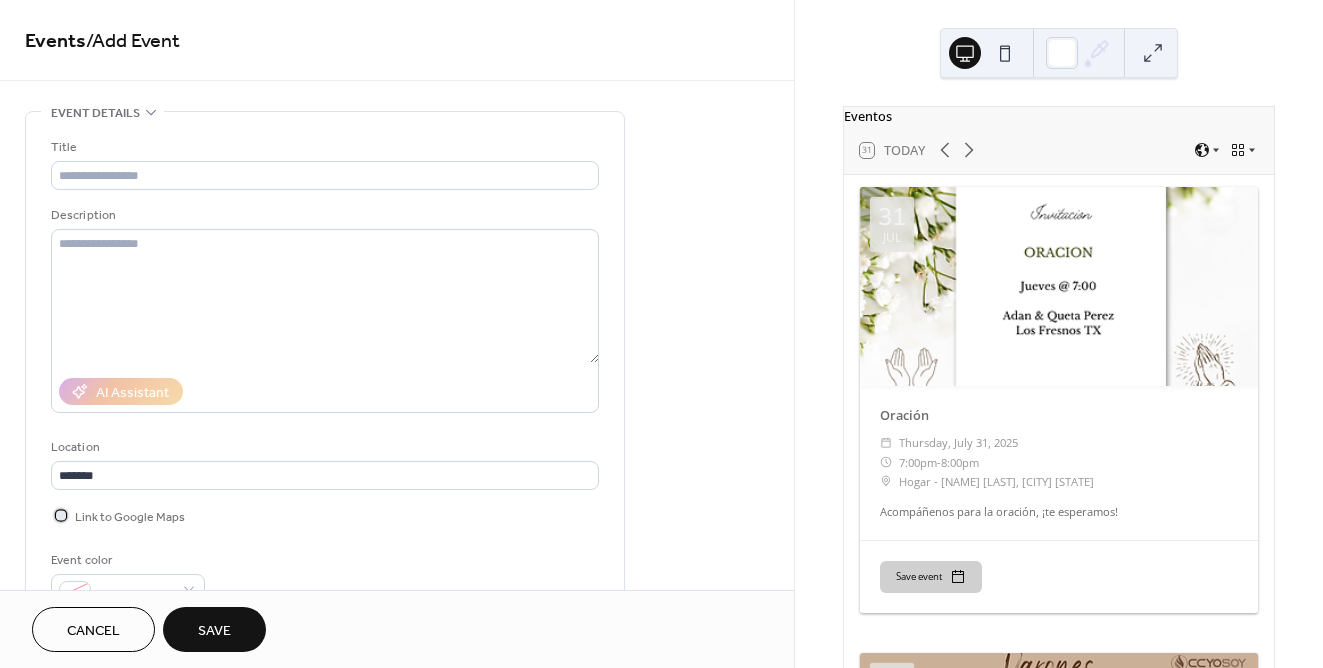 scroll, scrollTop: 0, scrollLeft: 0, axis: both 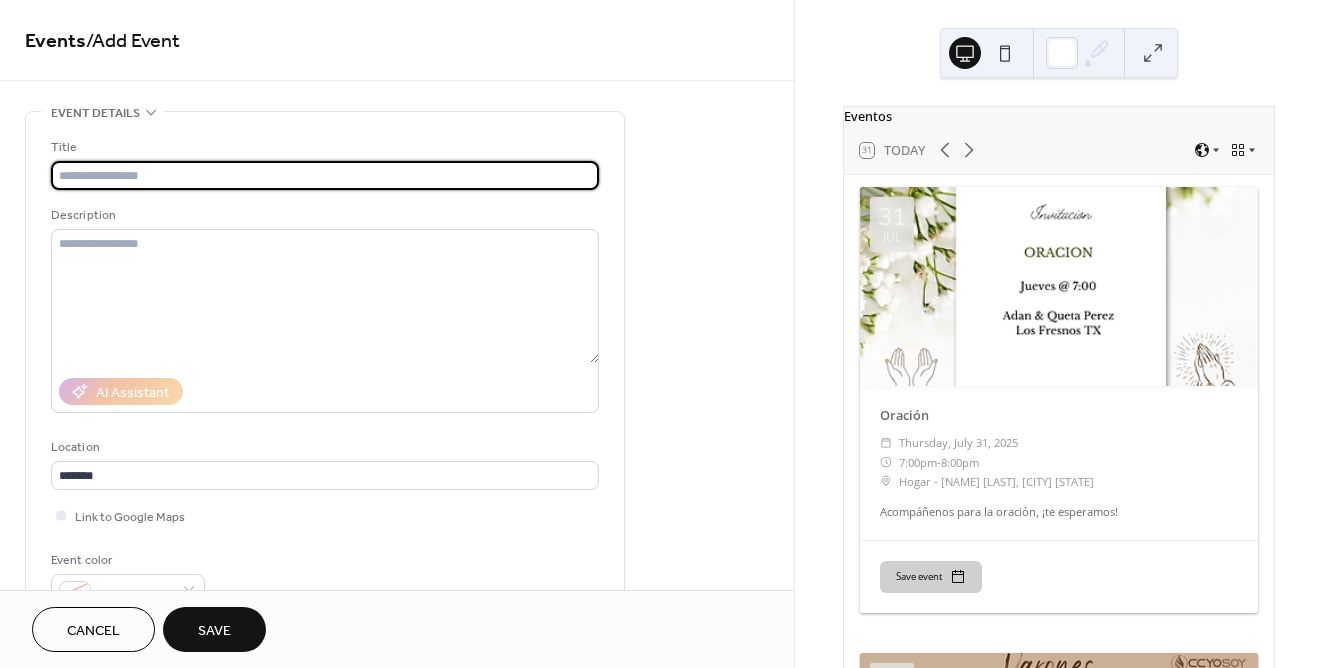click at bounding box center [325, 175] 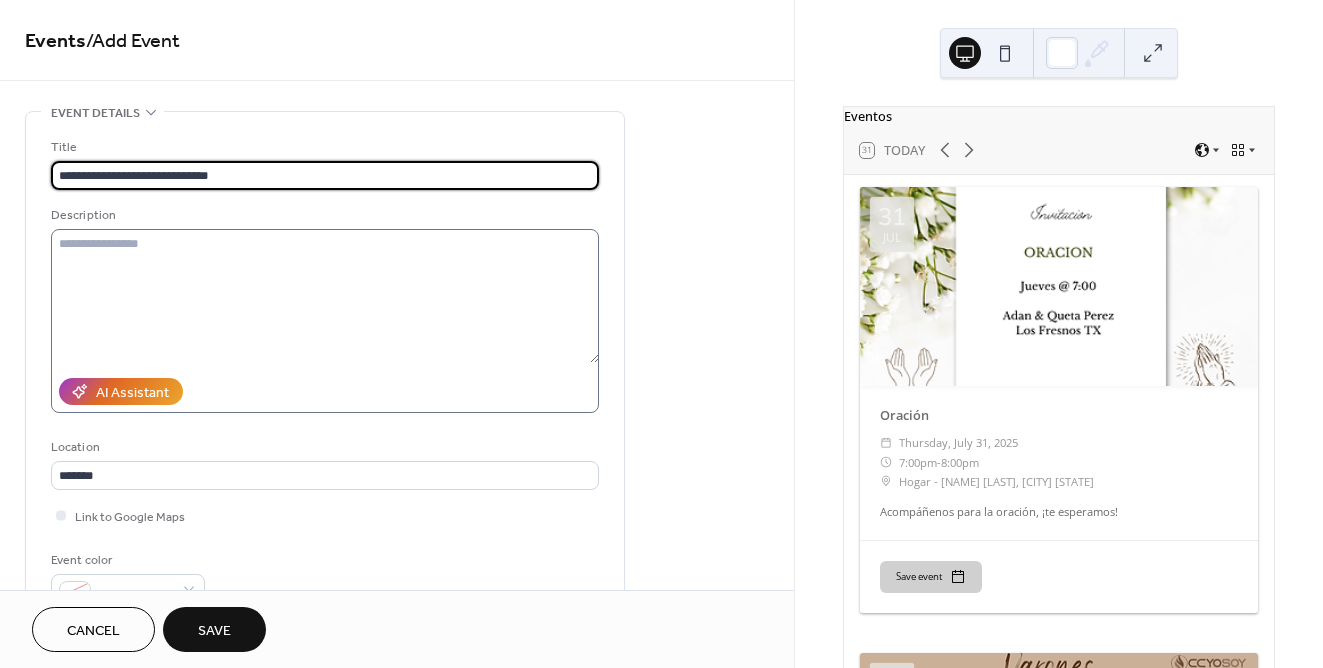type on "**********" 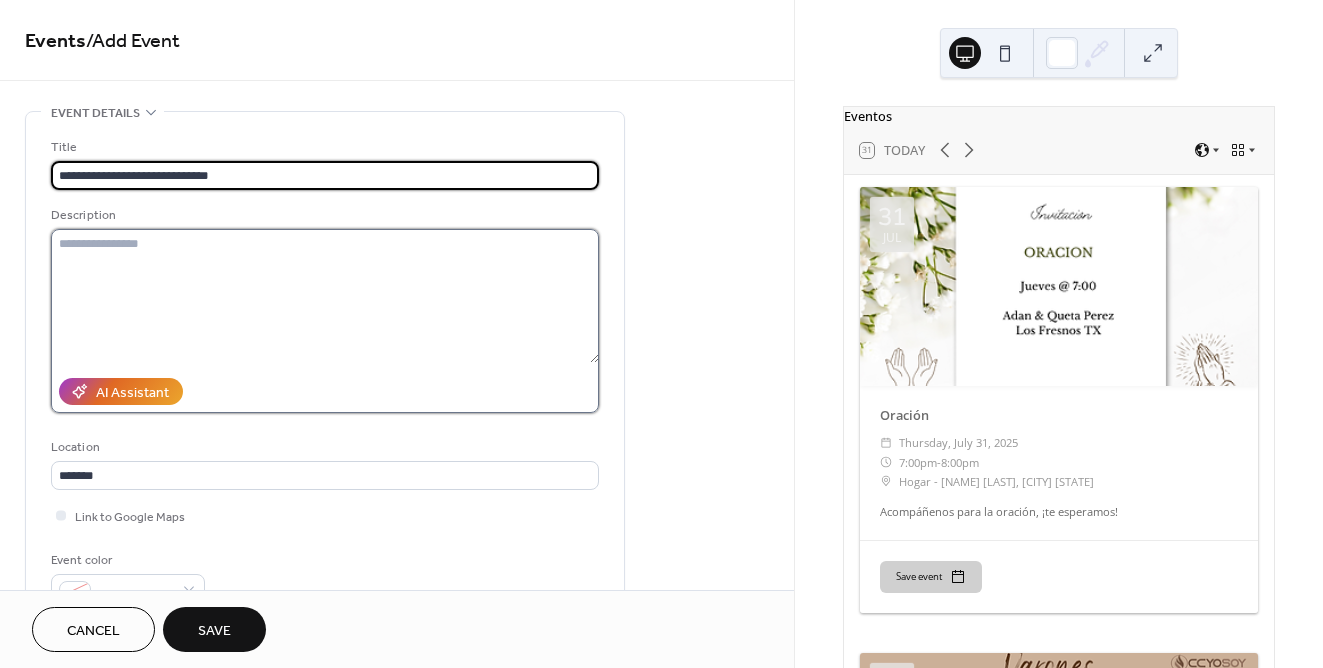 click at bounding box center [325, 296] 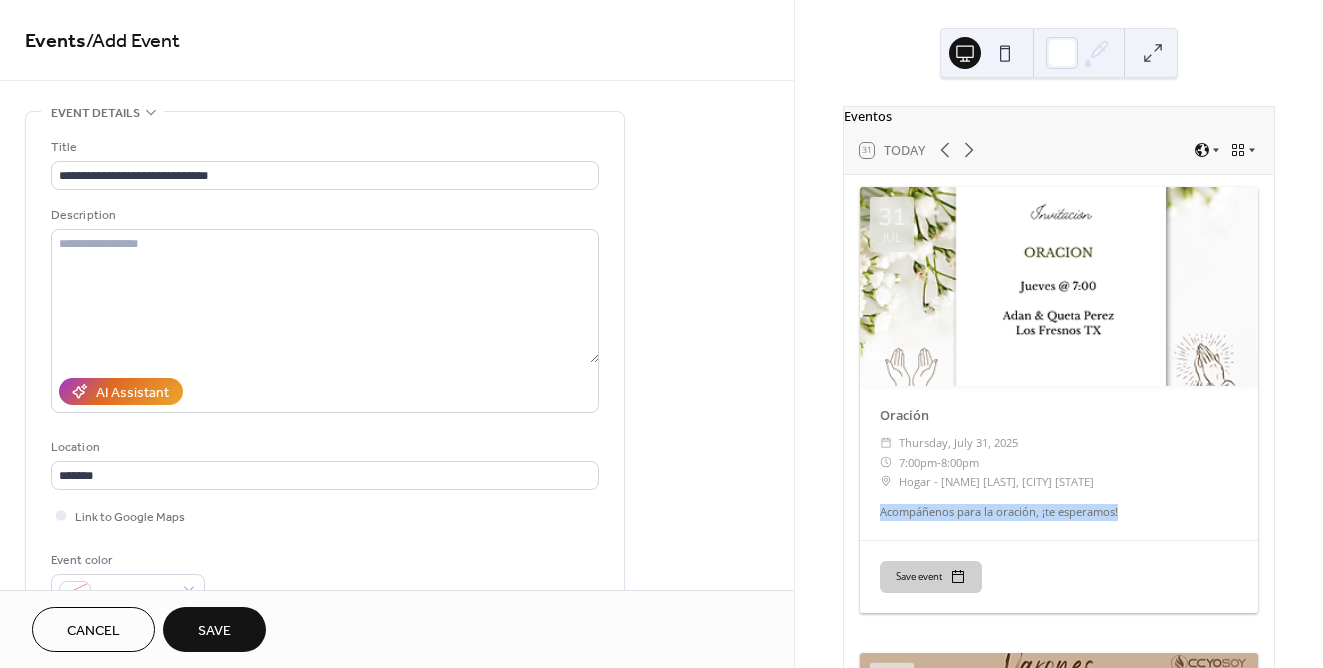drag, startPoint x: 880, startPoint y: 521, endPoint x: 1140, endPoint y: 520, distance: 260.00192 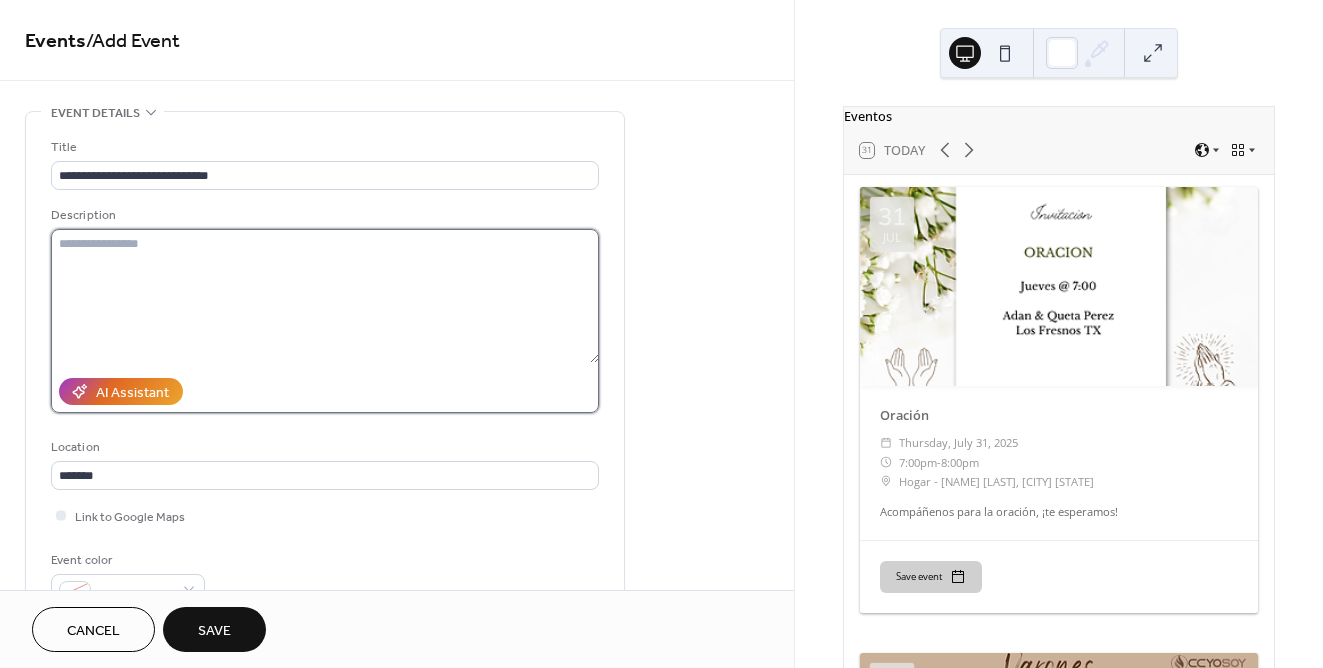 click at bounding box center (325, 296) 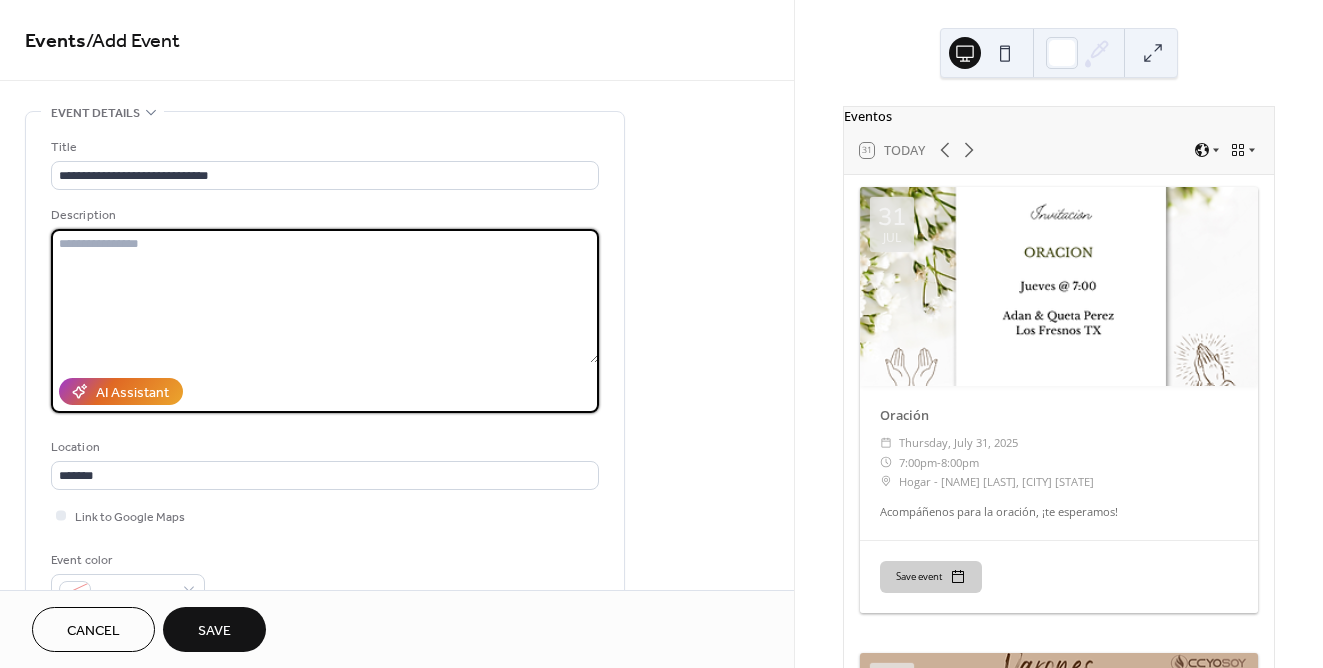 paste on "**********" 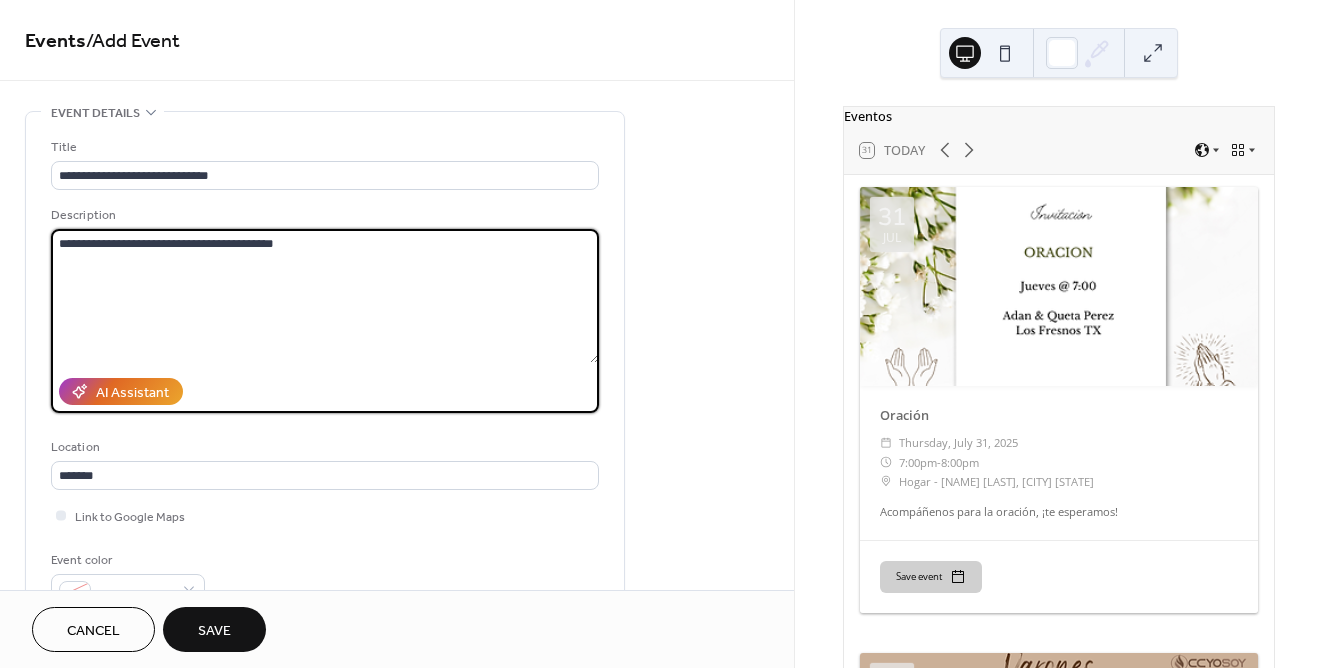 click on "**********" at bounding box center [325, 296] 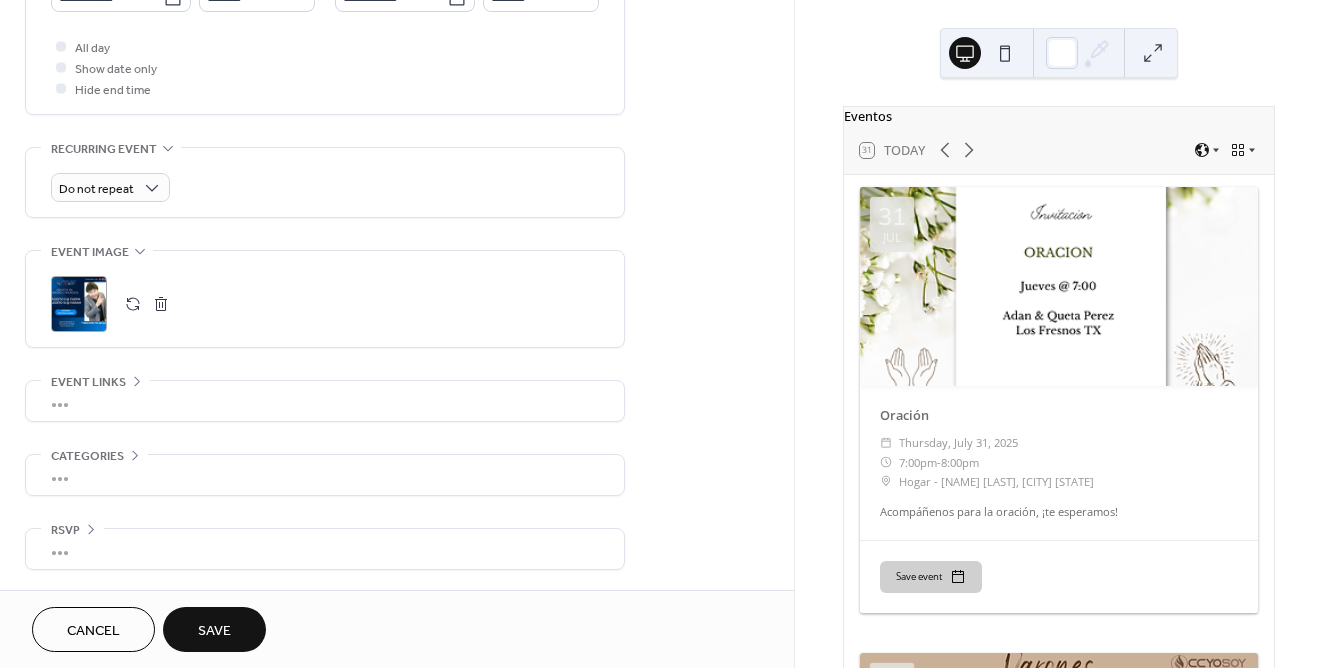 scroll, scrollTop: 745, scrollLeft: 0, axis: vertical 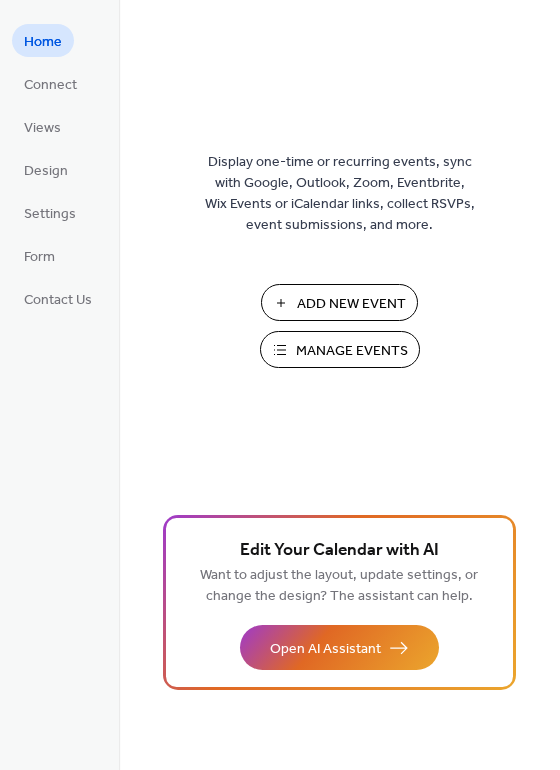 click on "Manage Events" at bounding box center (352, 351) 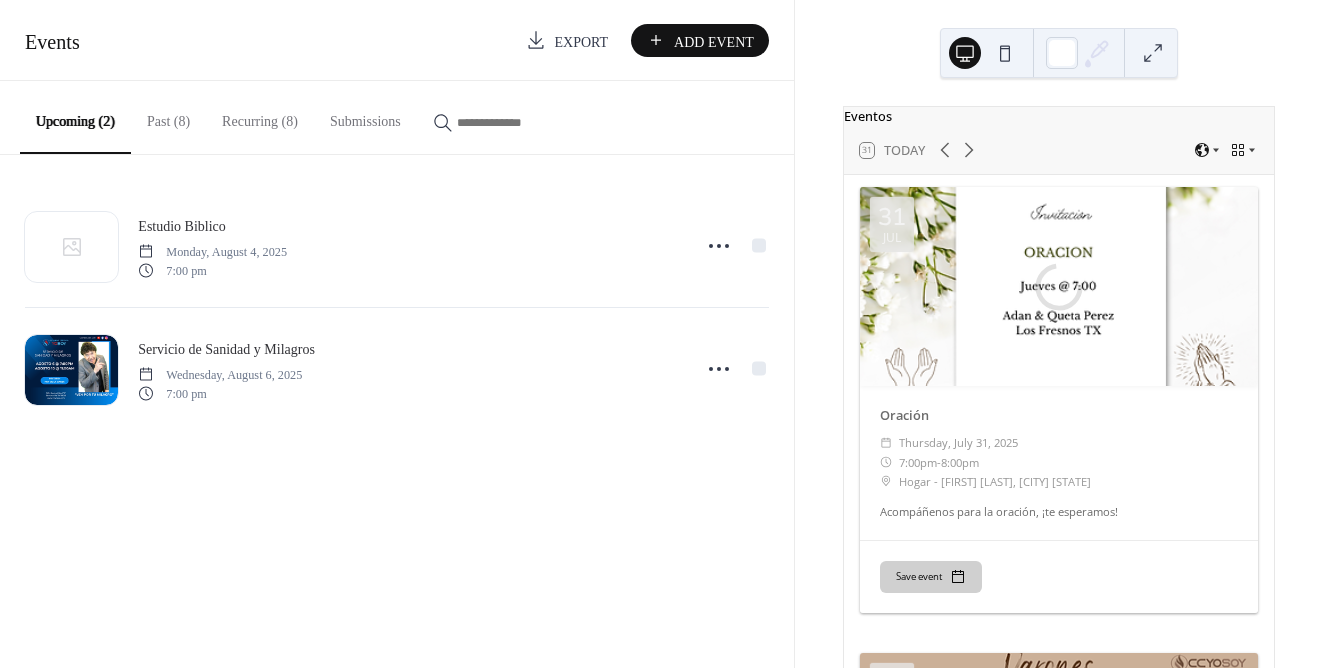scroll, scrollTop: 0, scrollLeft: 0, axis: both 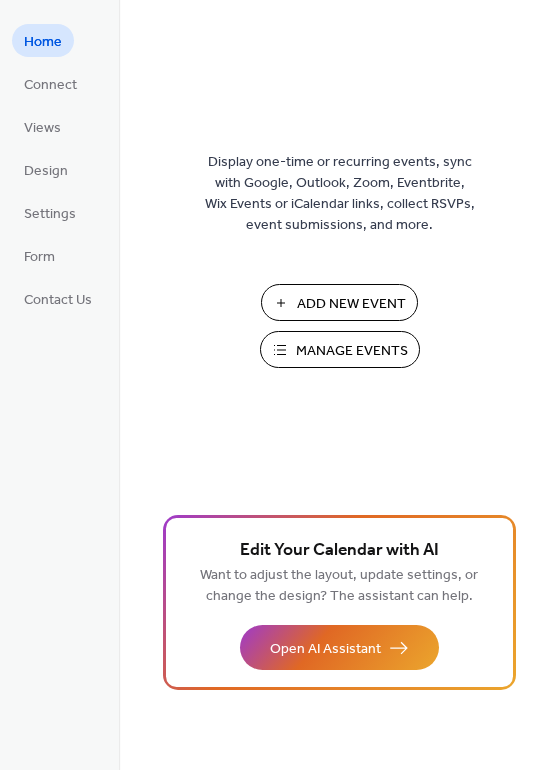 click on "Manage Events" at bounding box center (352, 351) 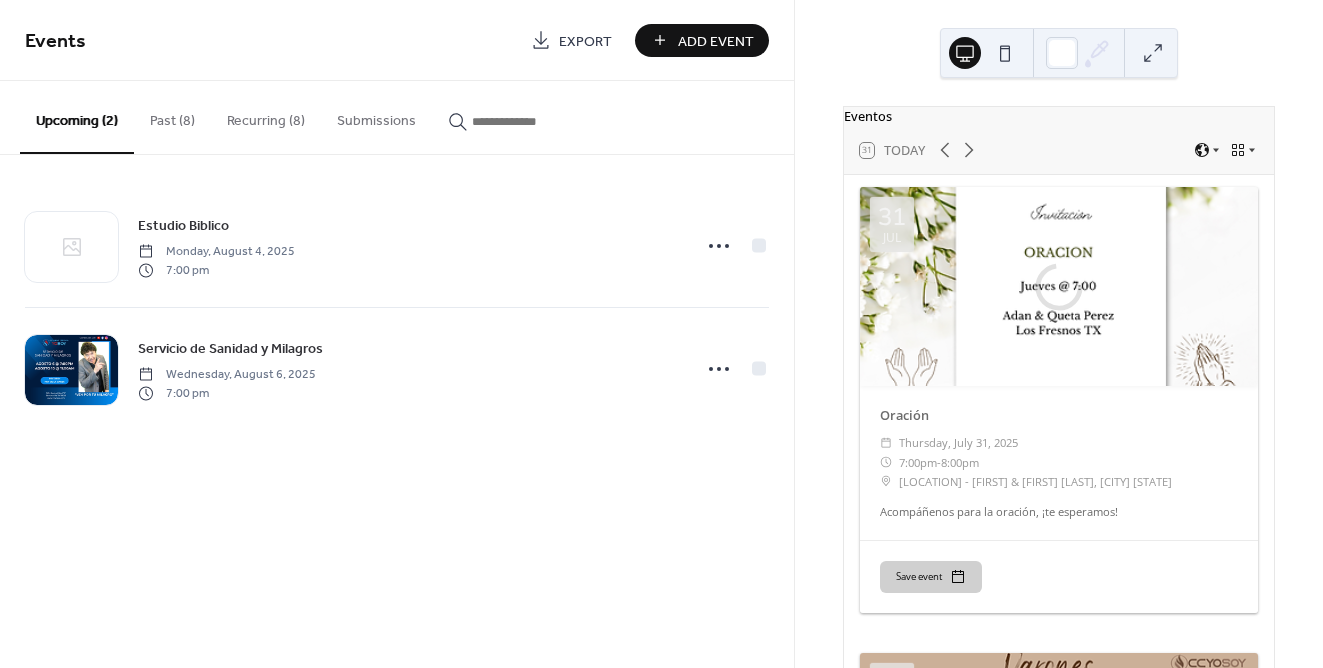 scroll, scrollTop: 0, scrollLeft: 0, axis: both 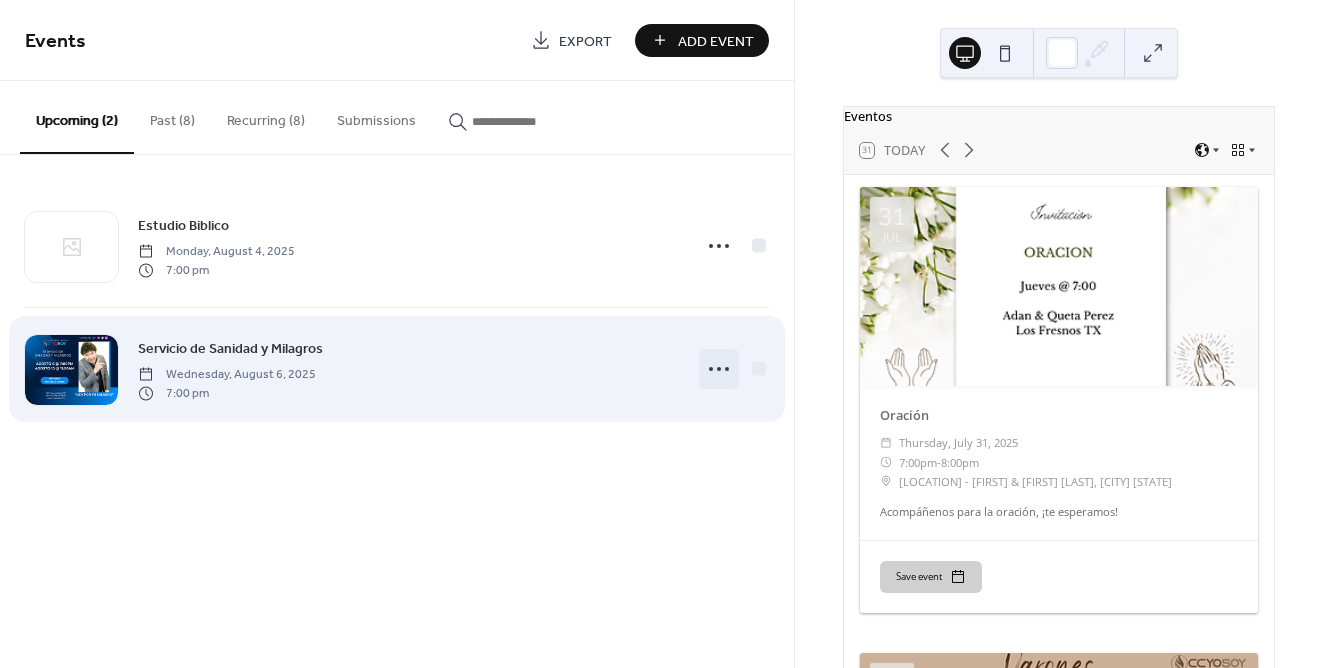 click 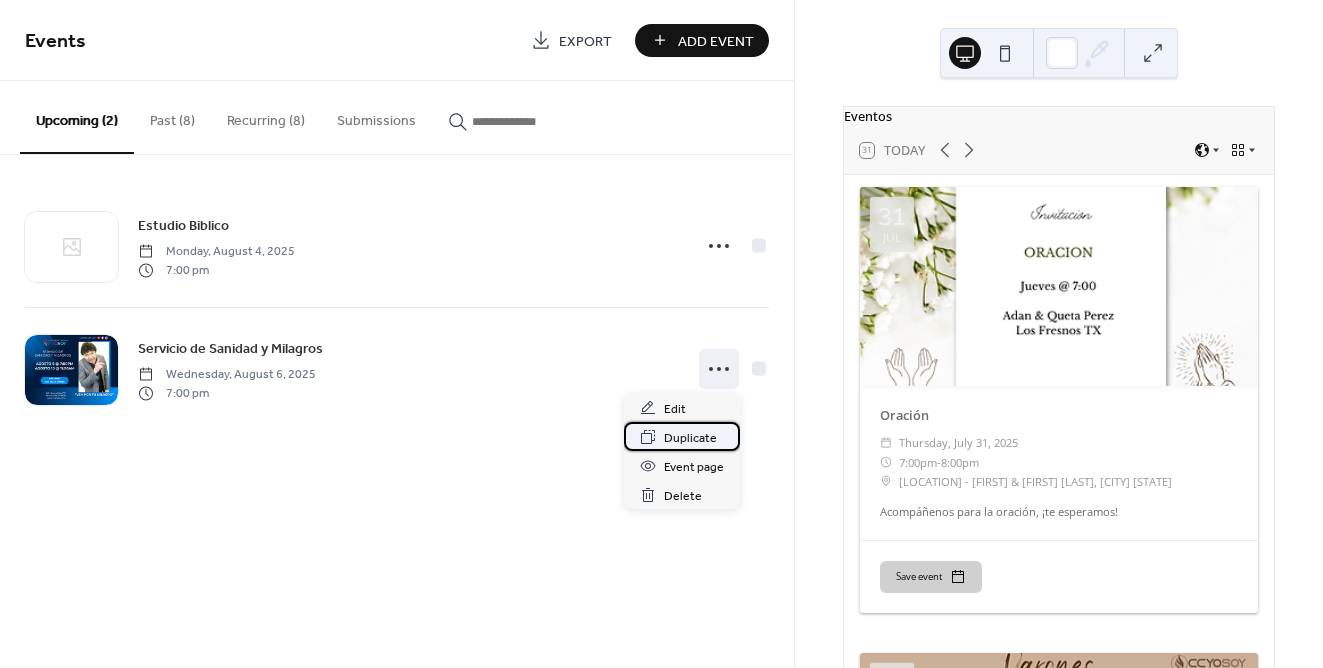 click on "Duplicate" at bounding box center [690, 438] 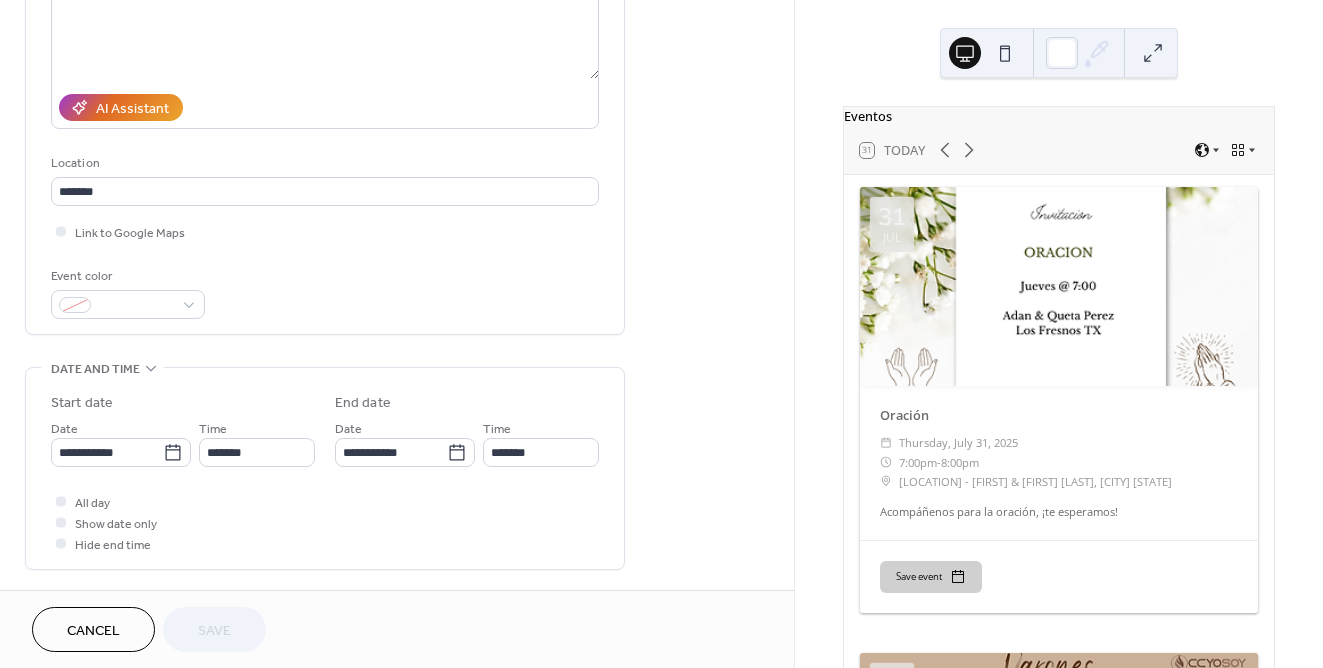scroll, scrollTop: 320, scrollLeft: 0, axis: vertical 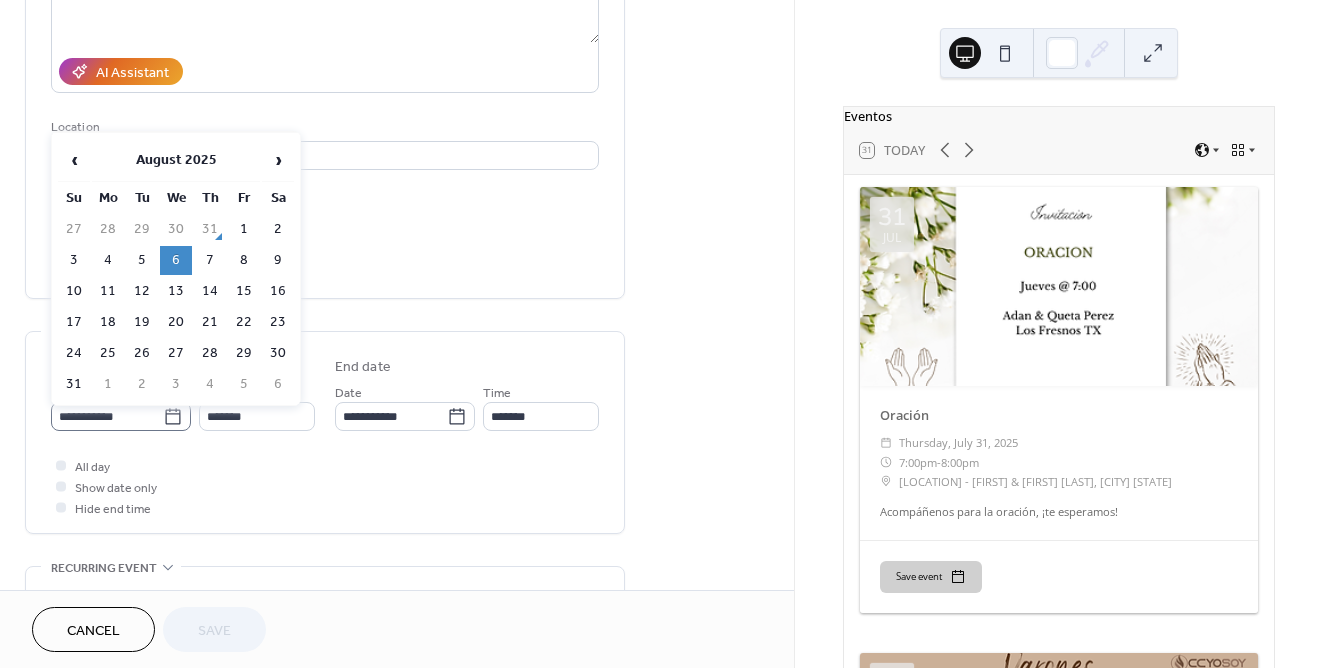 click 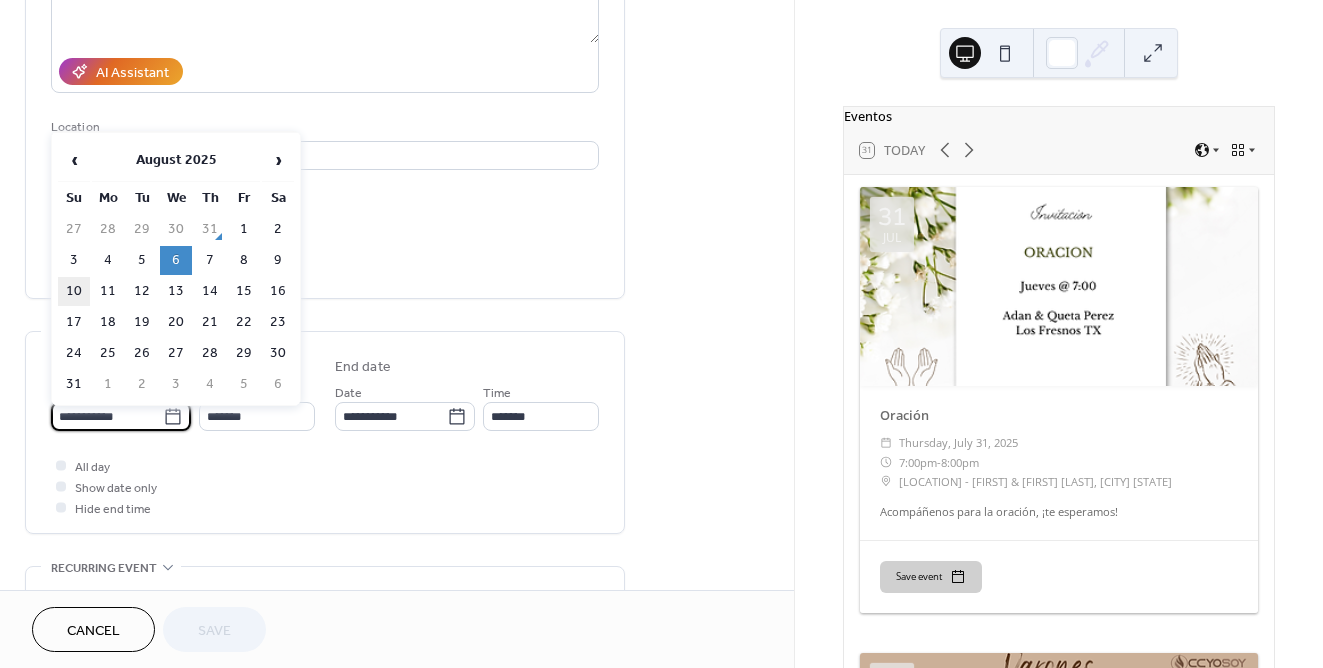 click on "10" at bounding box center (74, 291) 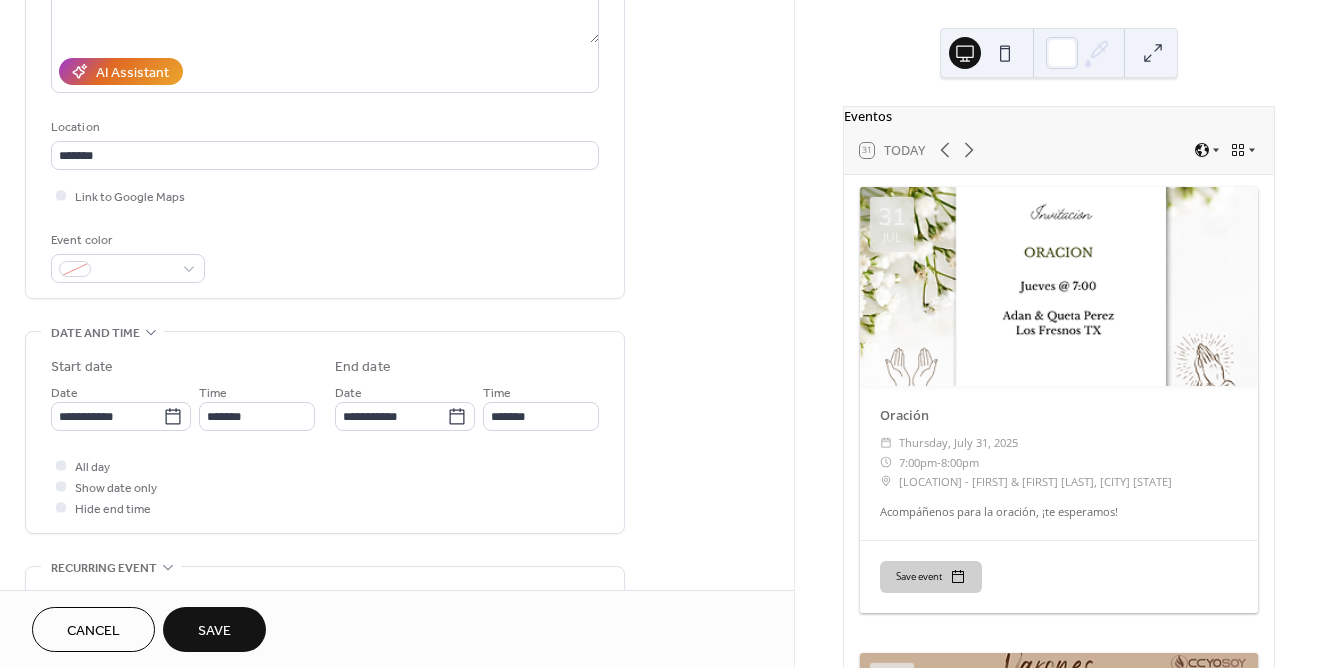 type on "**********" 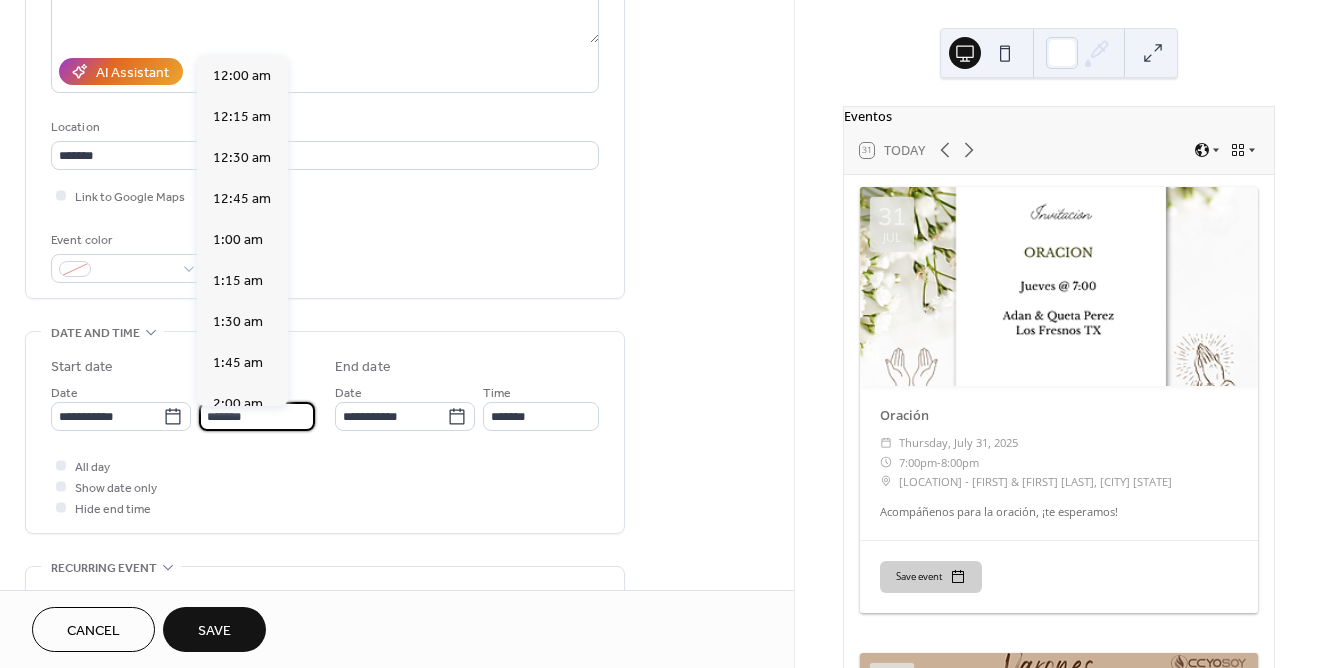 click on "*******" at bounding box center (257, 416) 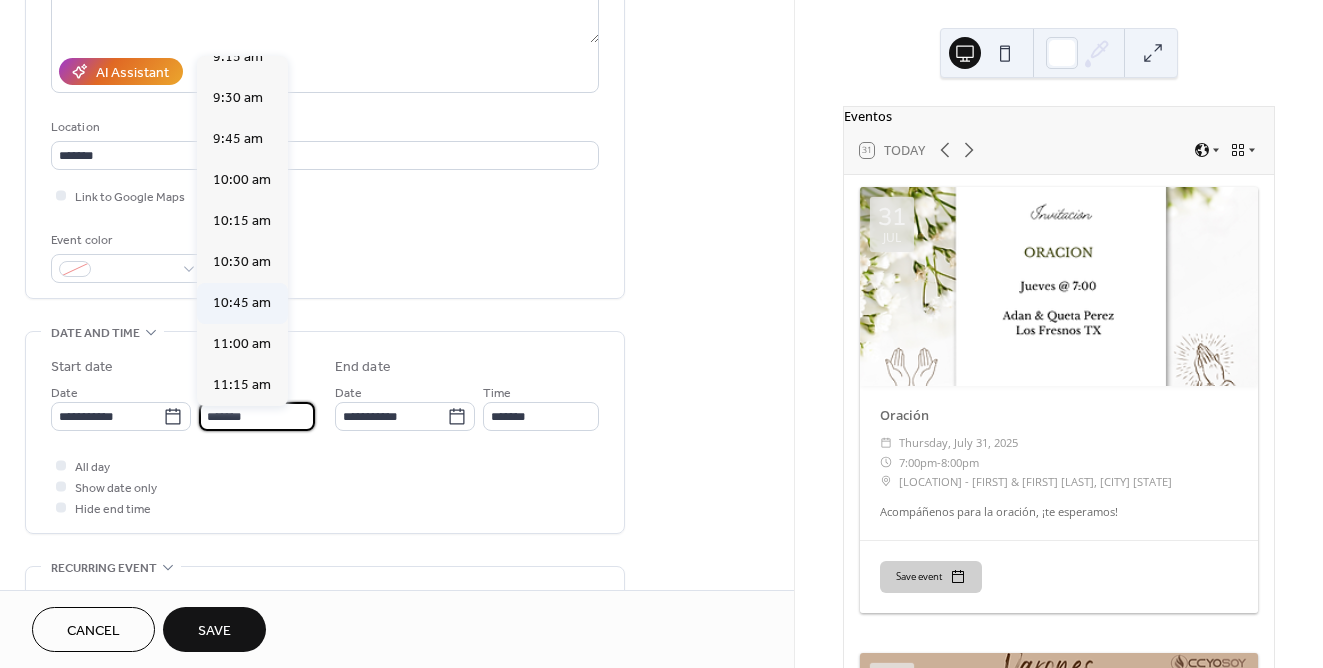scroll, scrollTop: 1544, scrollLeft: 0, axis: vertical 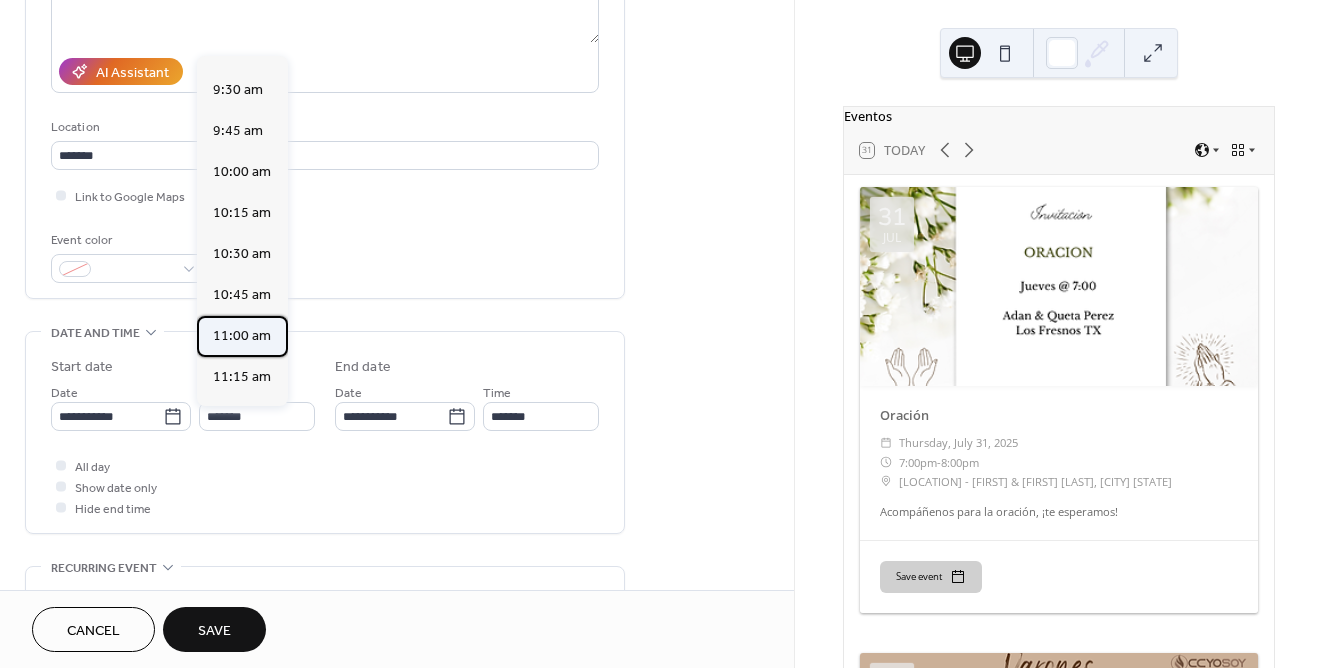 click on "11:00 am" at bounding box center (242, 336) 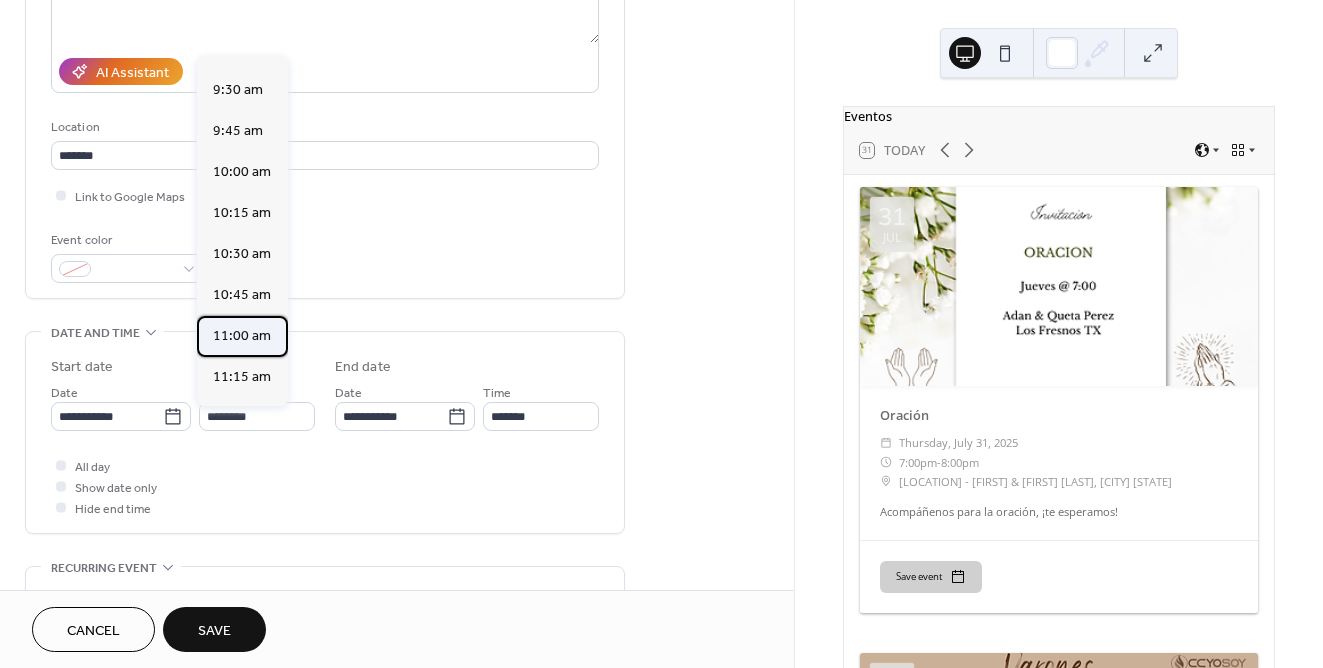 type on "********" 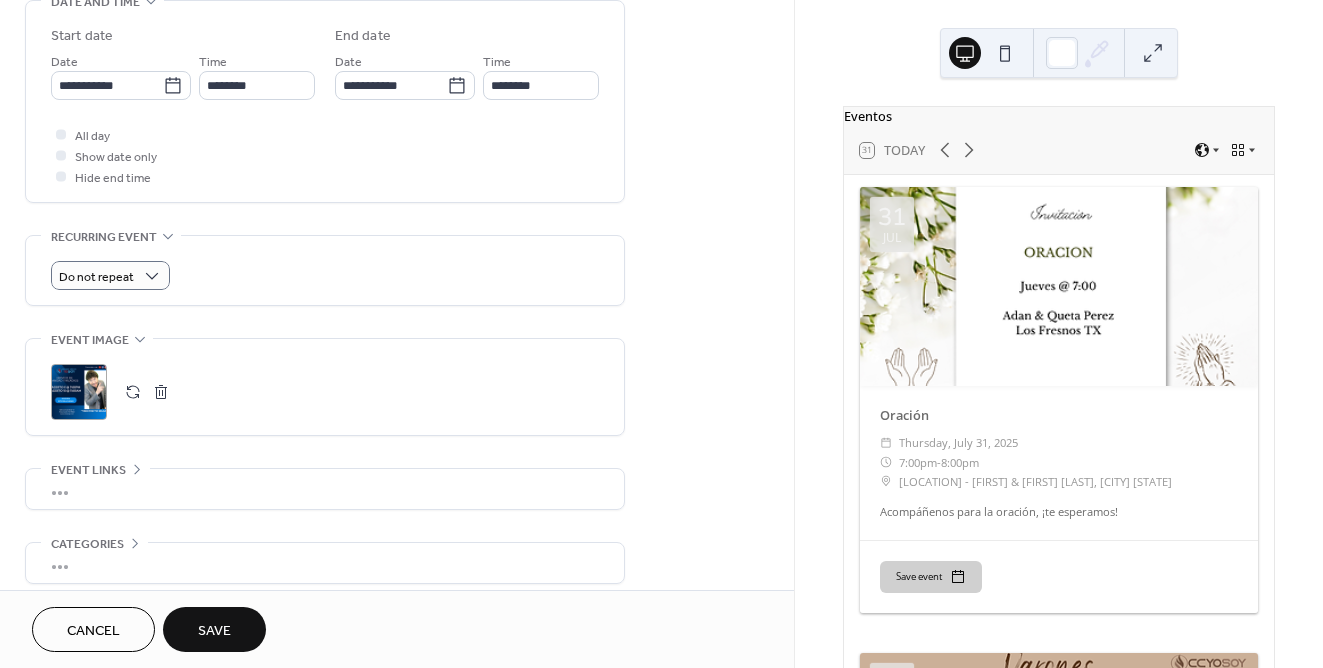 scroll, scrollTop: 670, scrollLeft: 0, axis: vertical 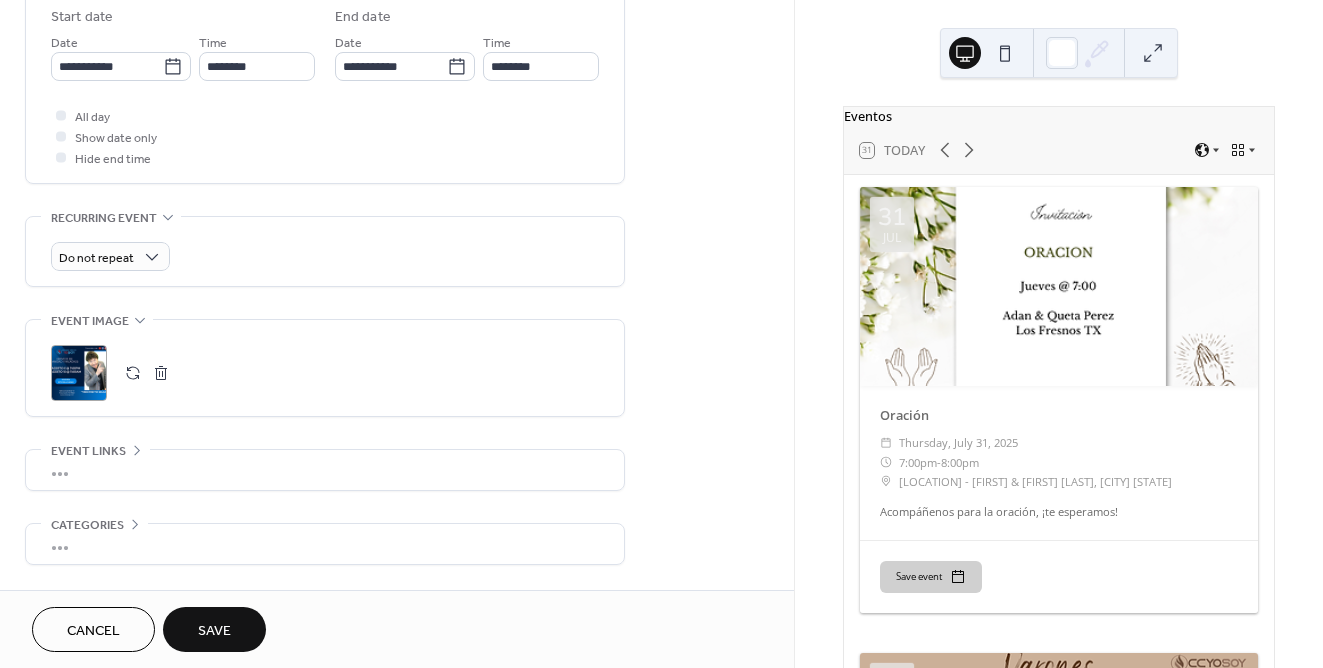 click on "Save" at bounding box center (214, 631) 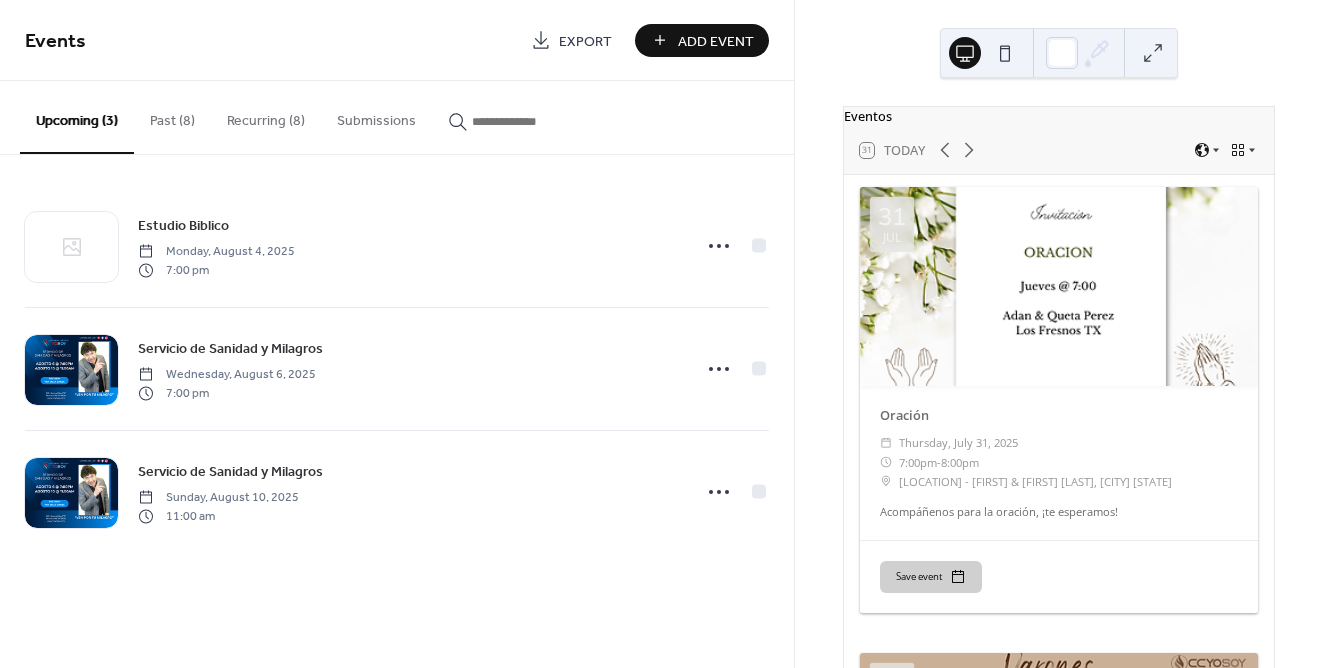 click on "Recurring (8)" at bounding box center (266, 116) 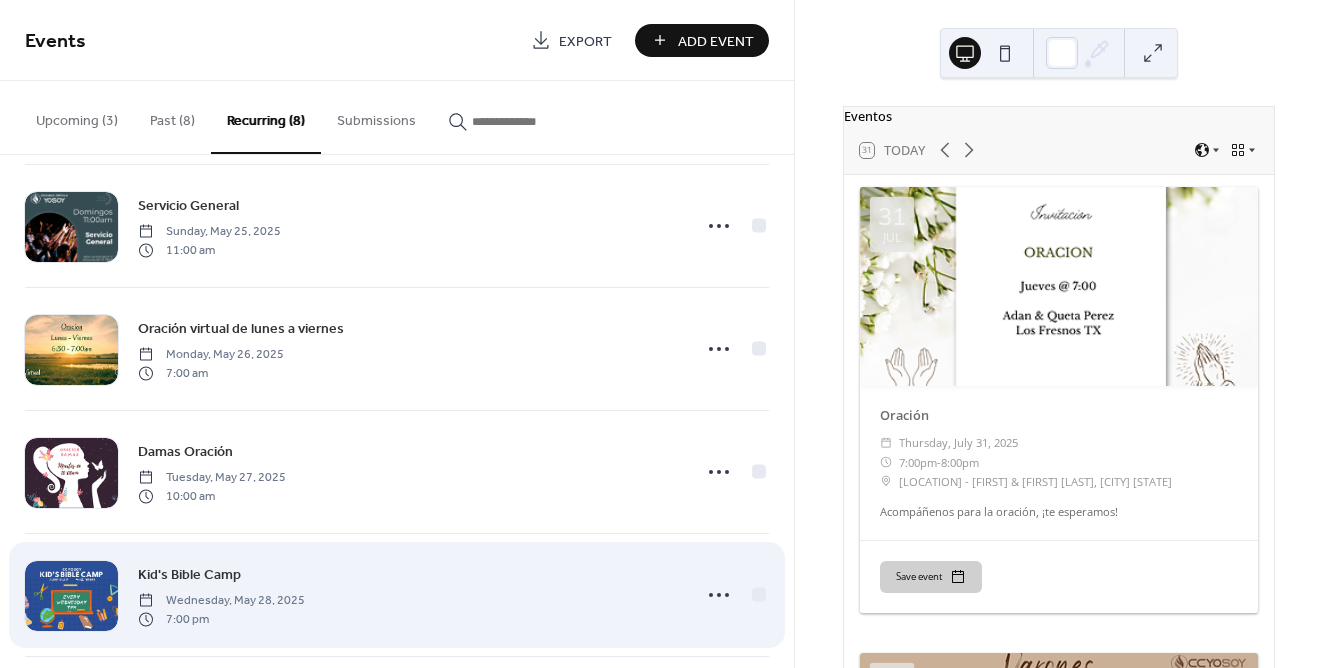 scroll, scrollTop: 141, scrollLeft: 0, axis: vertical 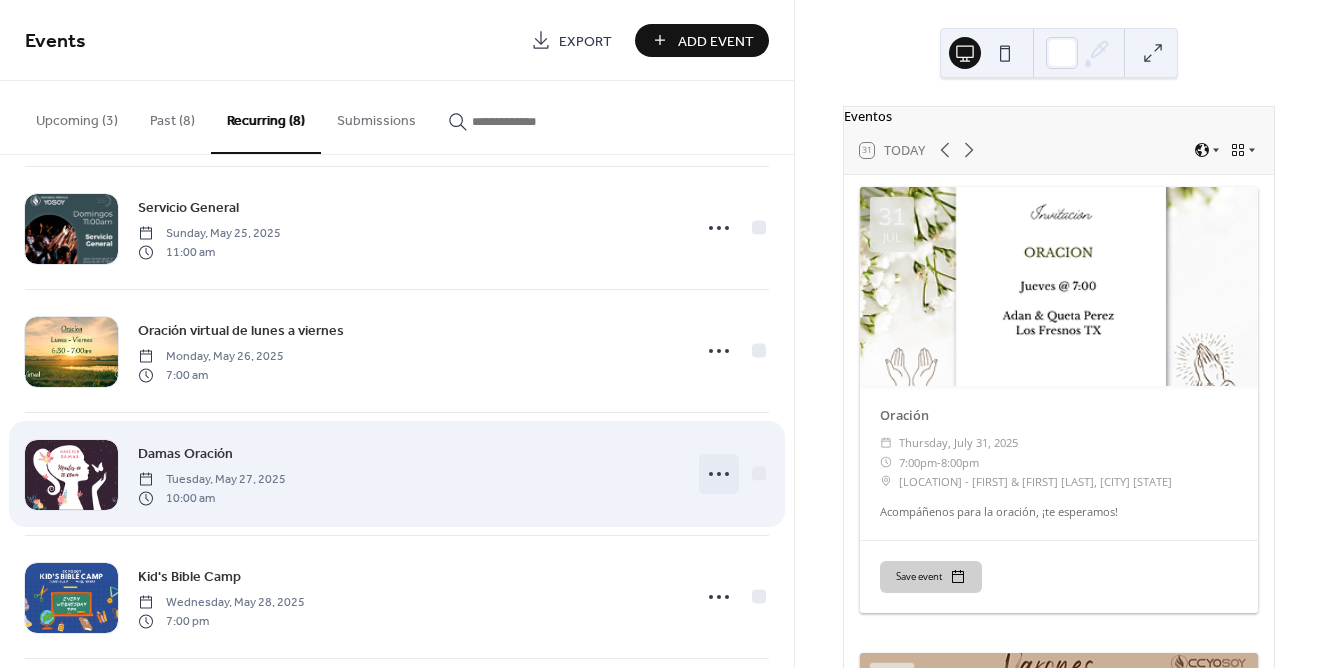 click 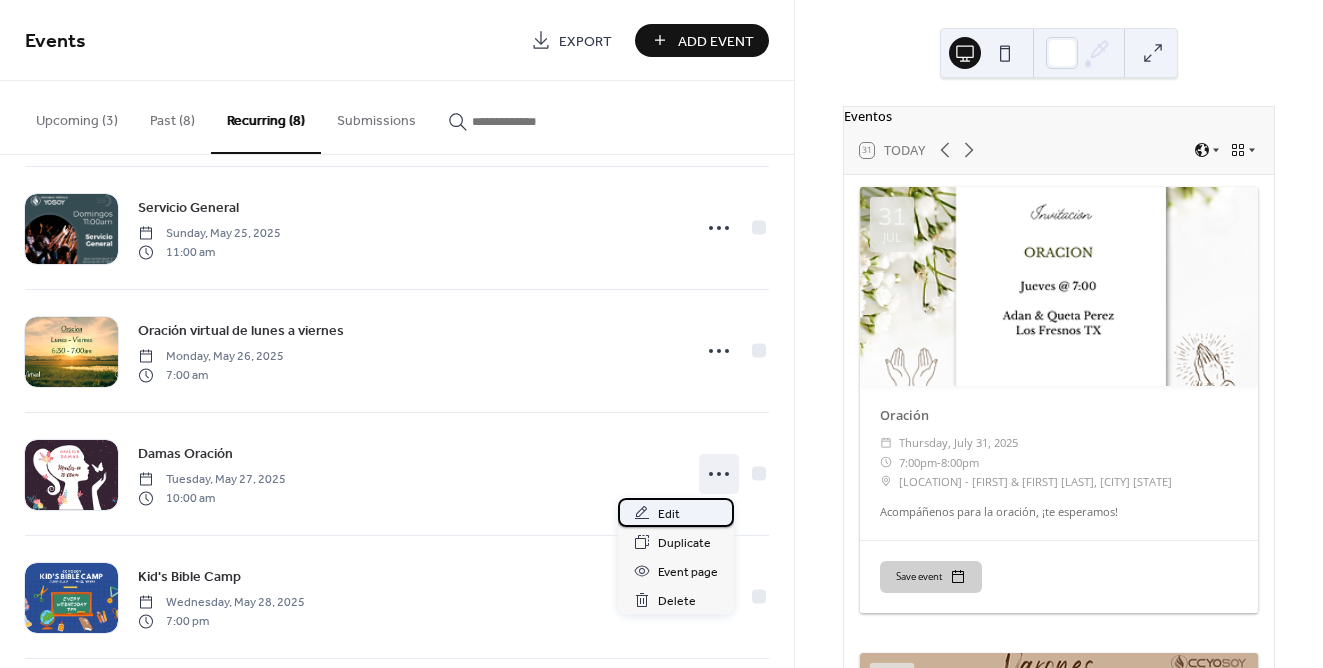 click on "Edit" at bounding box center (676, 512) 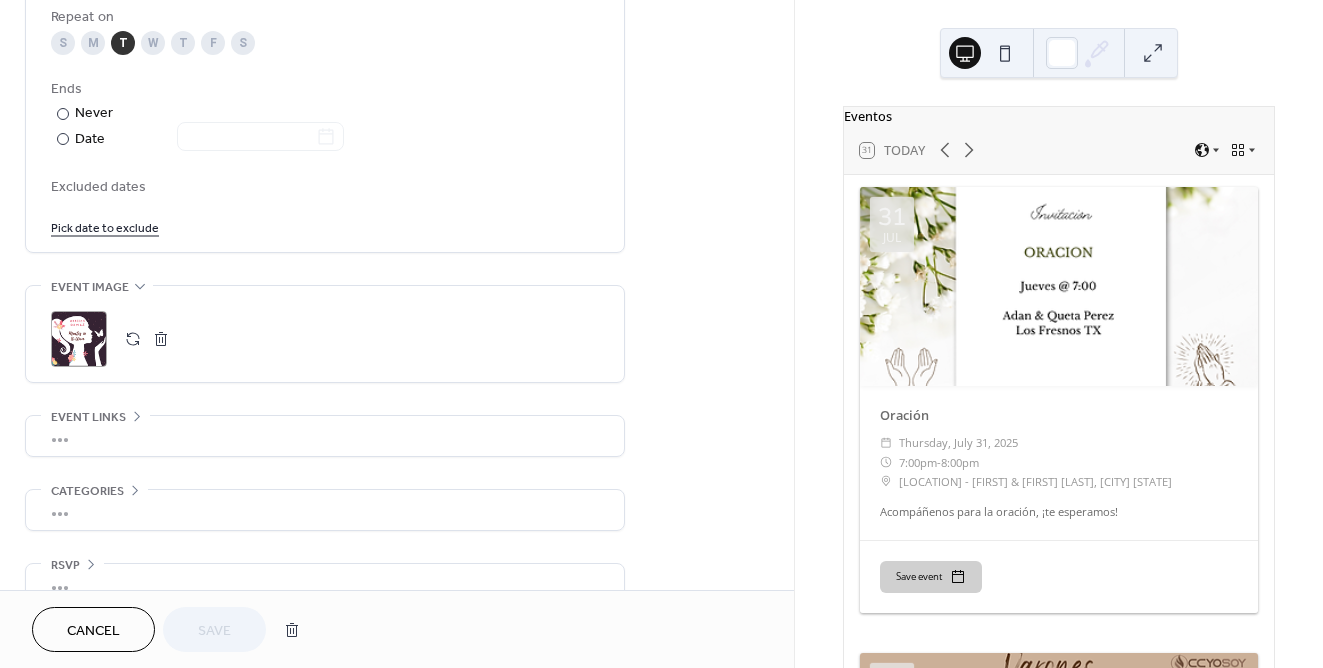 scroll, scrollTop: 1063, scrollLeft: 0, axis: vertical 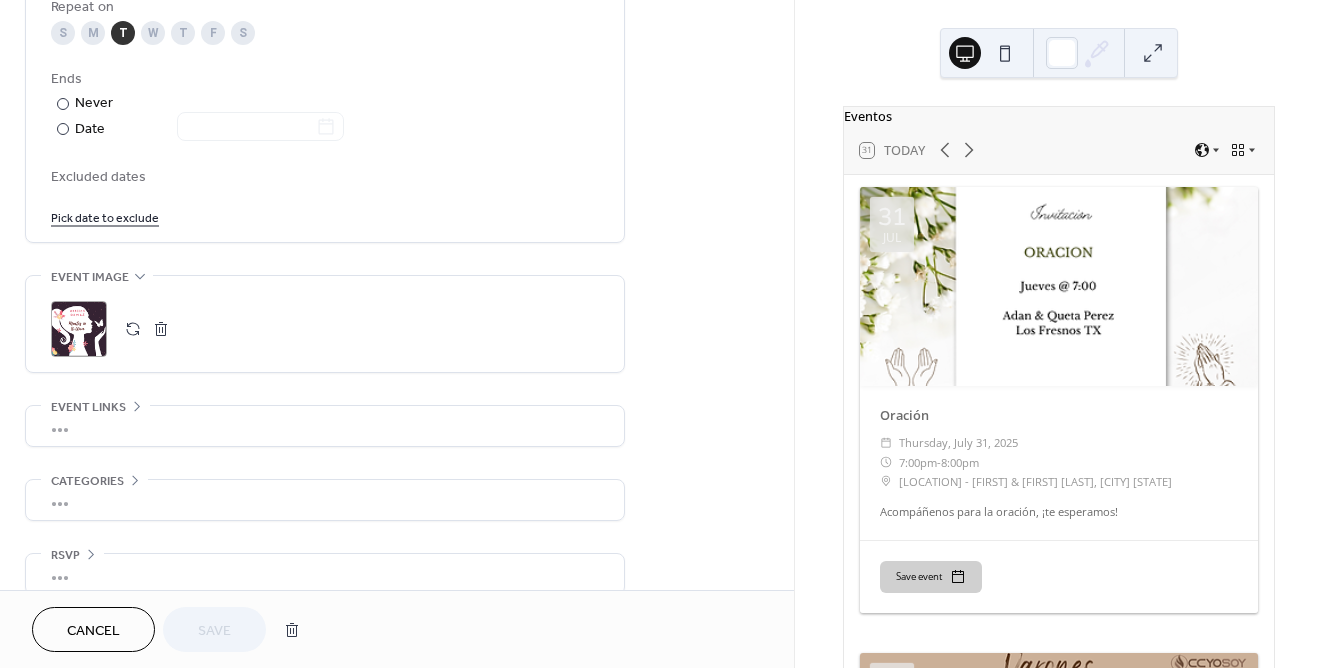 click at bounding box center [161, 329] 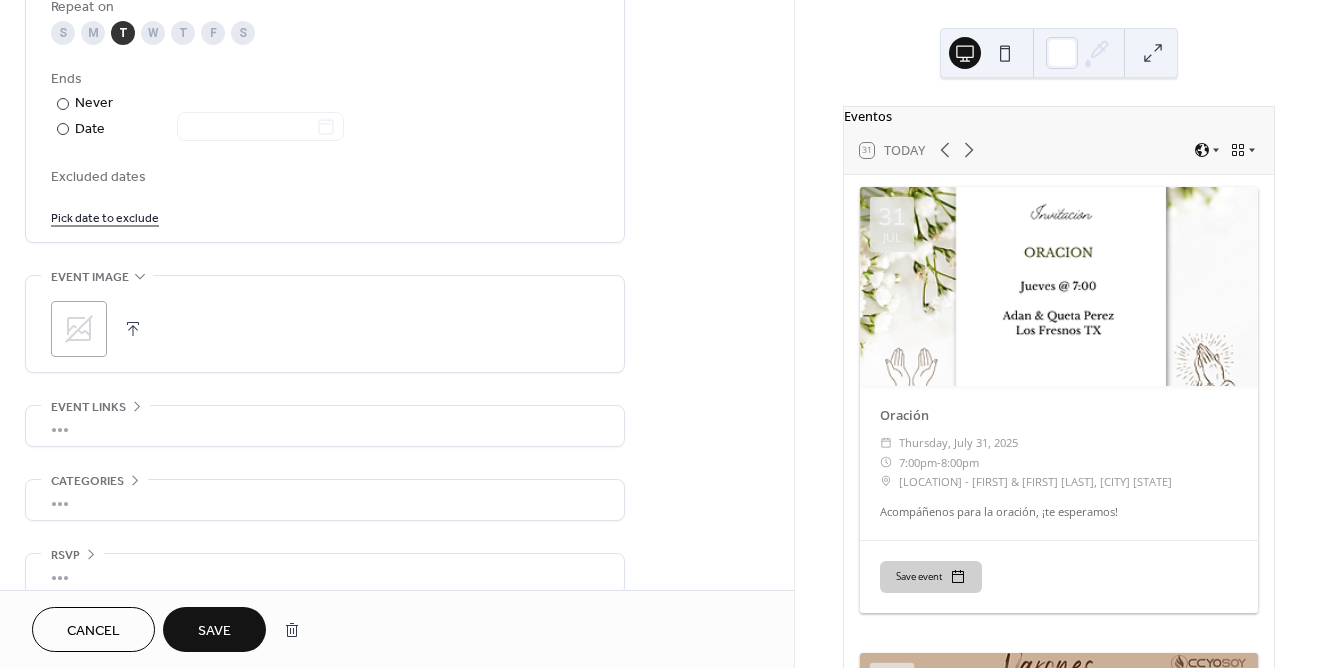 click 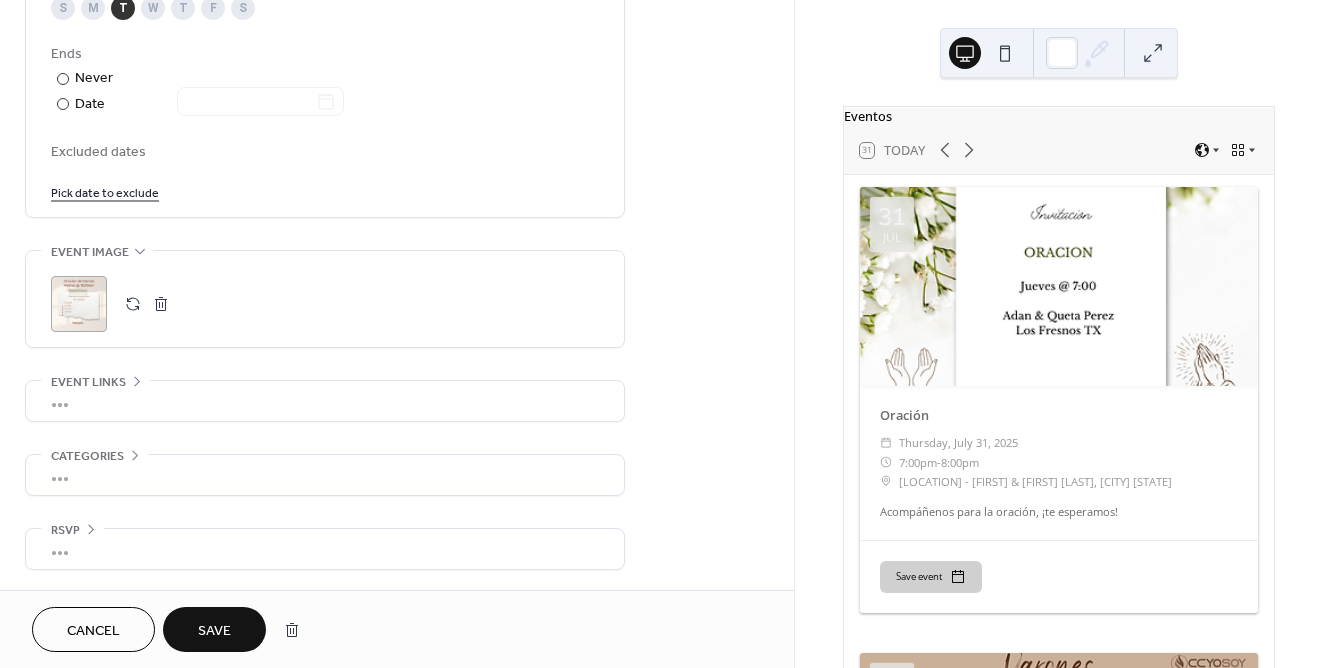 scroll, scrollTop: 1098, scrollLeft: 0, axis: vertical 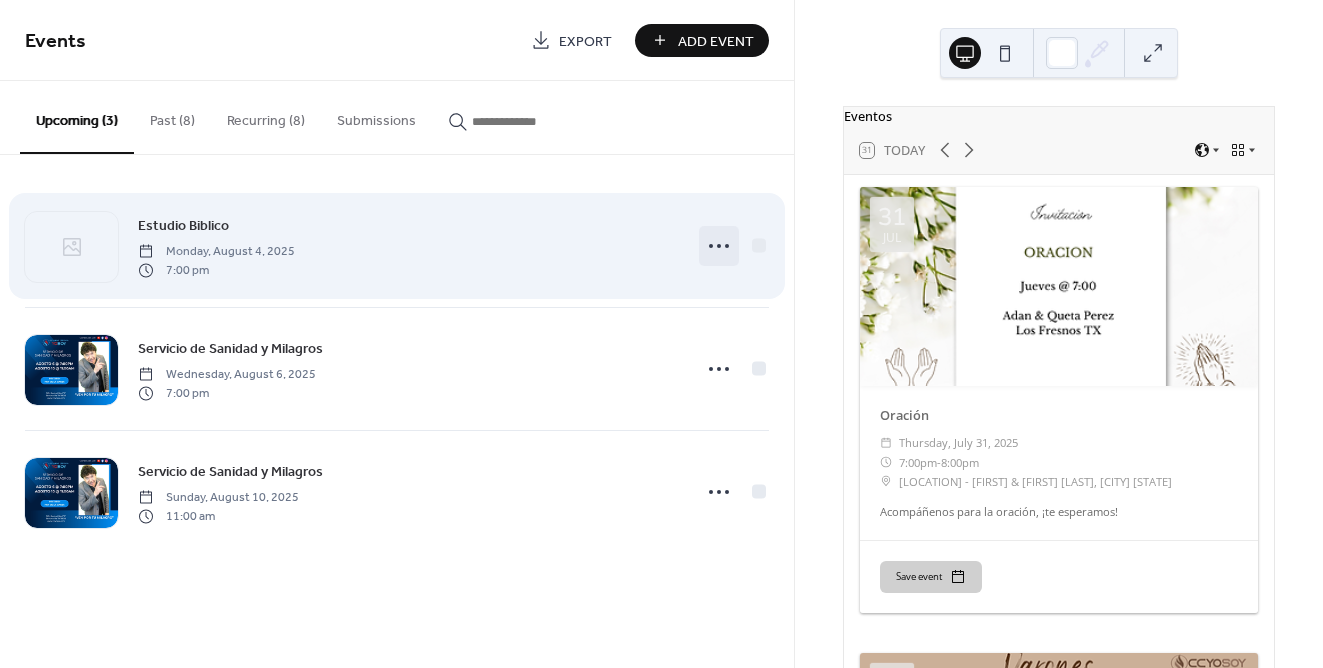 click 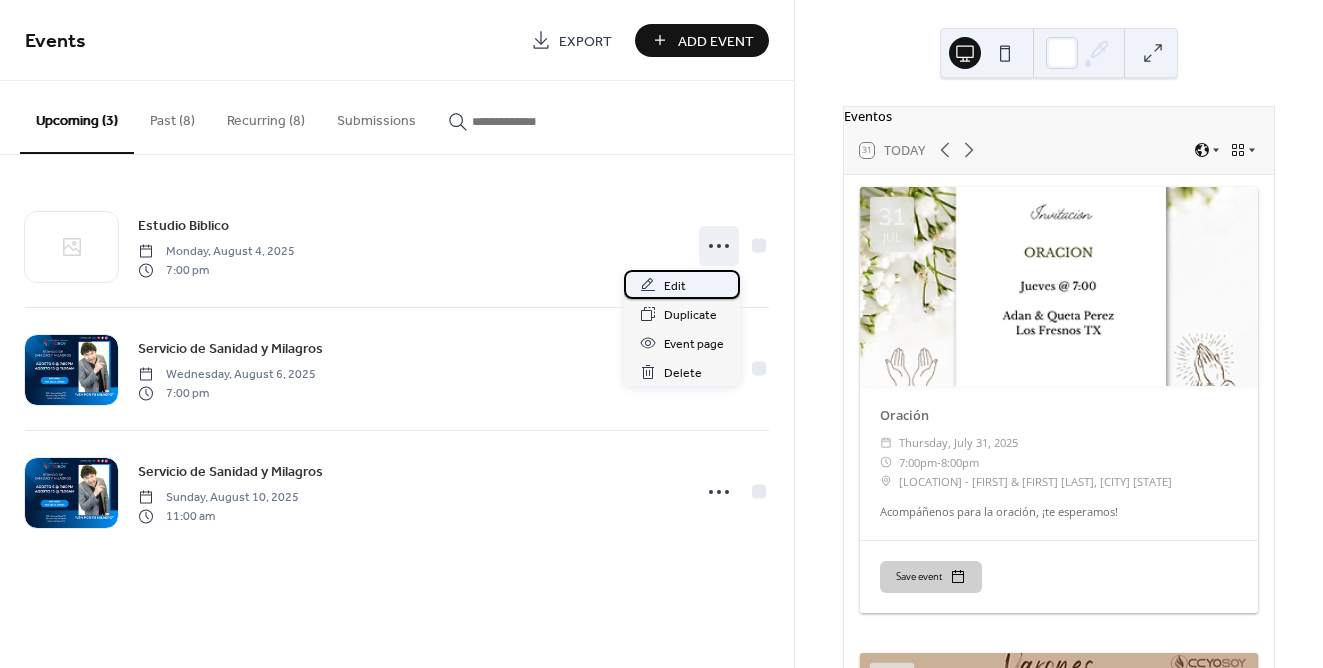 click on "Edit" at bounding box center (682, 284) 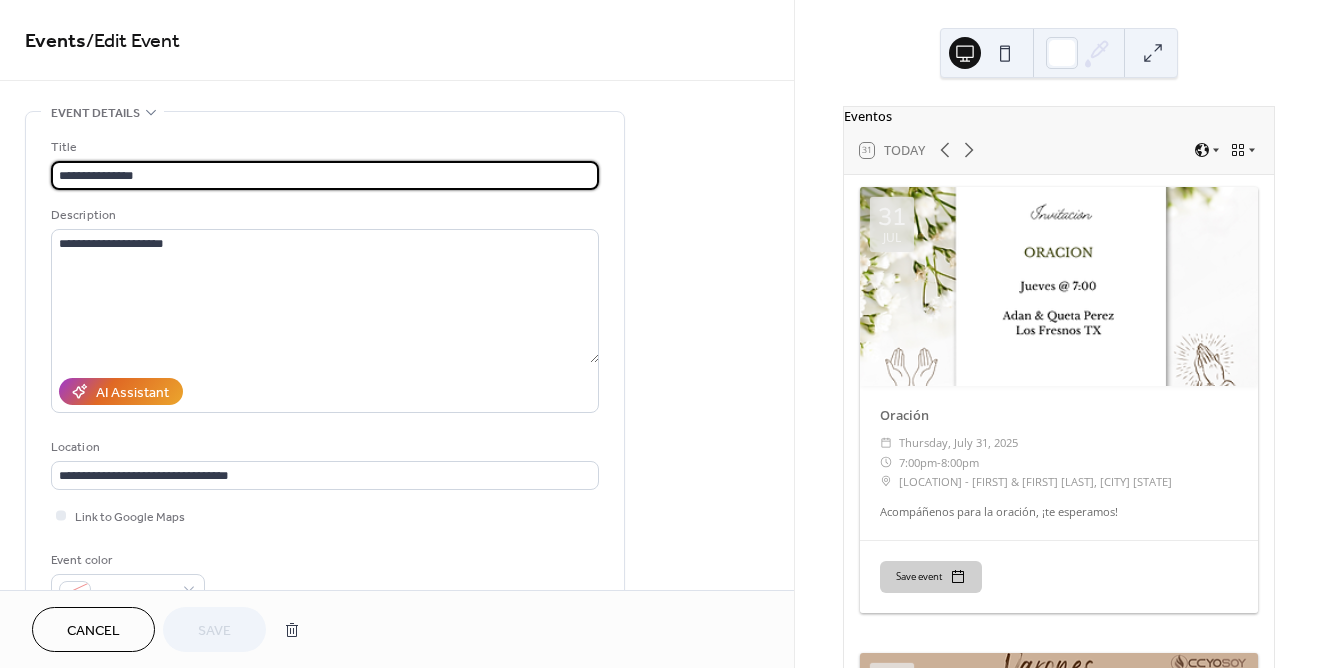 click on "Acompáñenos para la oración, ¡te esperamos!" at bounding box center (1059, 512) 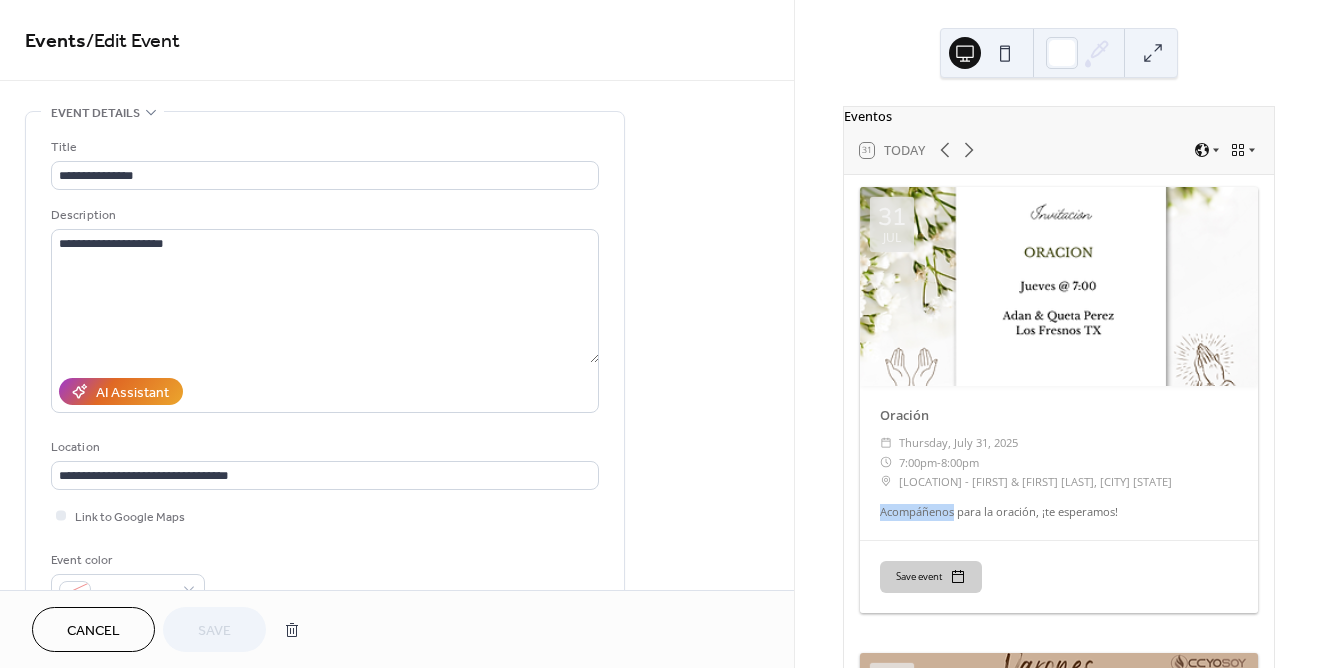 click on "Acompáñenos para la oración, ¡te esperamos!" at bounding box center (1059, 512) 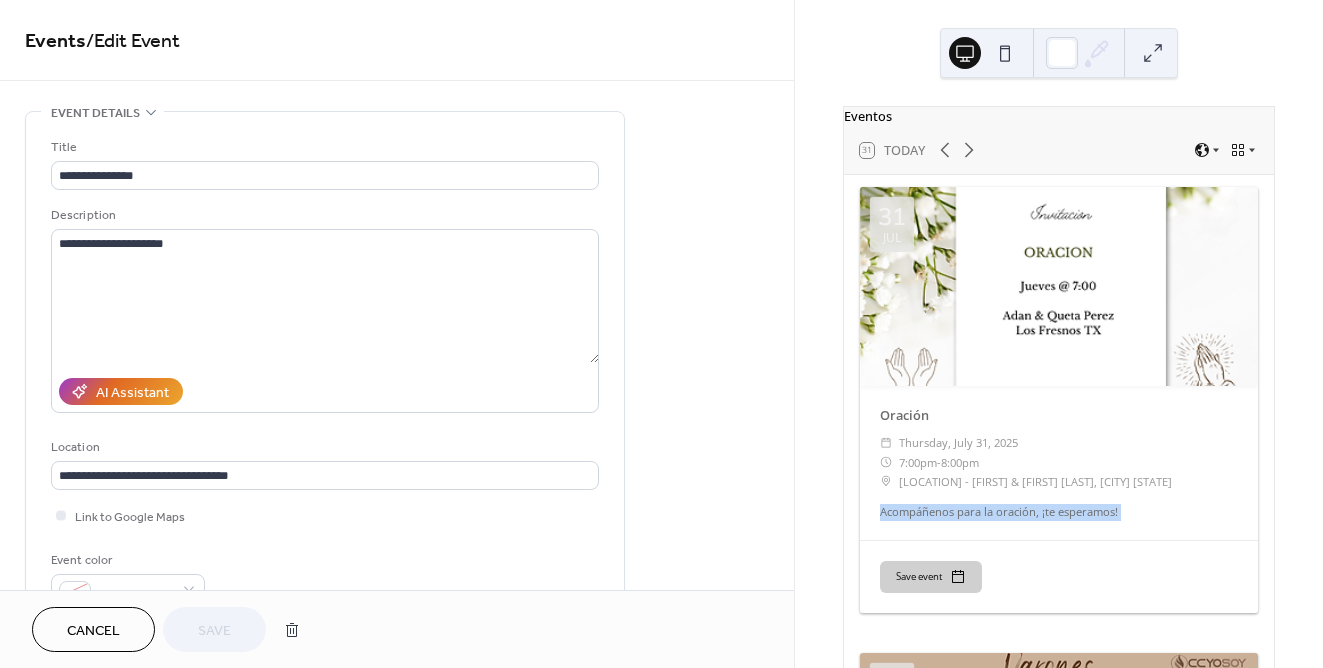 click on "Acompáñenos para la oración, ¡te esperamos!" at bounding box center (1059, 512) 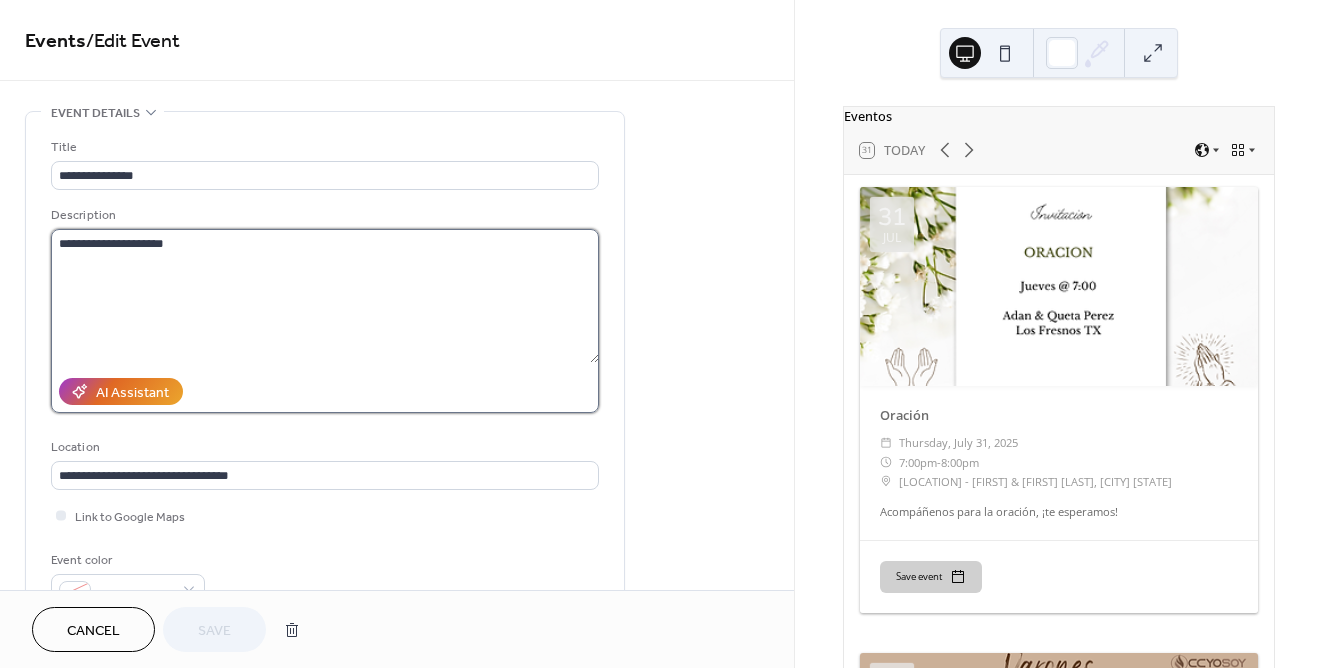 click on "**********" at bounding box center (325, 296) 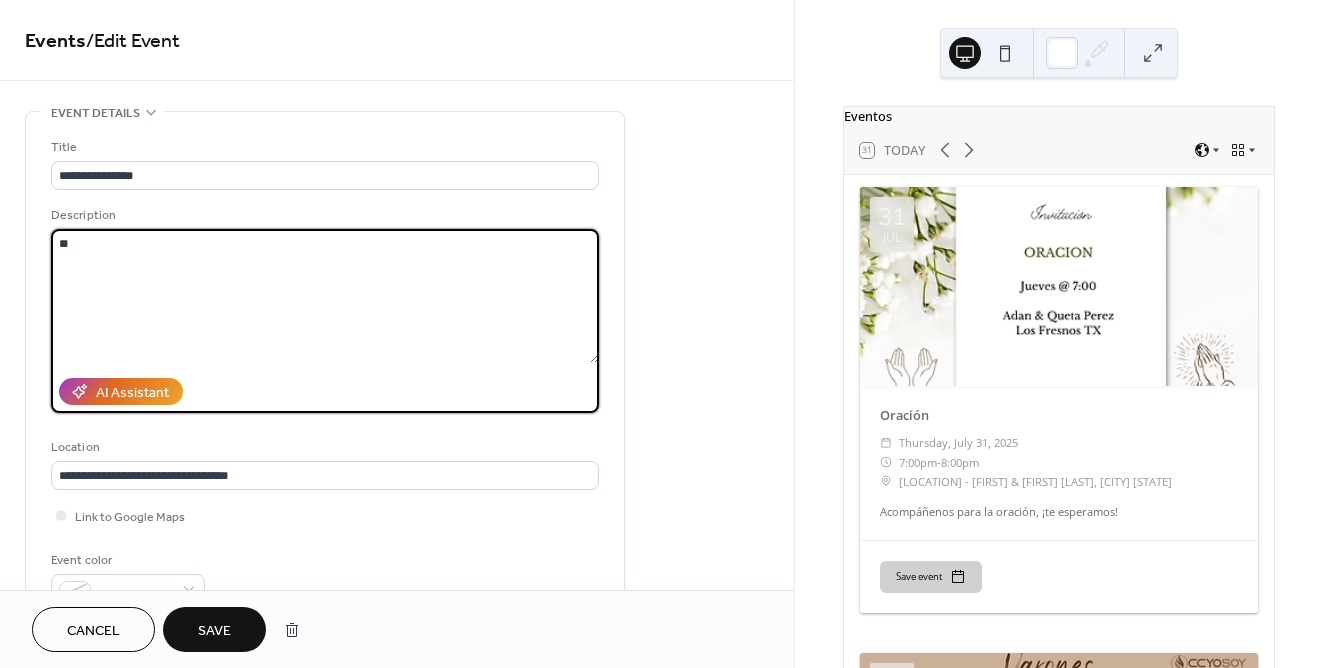 type on "*" 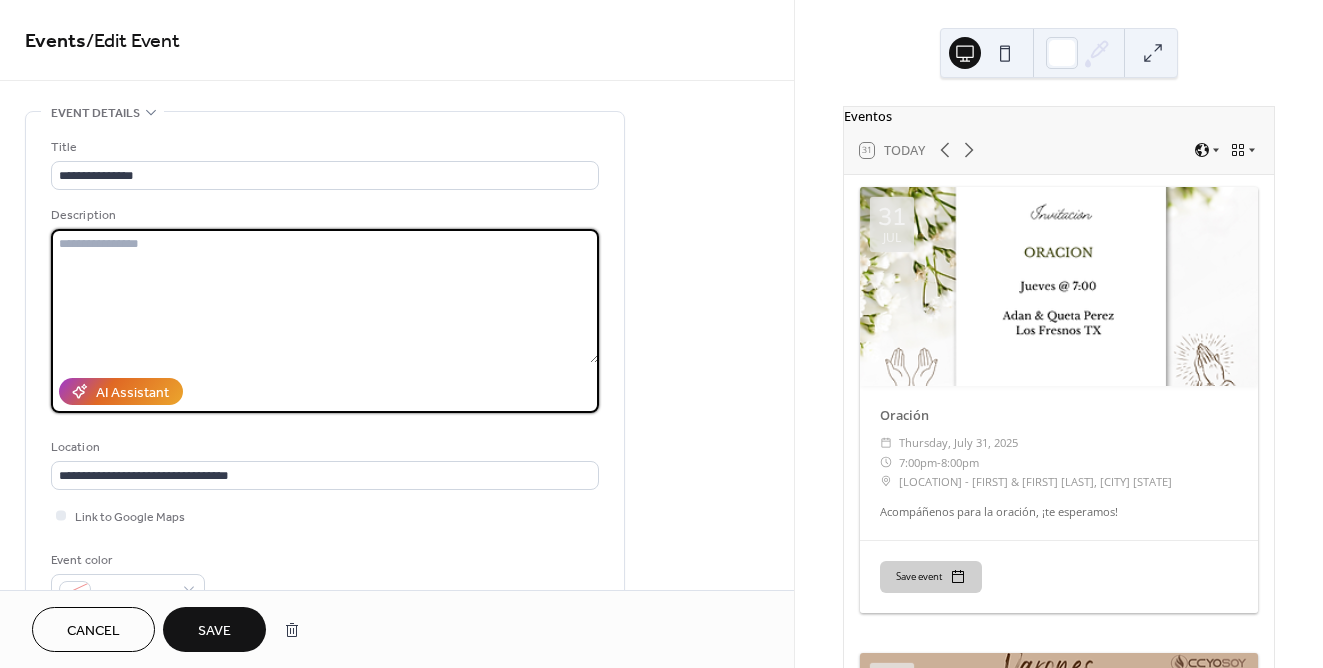 paste on "**********" 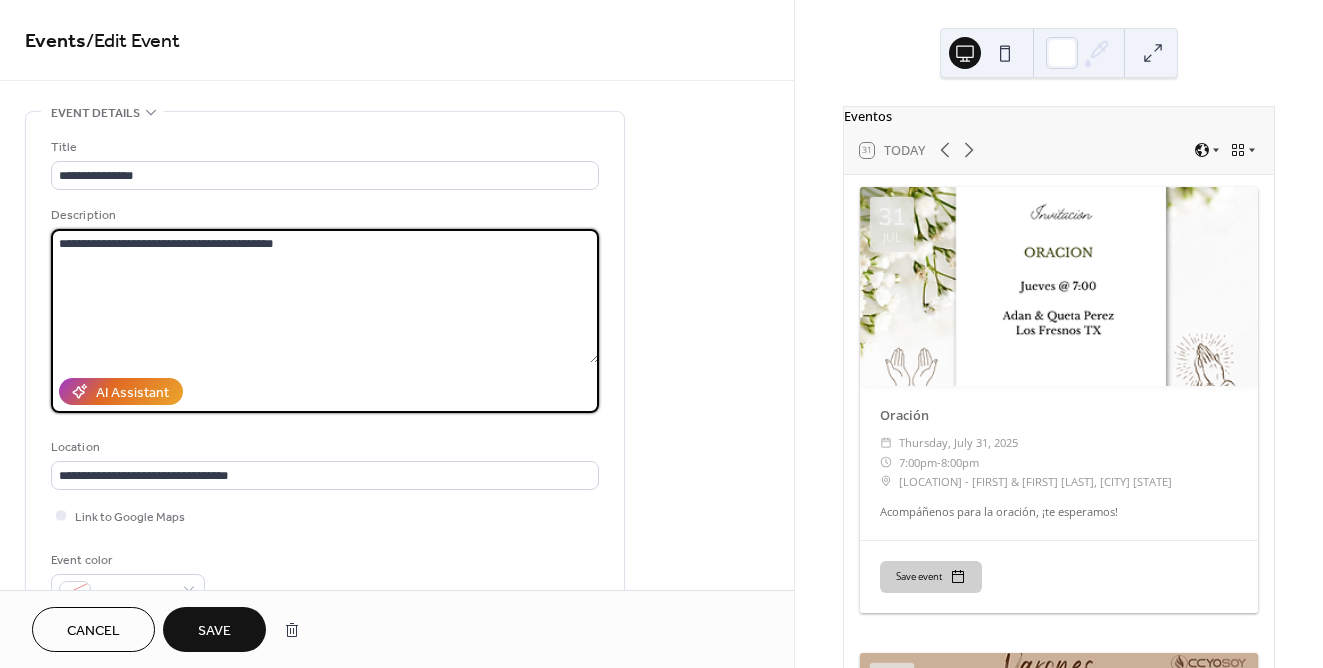 click on "**********" at bounding box center (325, 296) 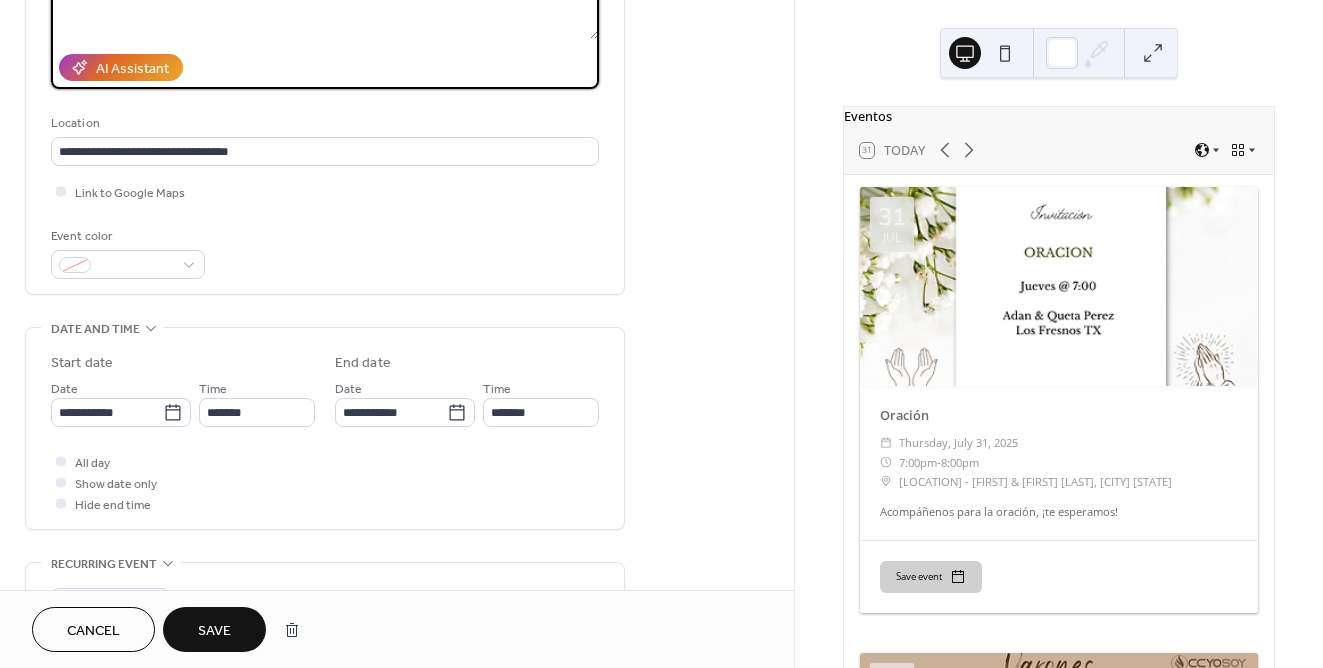 scroll, scrollTop: 331, scrollLeft: 0, axis: vertical 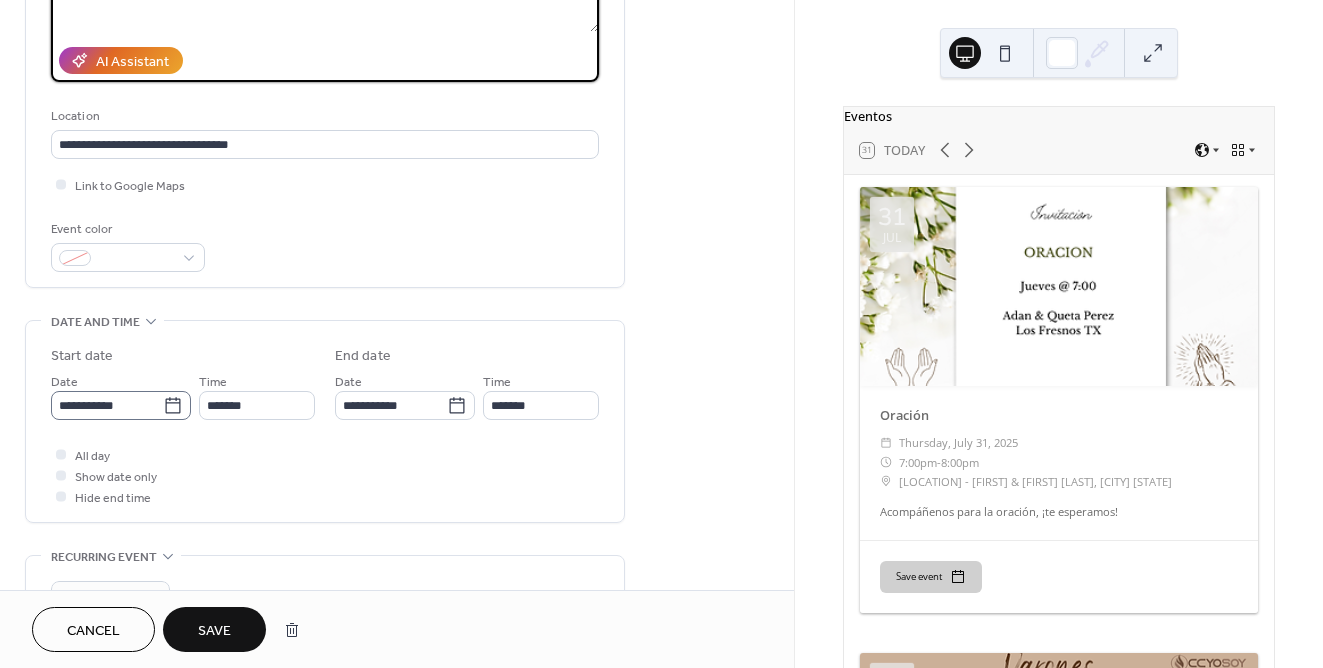 type on "**********" 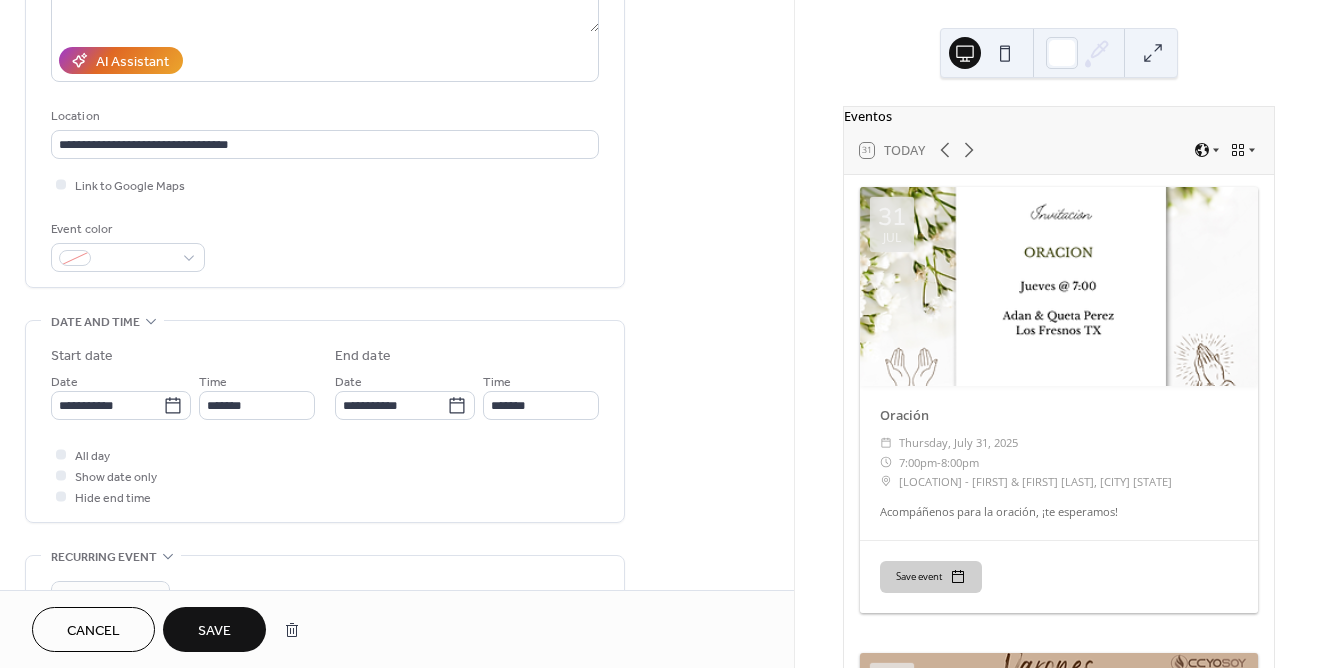 click on "**********" at bounding box center (325, 426) 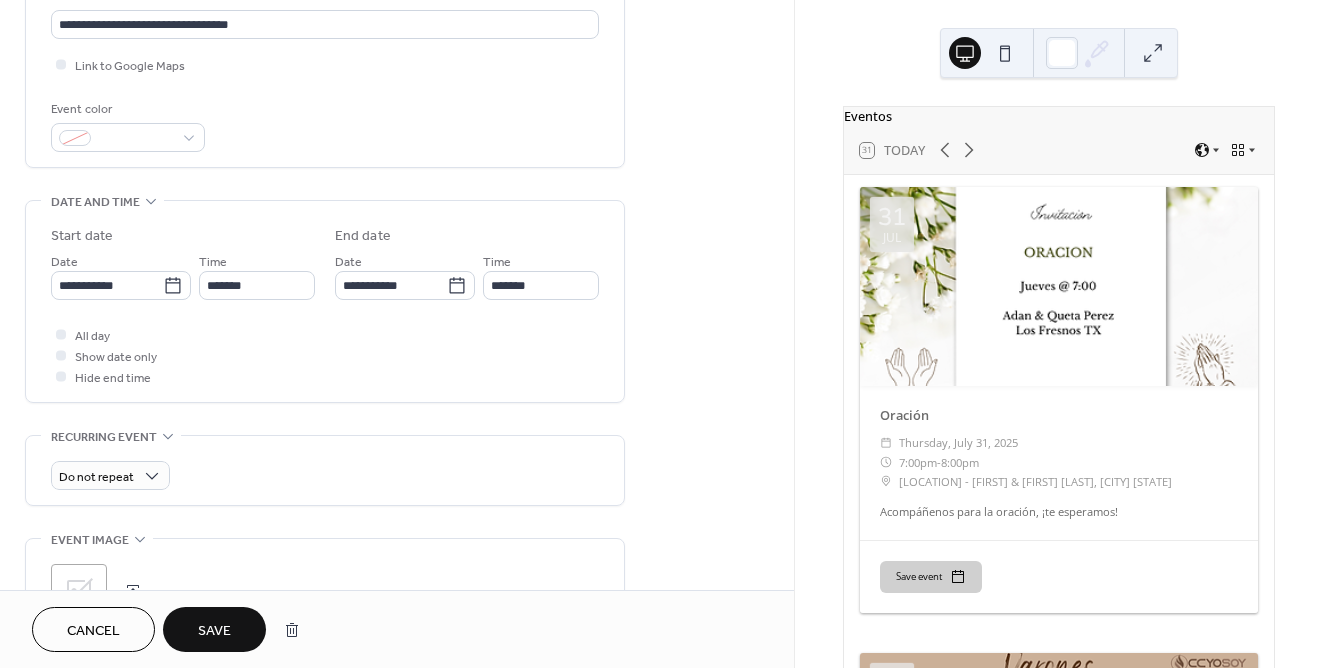 scroll, scrollTop: 458, scrollLeft: 0, axis: vertical 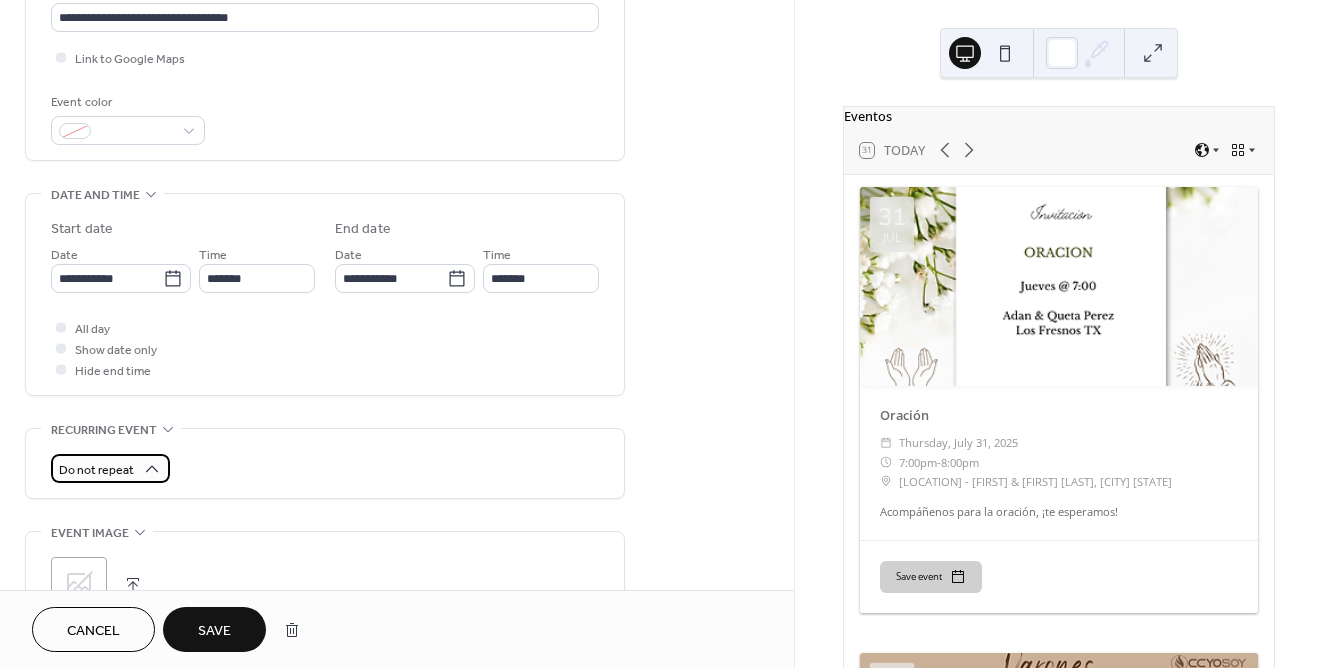 click on "Do not repeat" at bounding box center (96, 470) 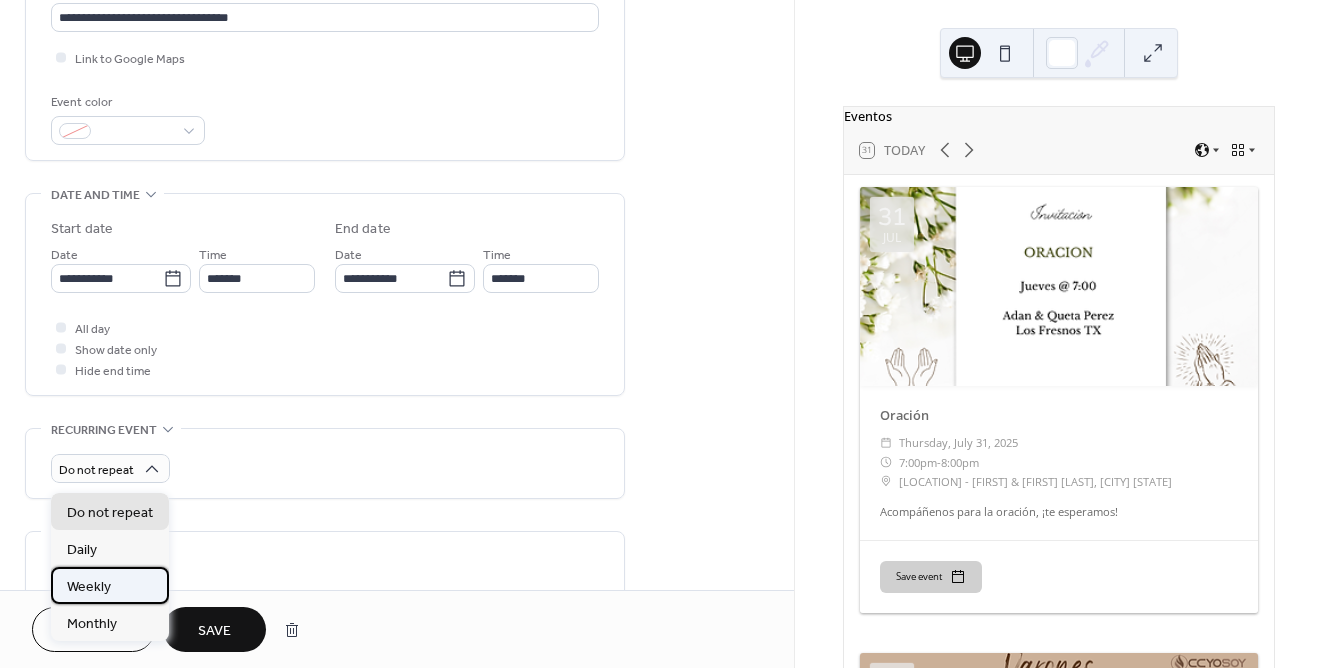 click on "Weekly" at bounding box center (110, 585) 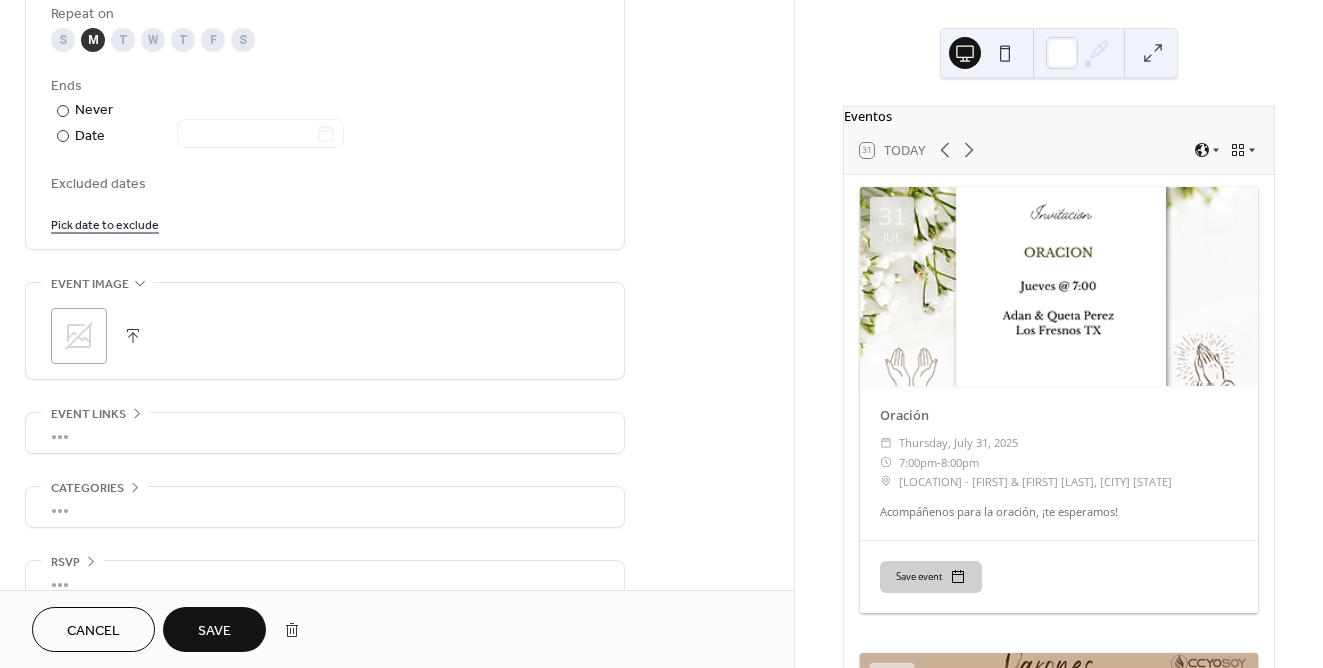 scroll, scrollTop: 1057, scrollLeft: 0, axis: vertical 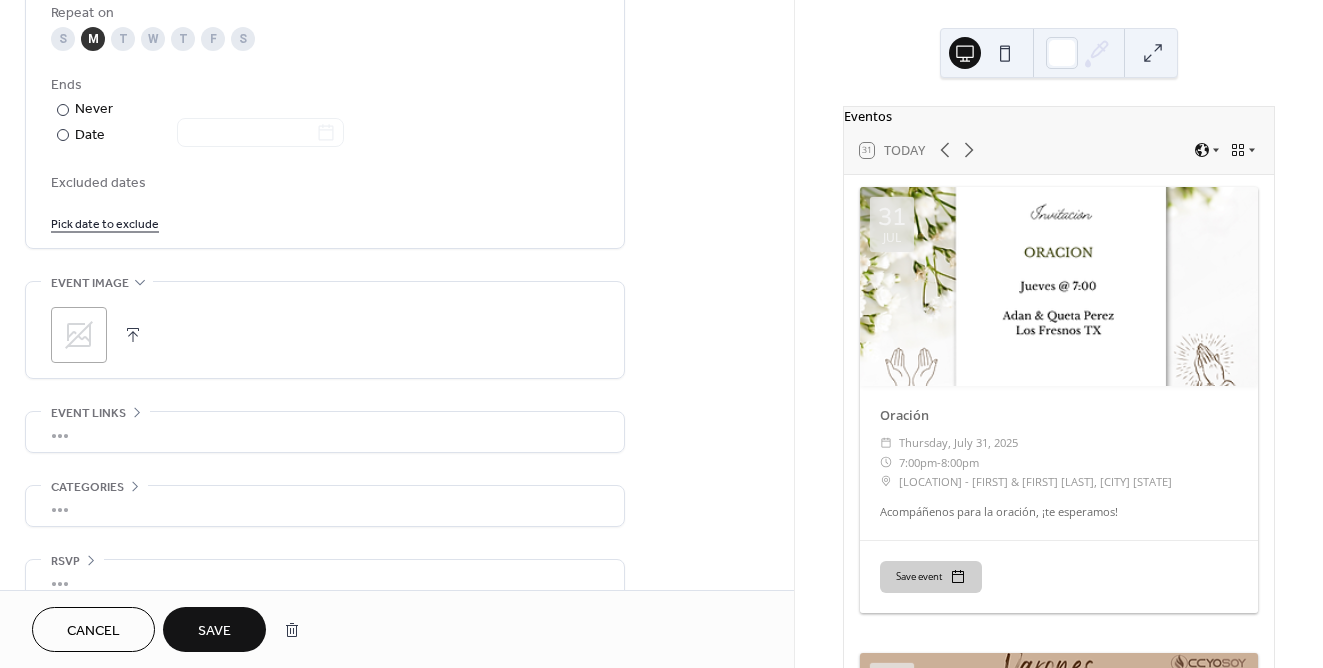 click 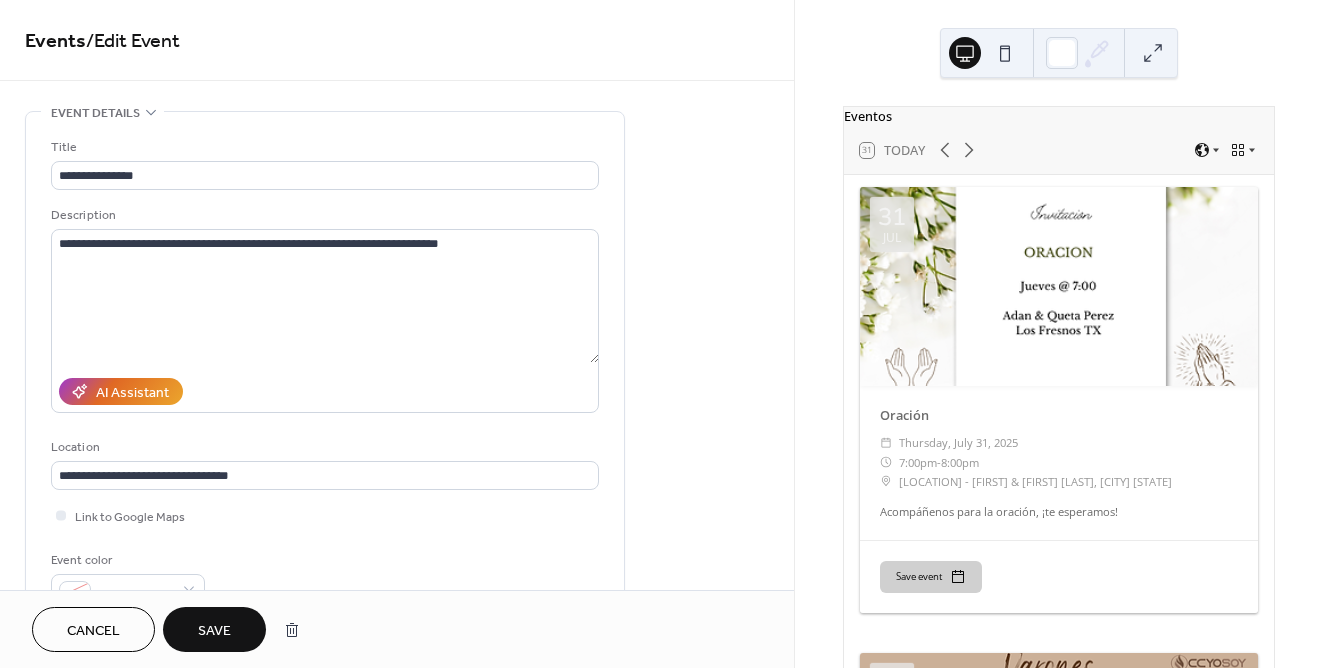 scroll, scrollTop: 27, scrollLeft: 0, axis: vertical 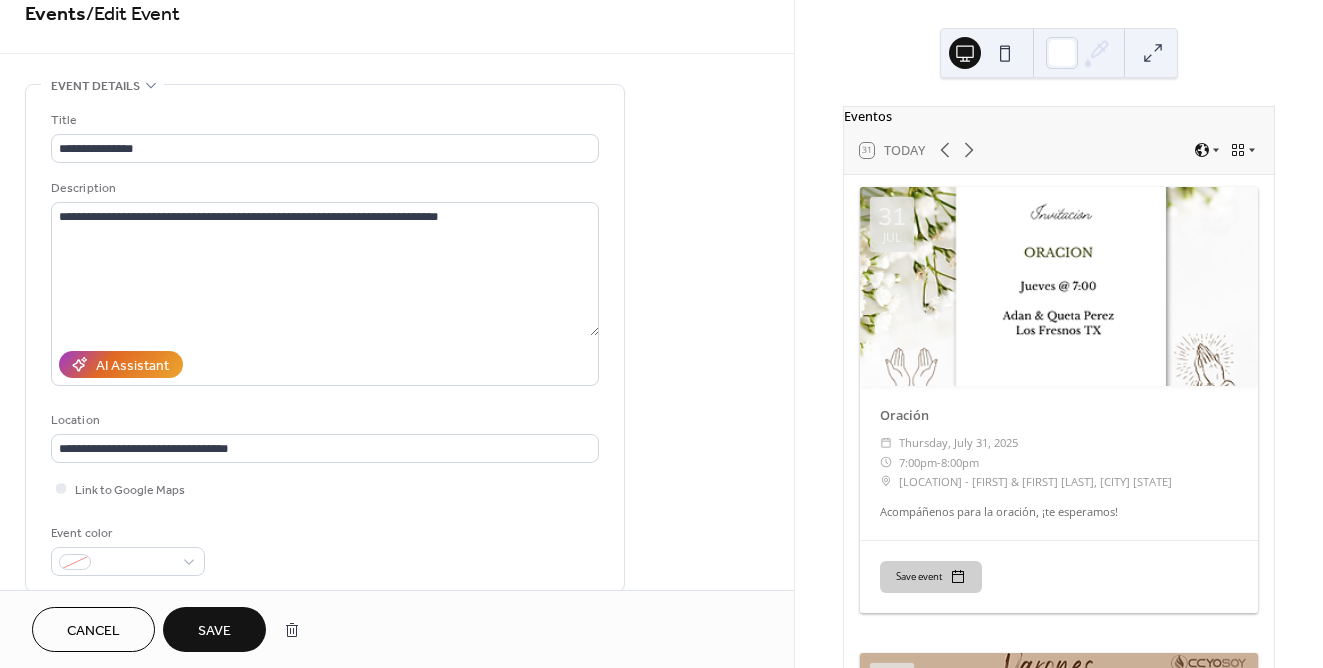 click on "Save" at bounding box center (214, 629) 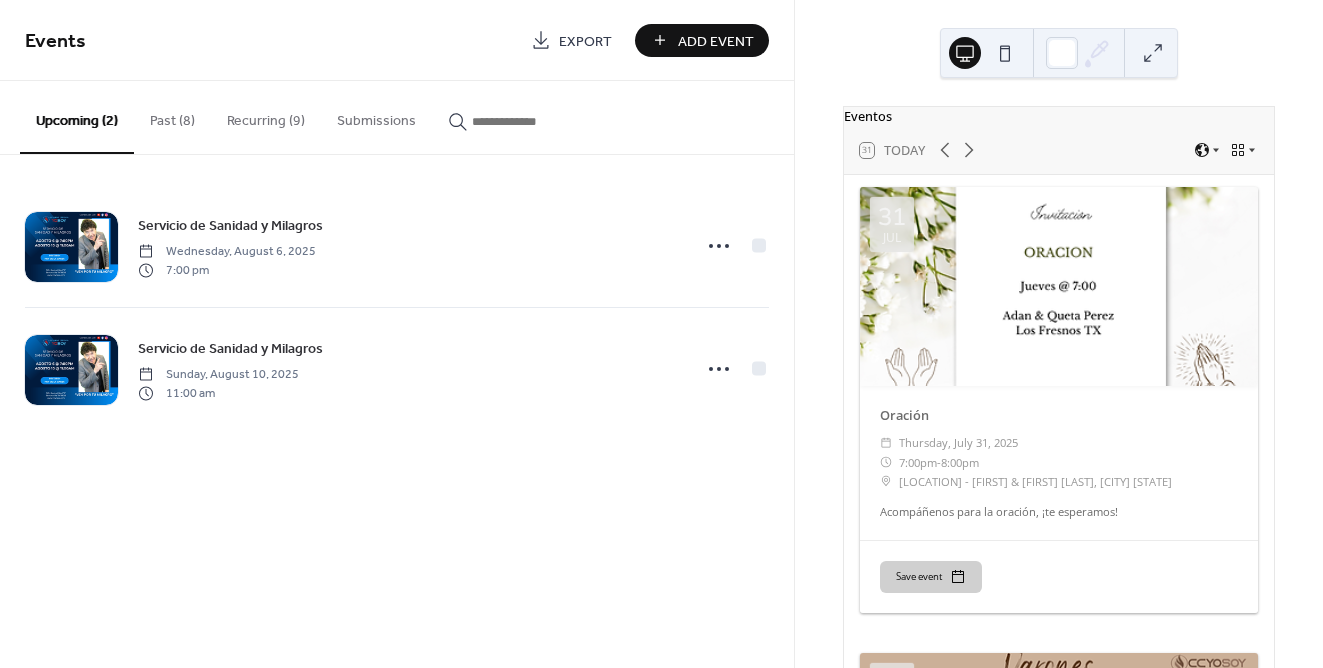 click on "Past (8)" at bounding box center (172, 116) 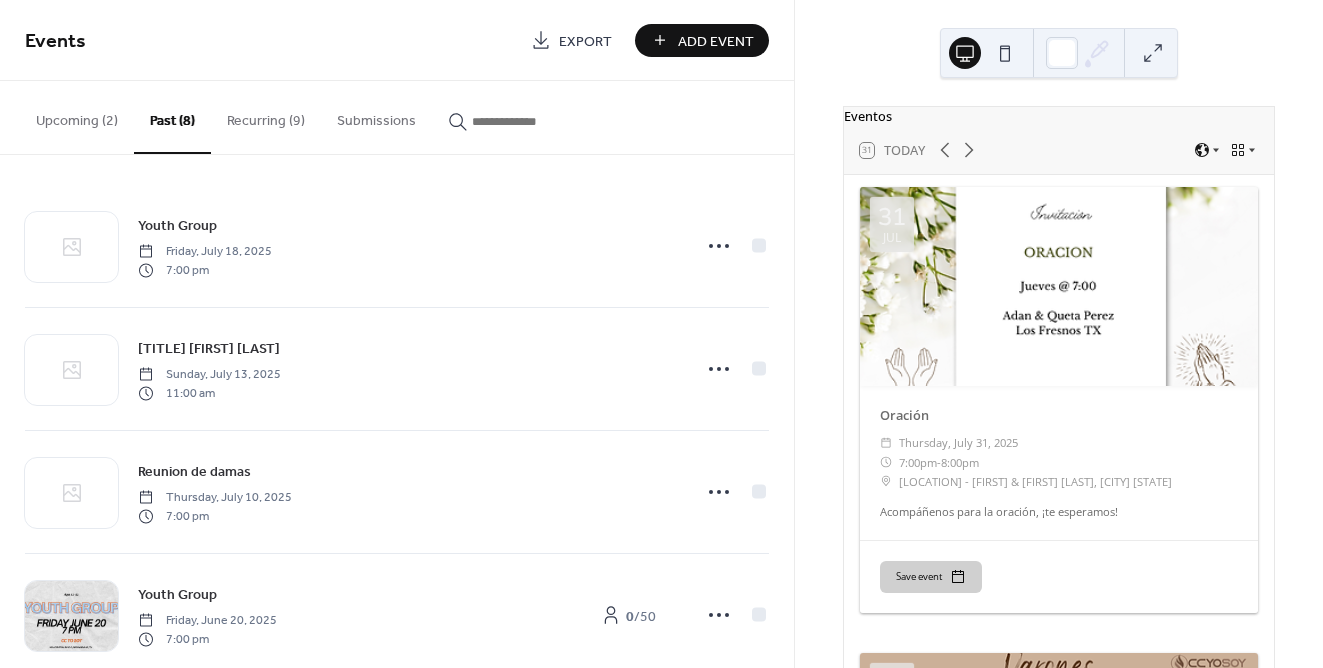 click on "Recurring (9)" at bounding box center [266, 116] 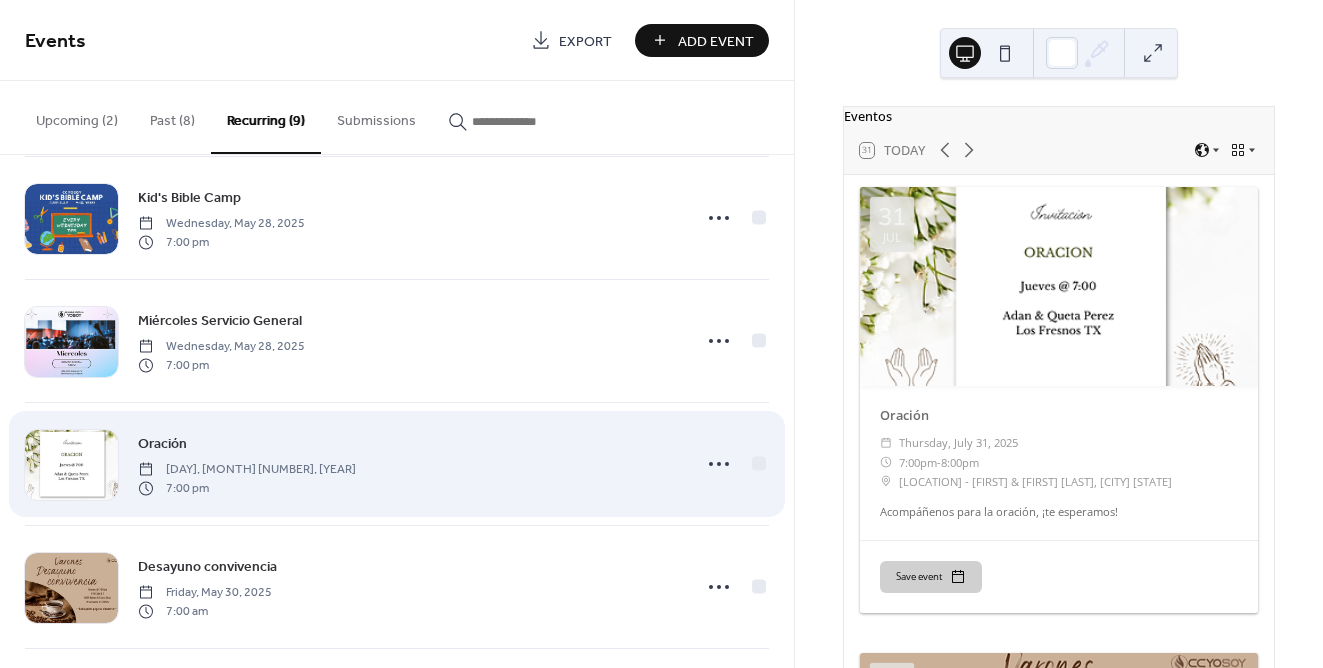 scroll, scrollTop: 541, scrollLeft: 0, axis: vertical 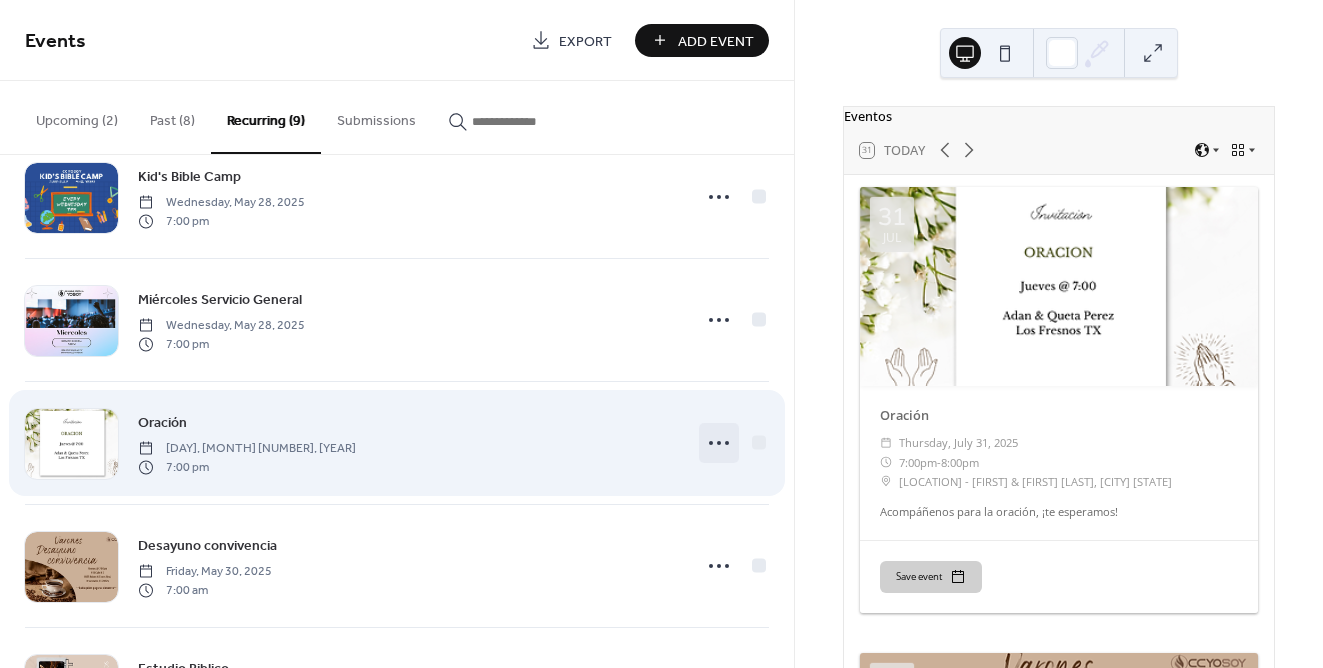 click 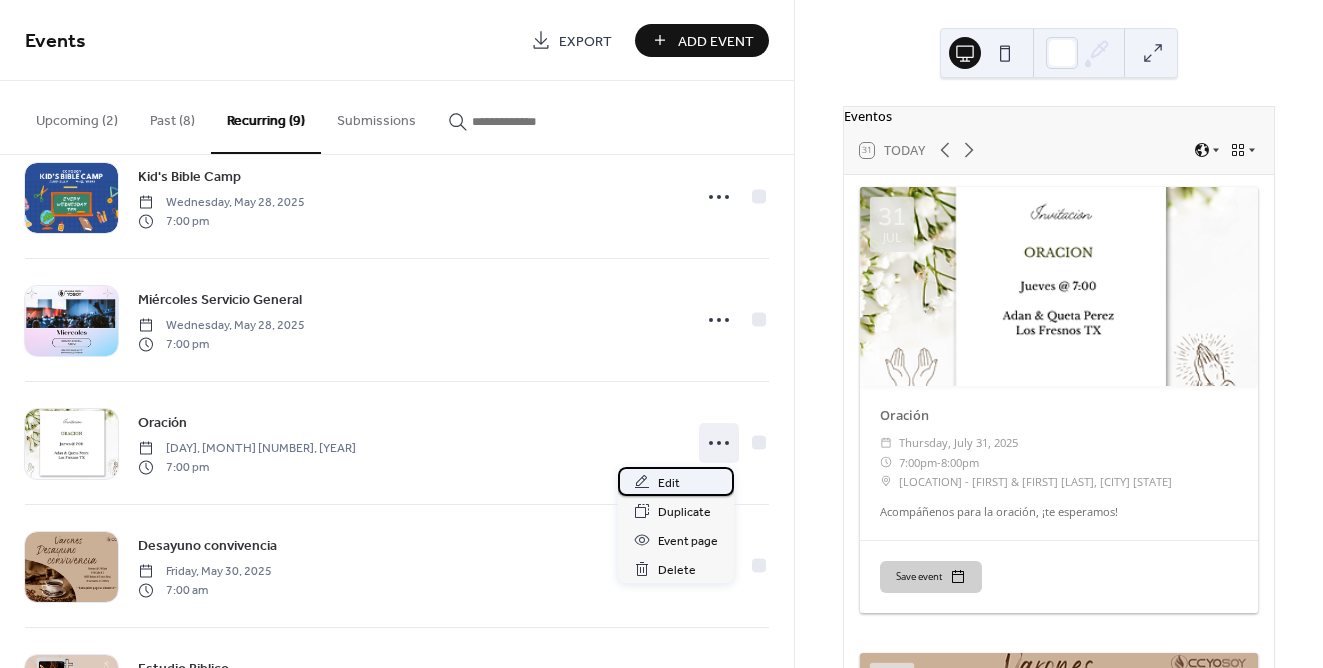 click on "Edit" at bounding box center [676, 481] 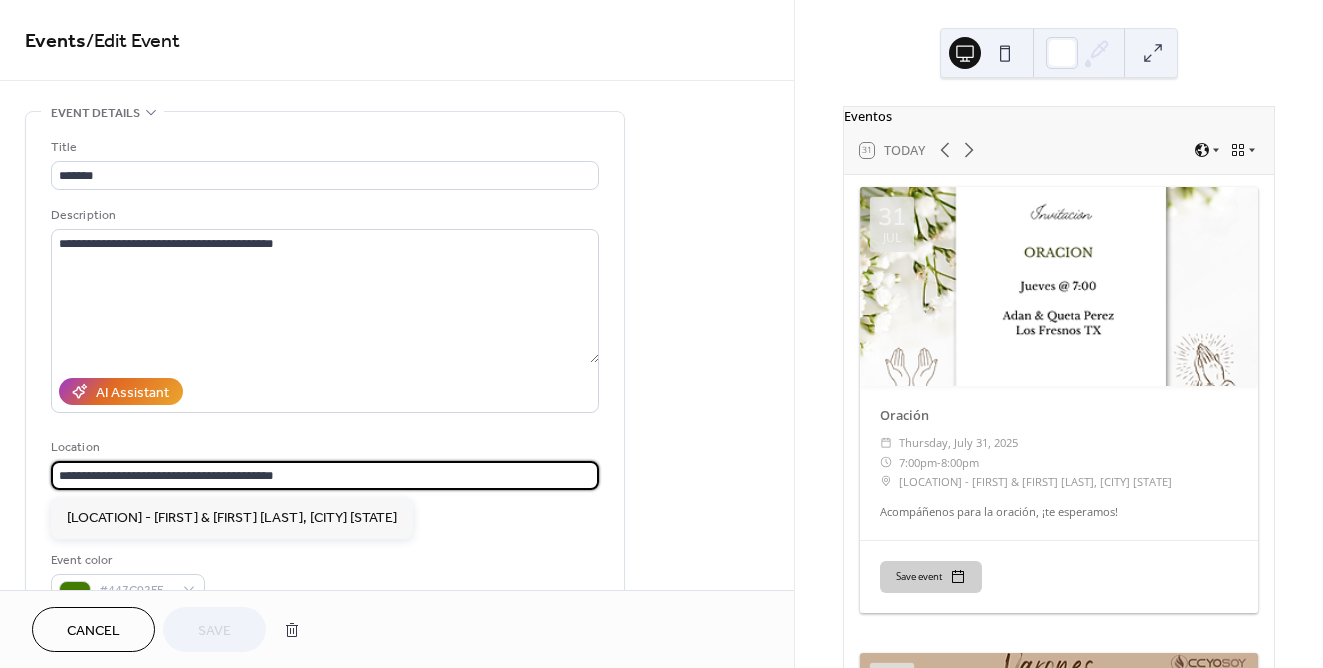 click on "**********" at bounding box center (325, 475) 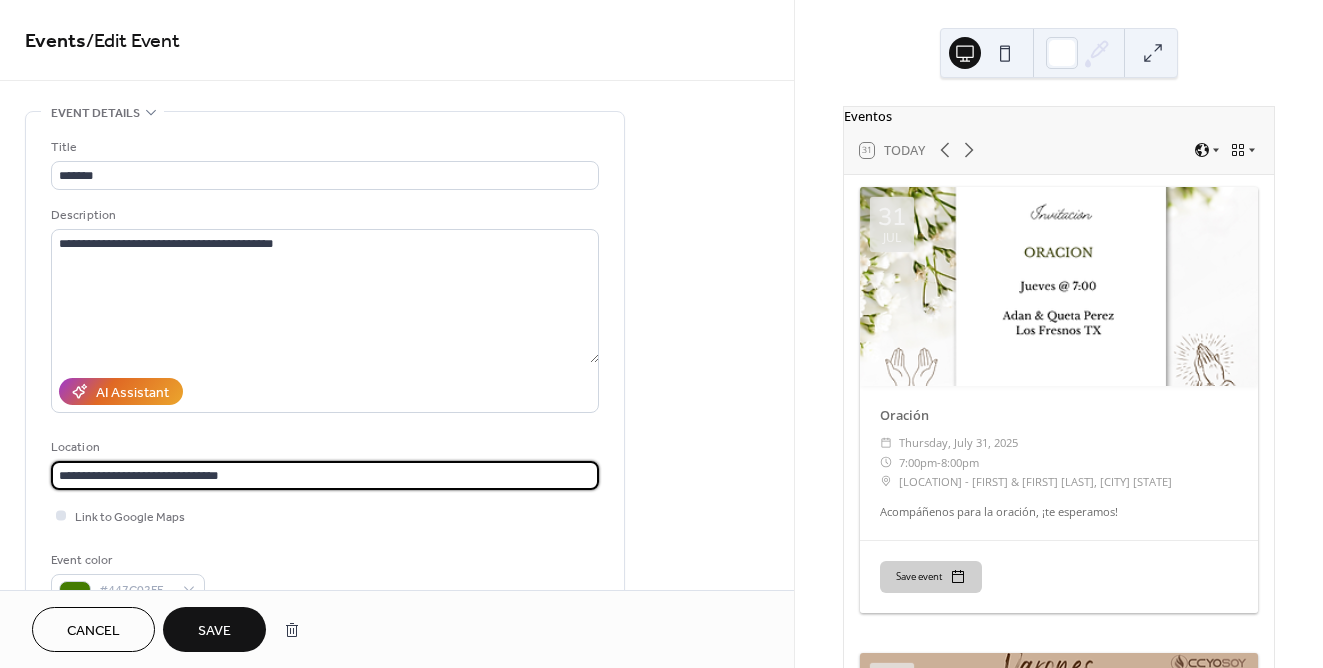 type on "**********" 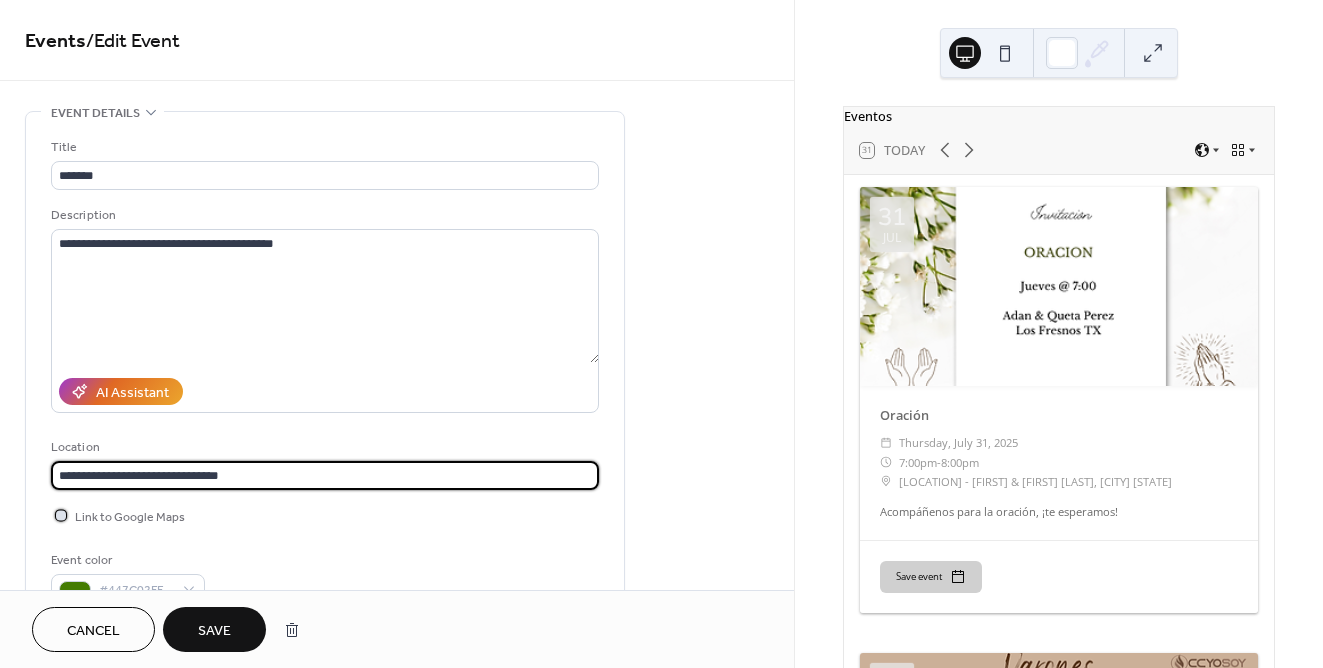 click on "Link to Google Maps" at bounding box center (130, 517) 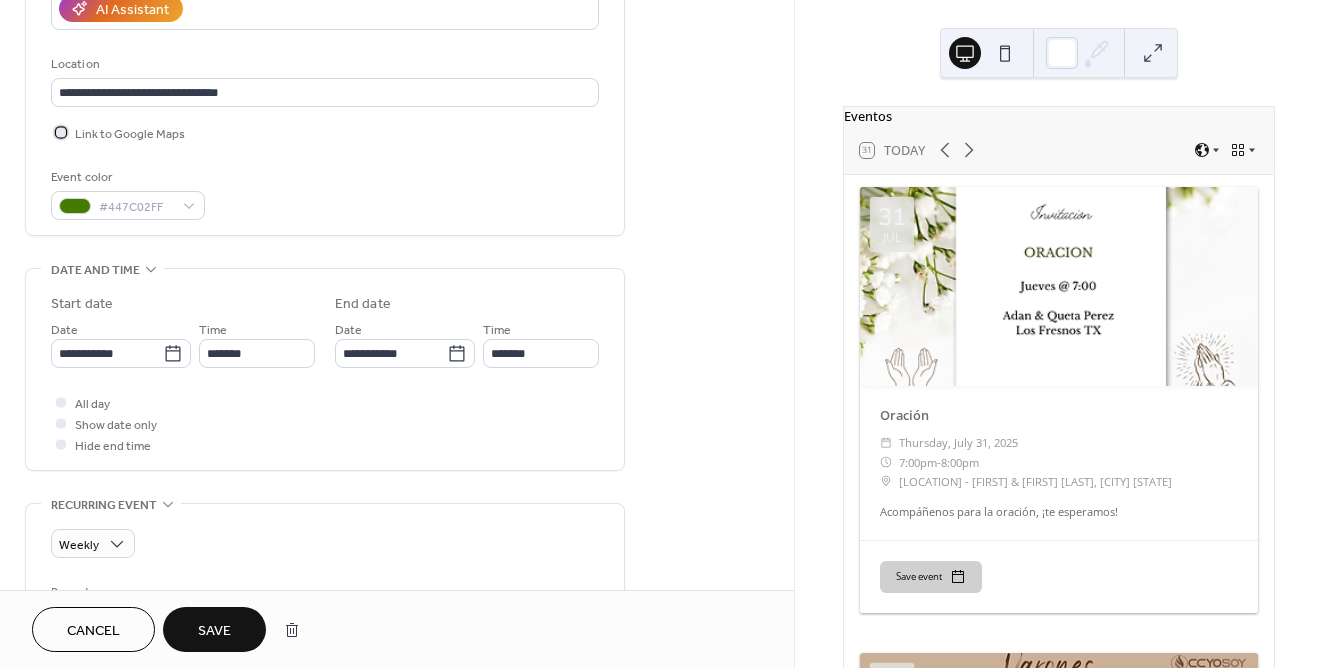 scroll, scrollTop: 390, scrollLeft: 0, axis: vertical 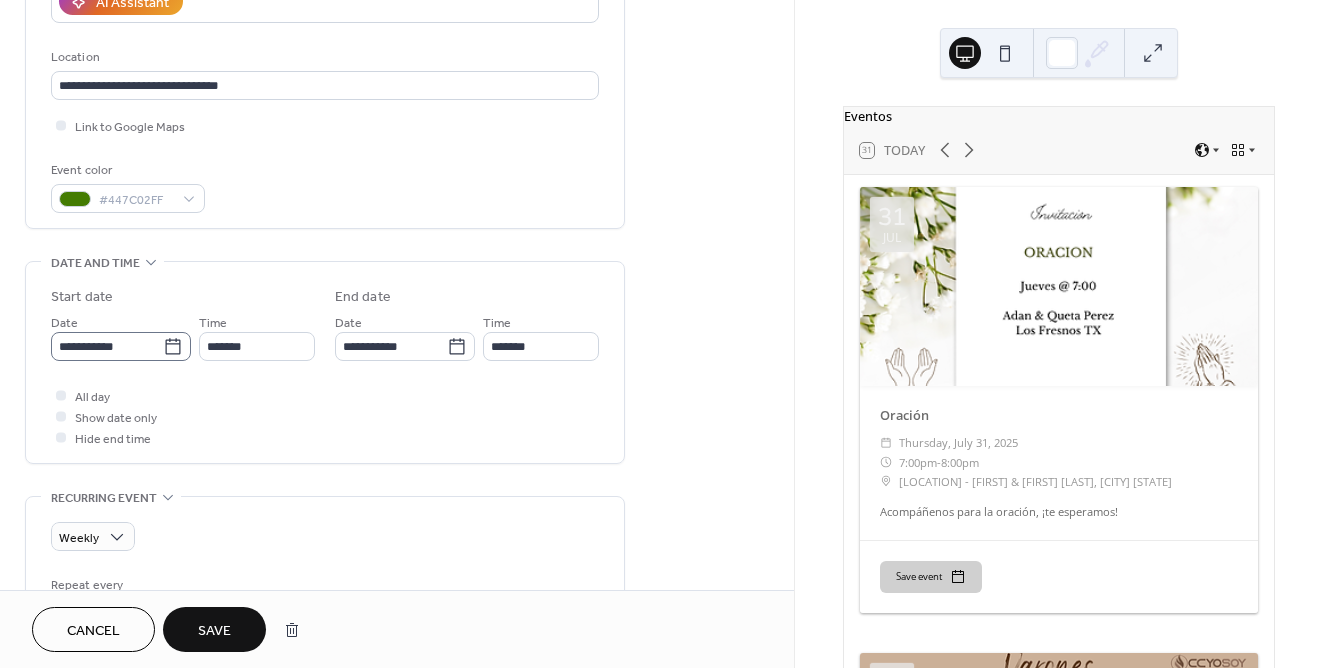 click 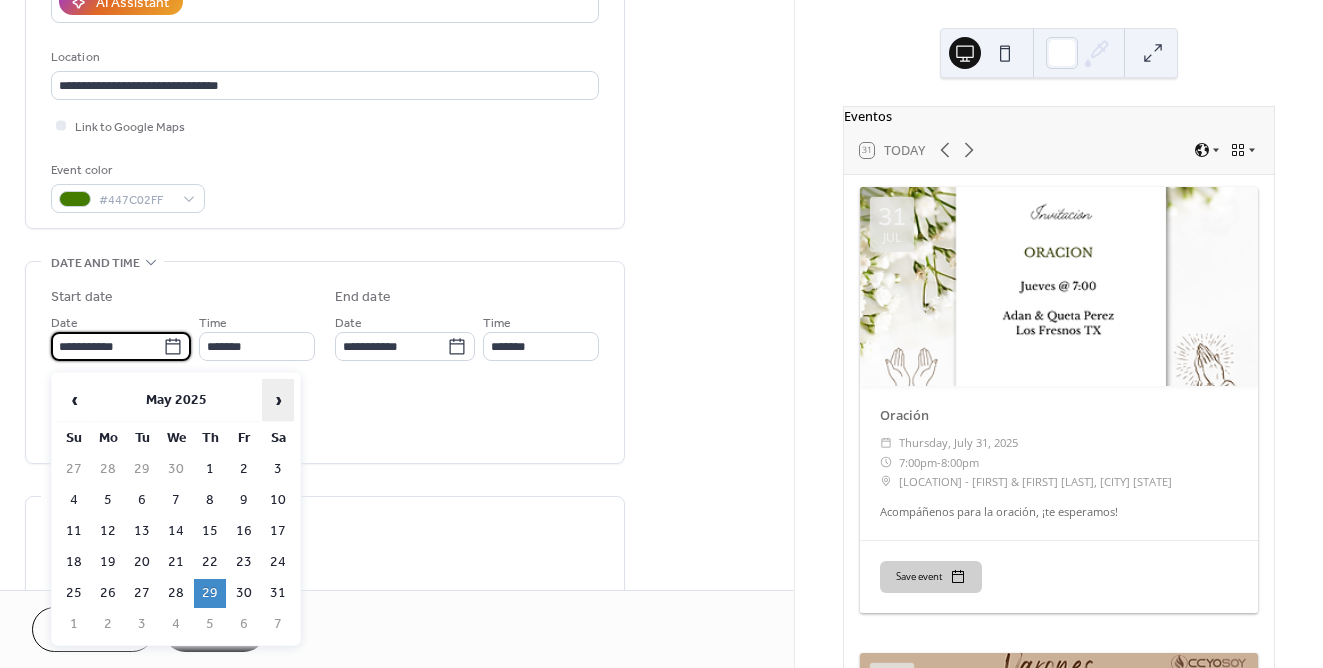 click on "›" at bounding box center [278, 400] 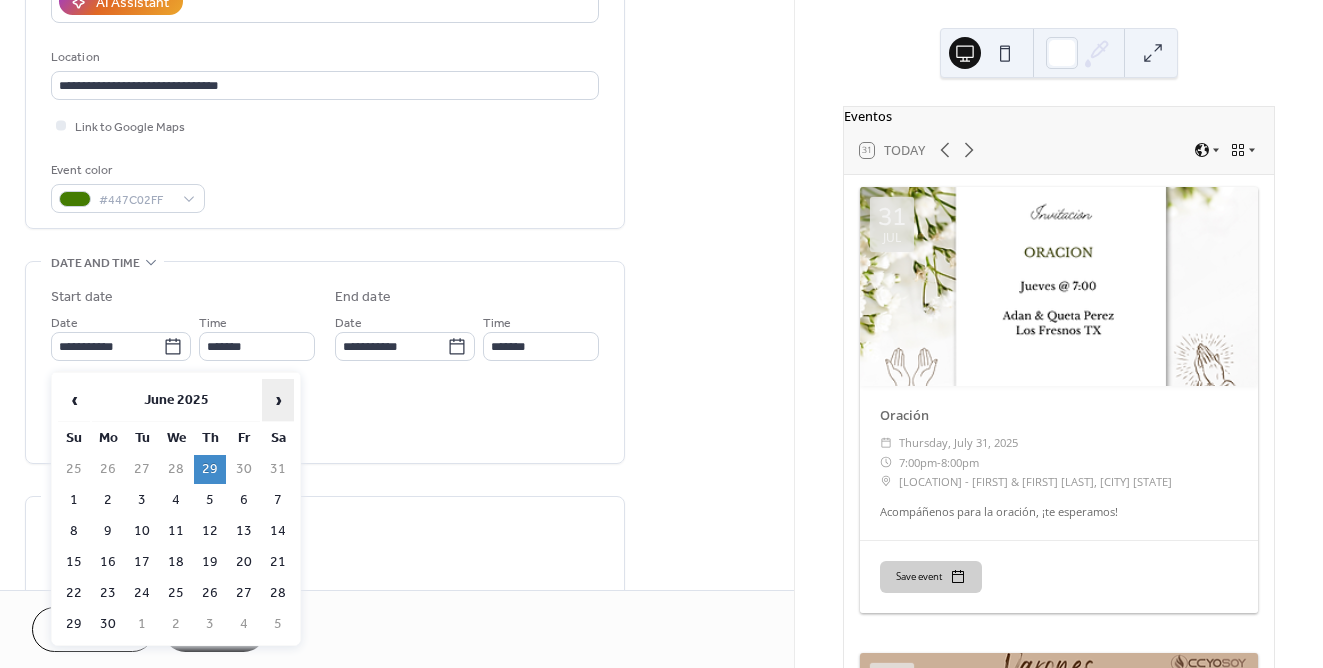 click on "›" at bounding box center [278, 400] 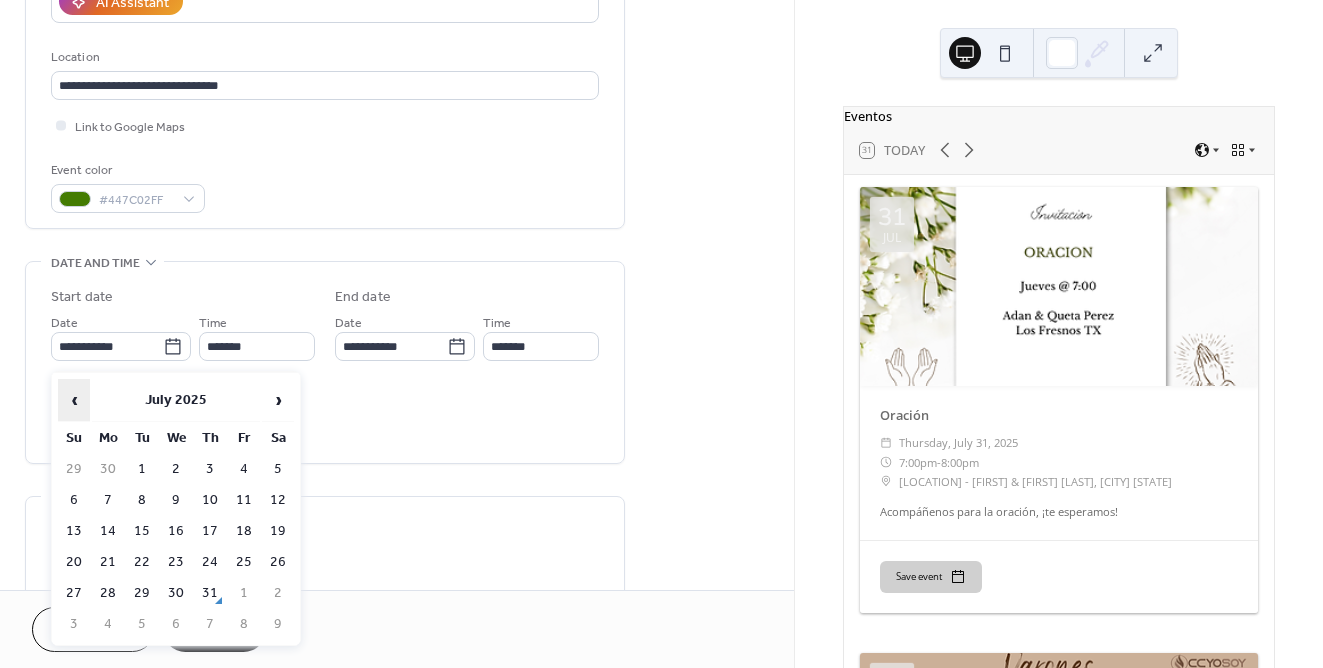 click on "‹" at bounding box center [74, 400] 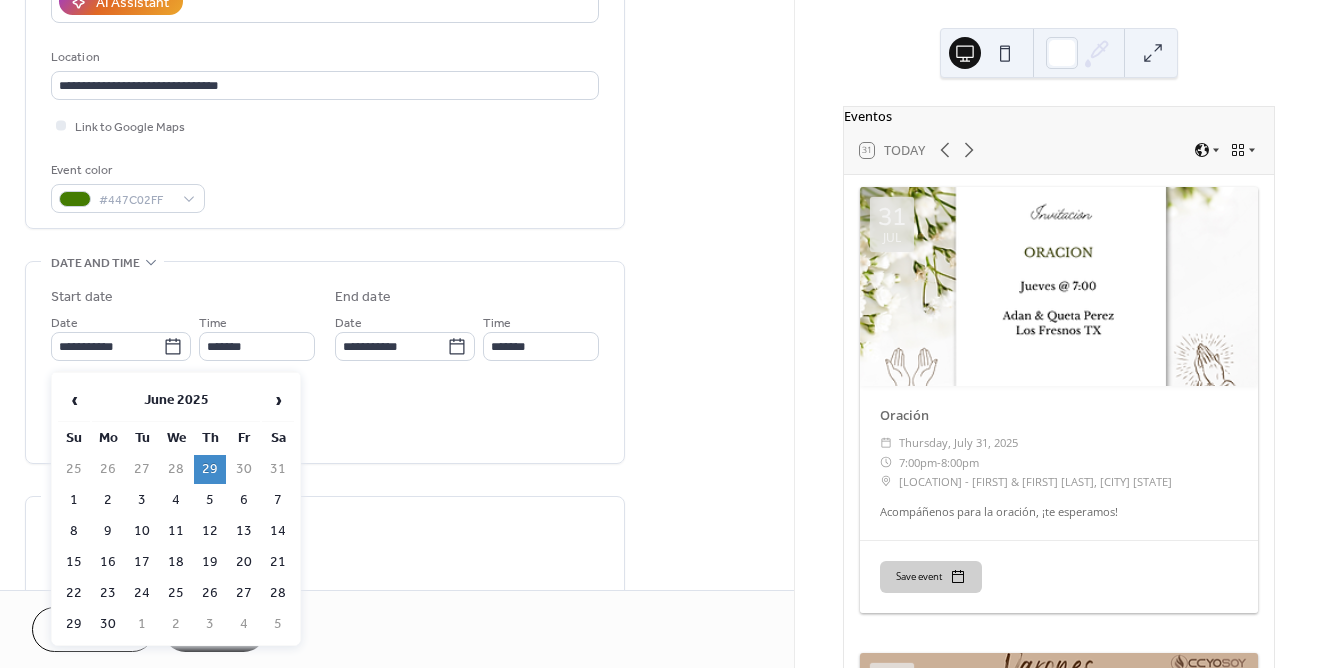 click on "29" at bounding box center (210, 469) 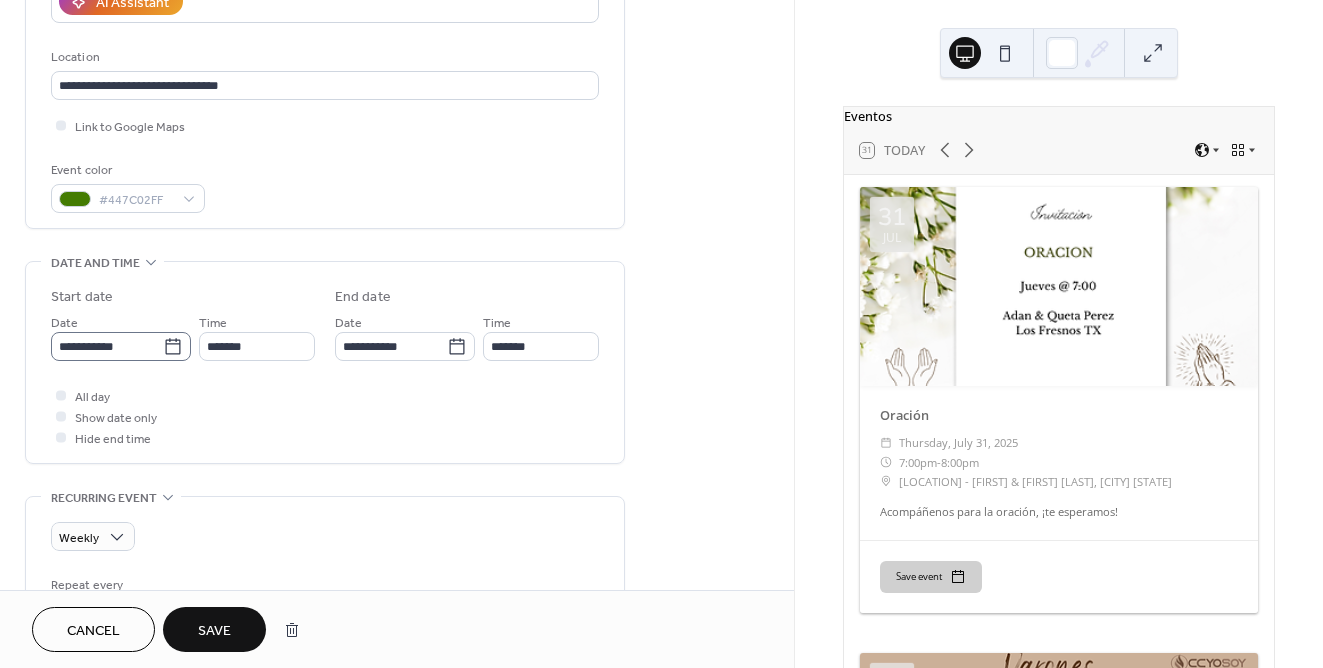 click 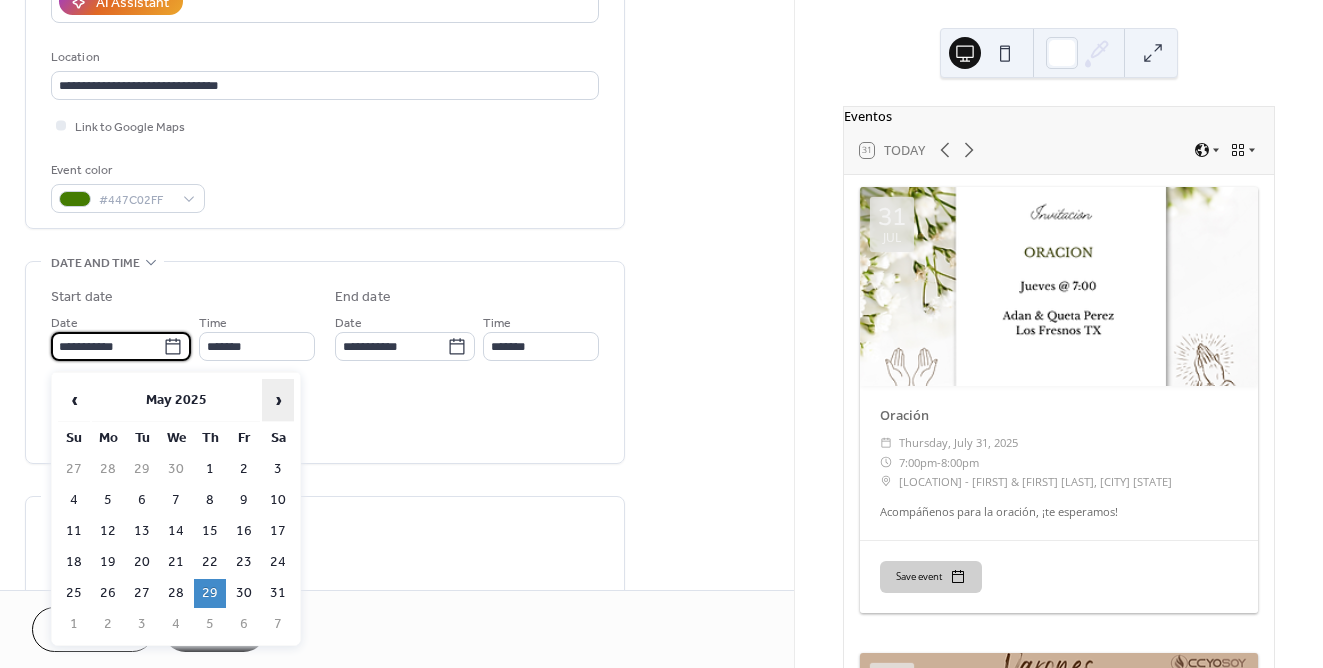 click on "›" at bounding box center [278, 400] 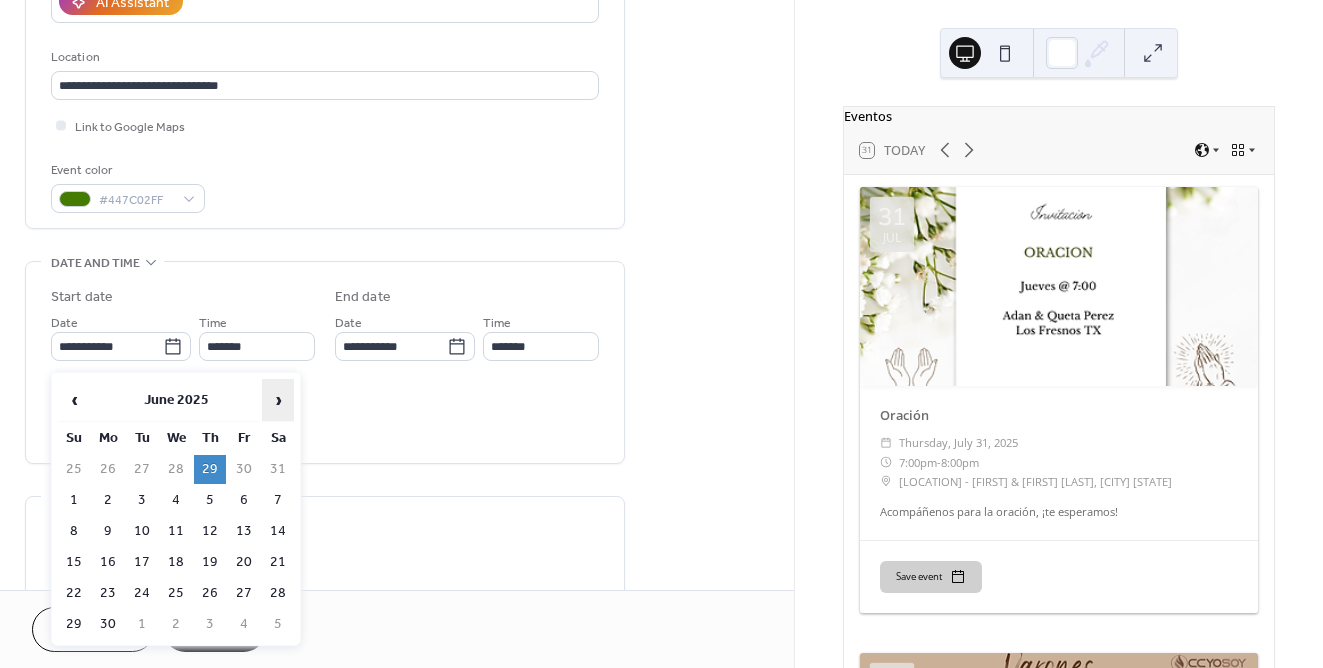 click on "›" at bounding box center [278, 400] 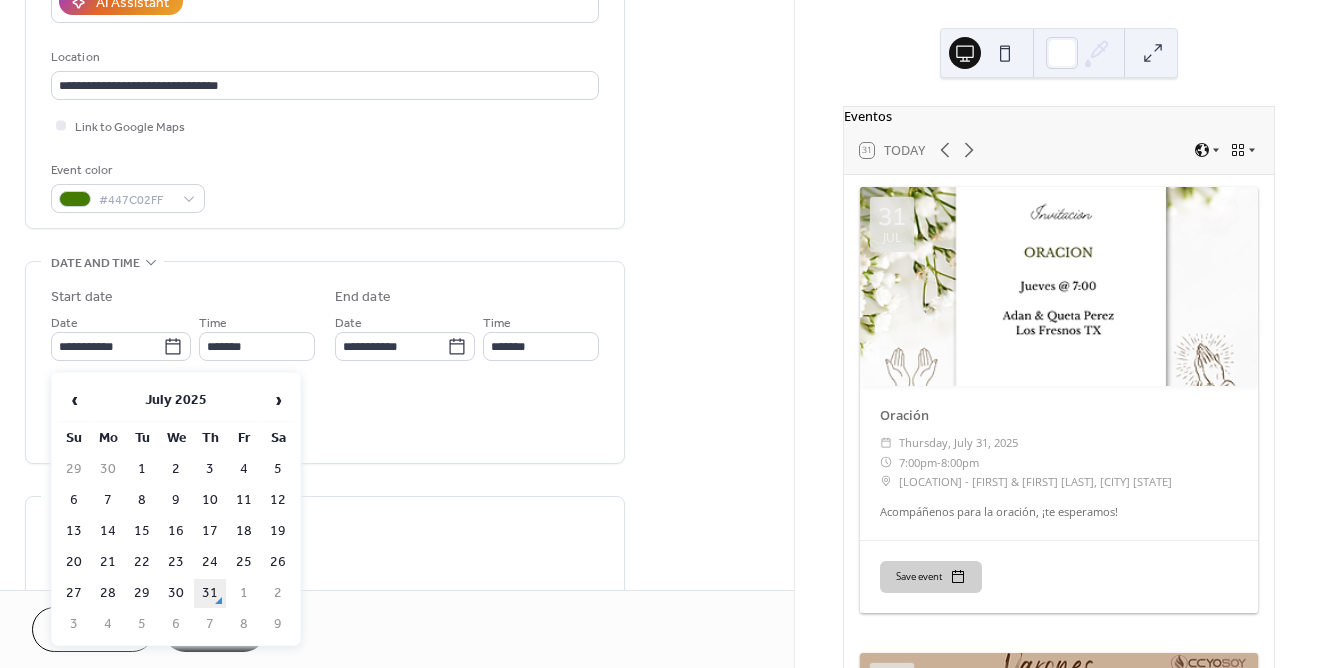 click on "31" at bounding box center (210, 593) 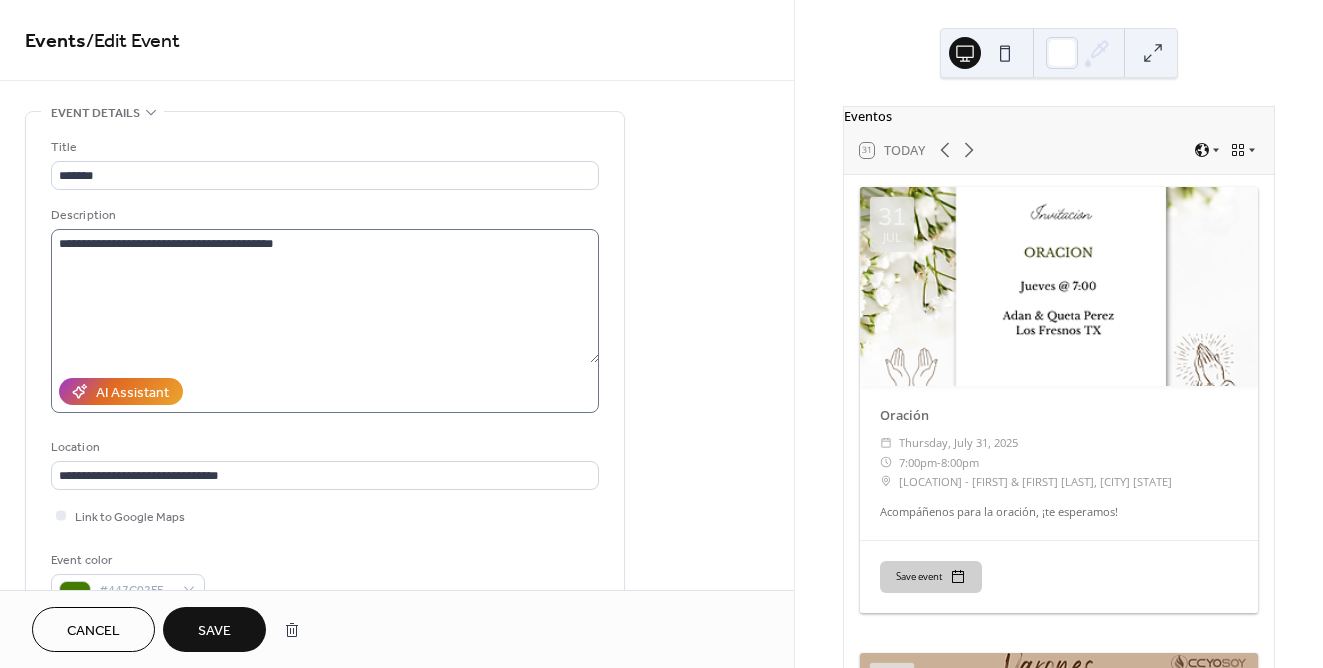 scroll, scrollTop: 0, scrollLeft: 0, axis: both 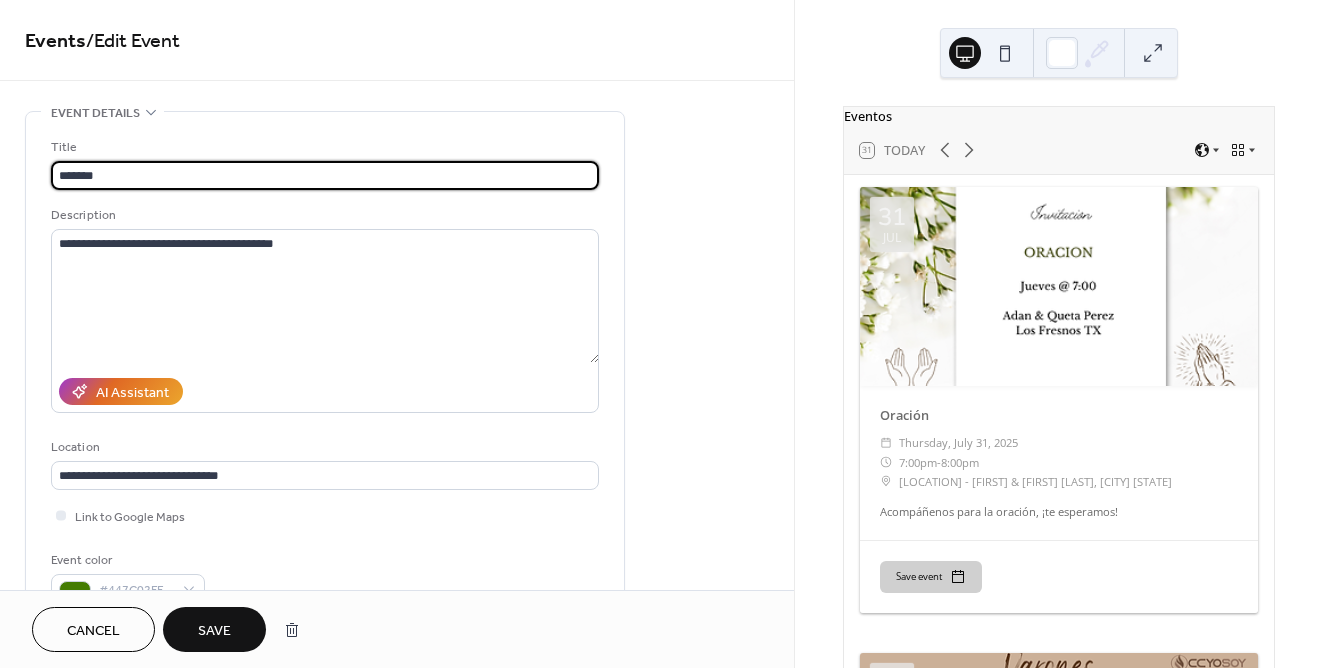 click on "*******" at bounding box center (325, 175) 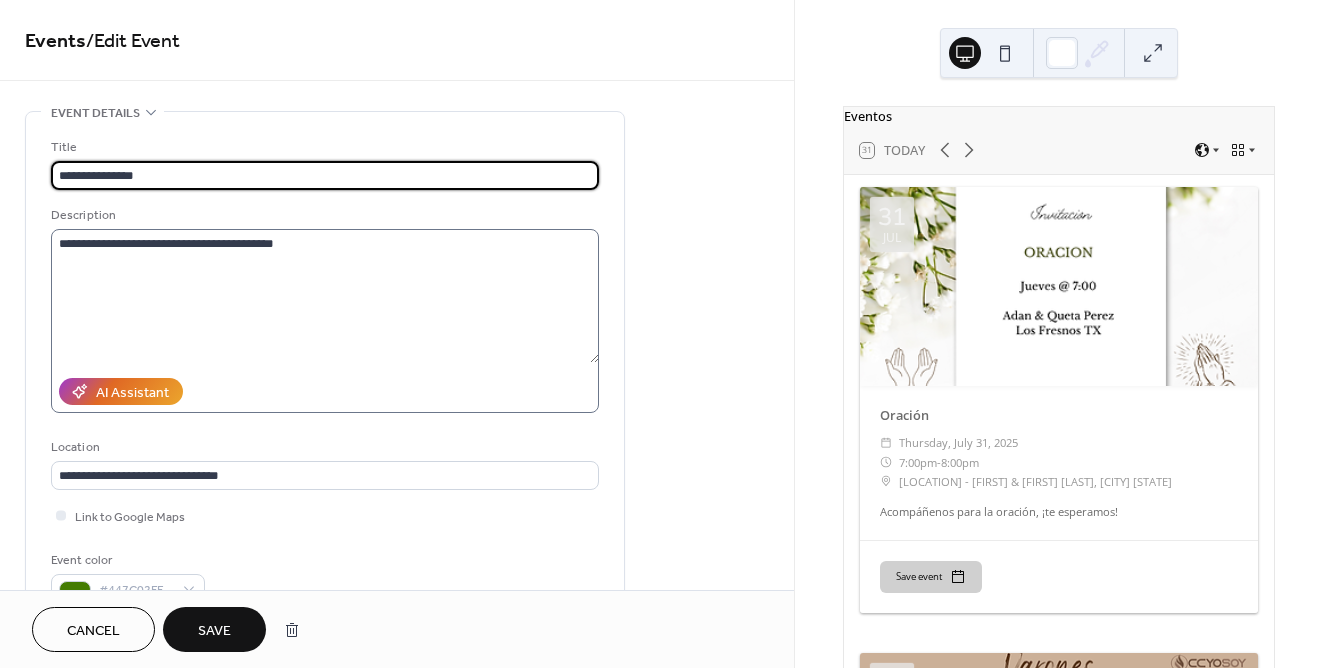 type on "**********" 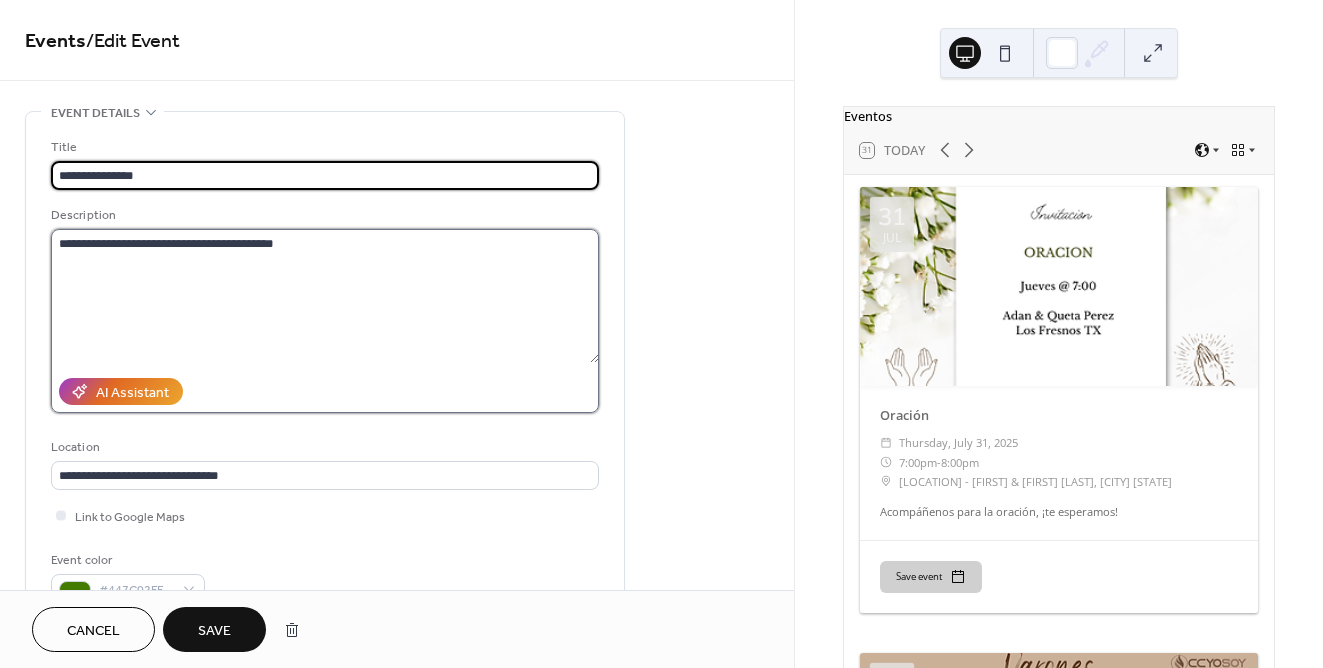 click on "**********" at bounding box center [325, 296] 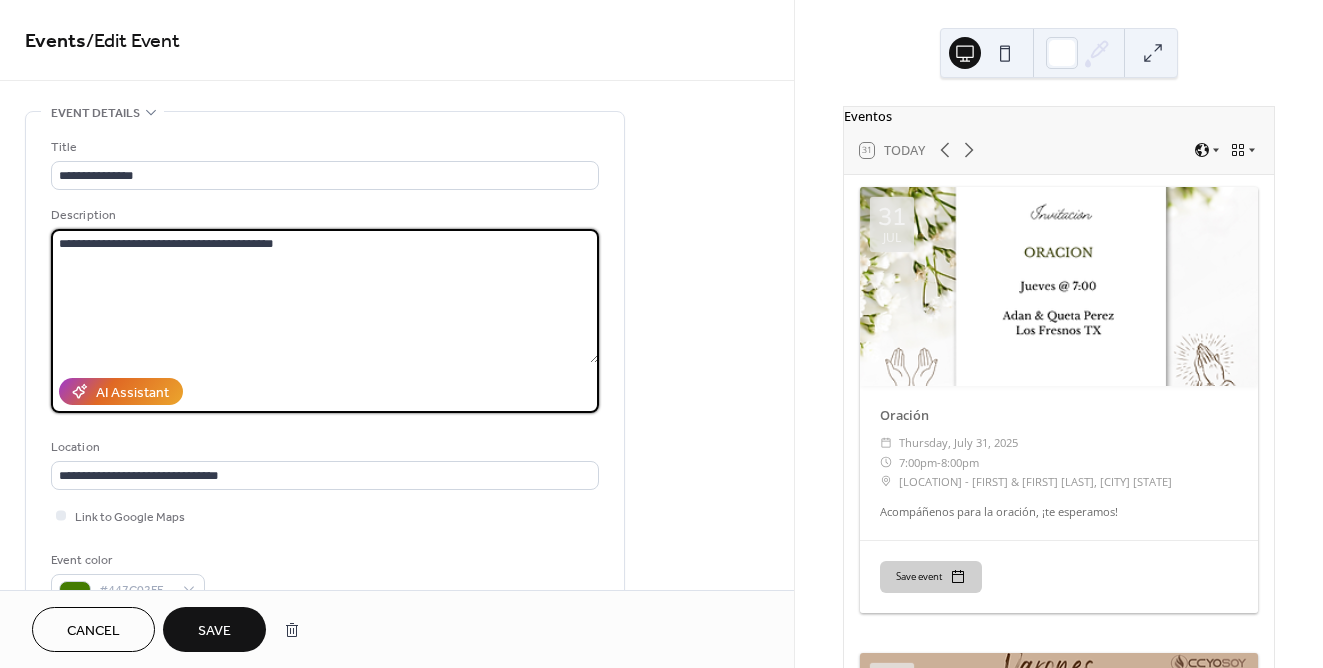 click on "**********" at bounding box center (325, 296) 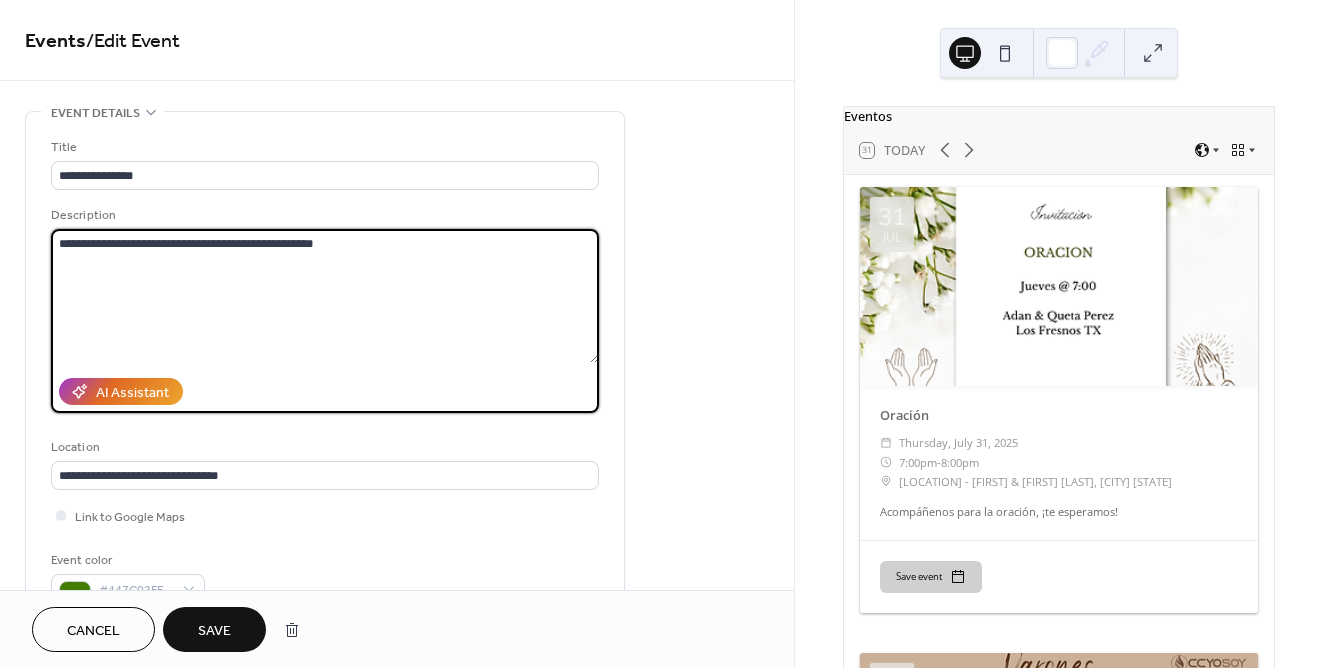 drag, startPoint x: 241, startPoint y: 282, endPoint x: 343, endPoint y: 304, distance: 104.34558 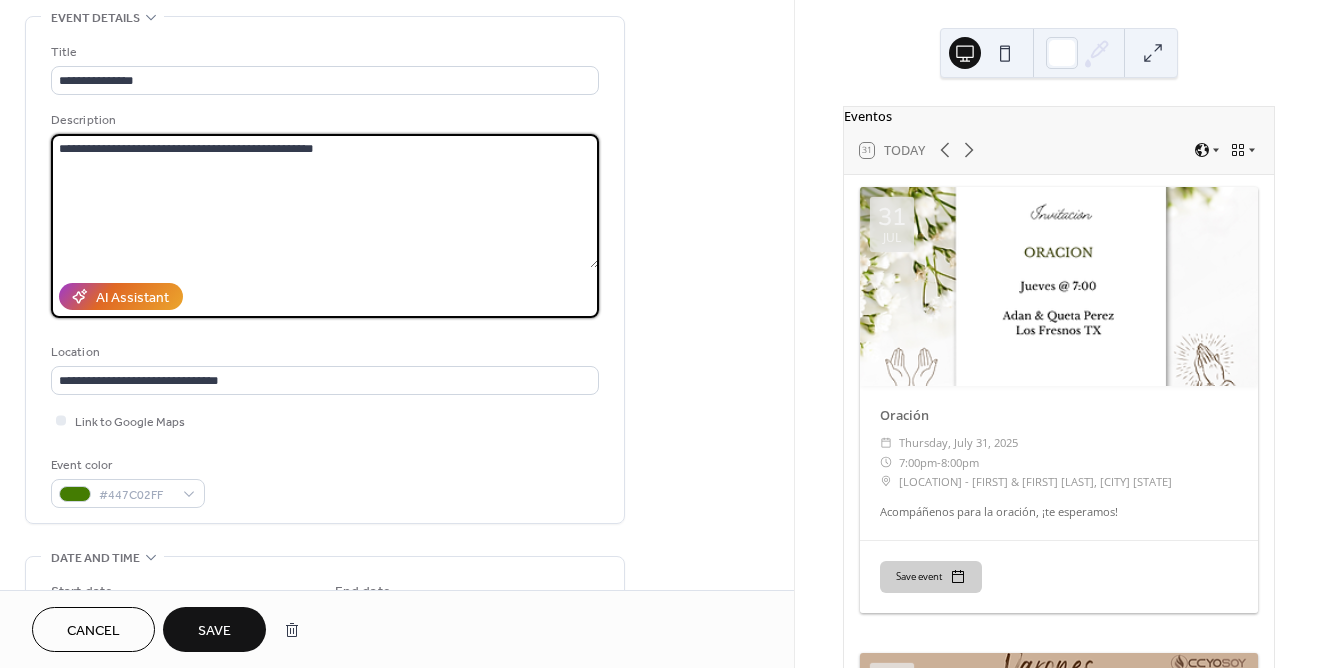scroll, scrollTop: 264, scrollLeft: 0, axis: vertical 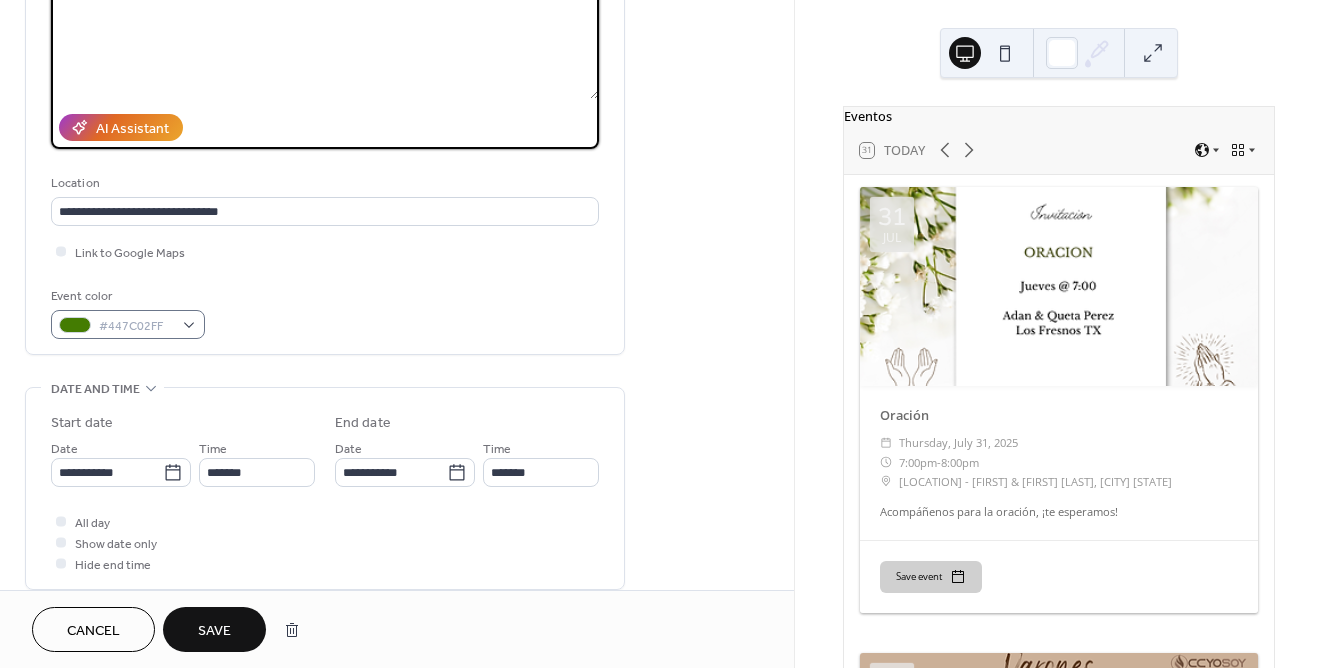 type on "**********" 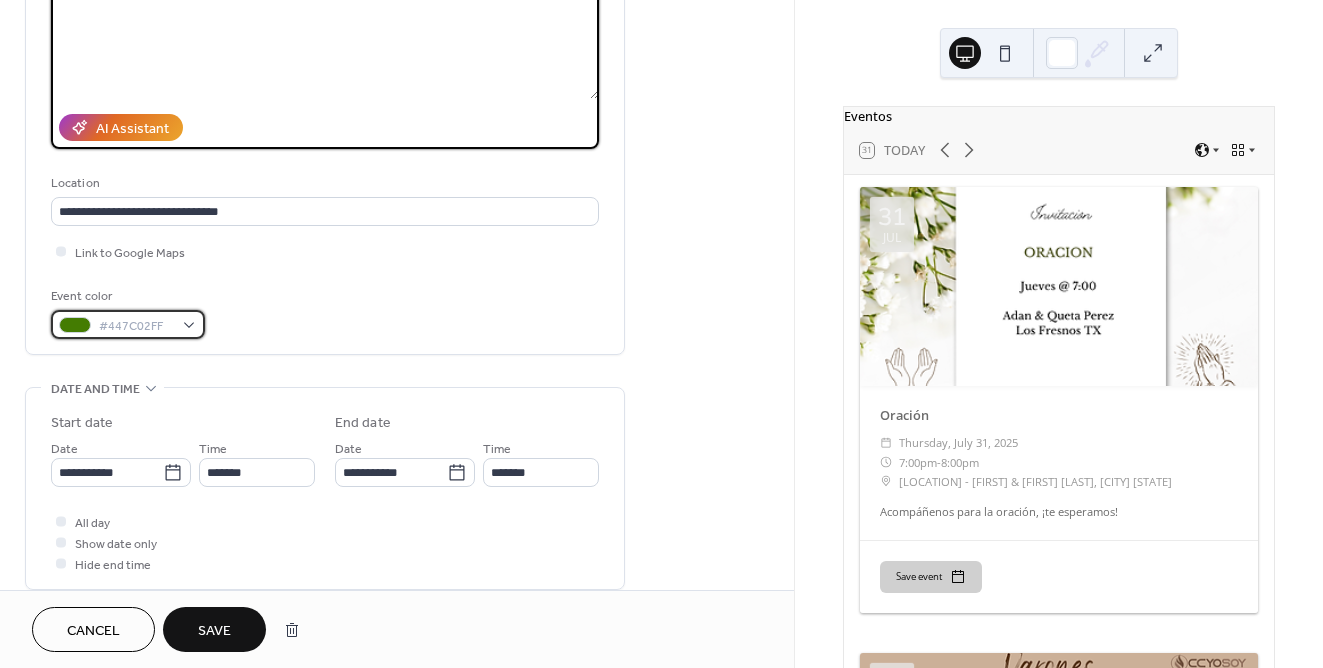 click on "#447C02FF" at bounding box center (136, 326) 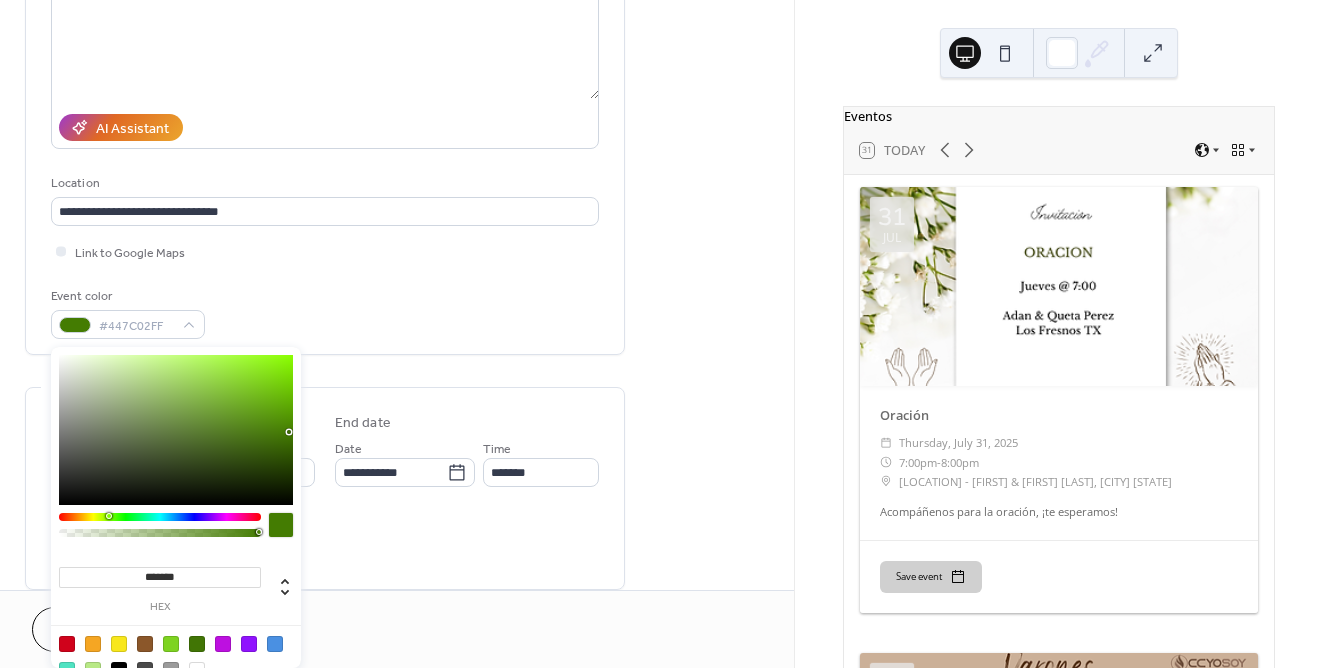 click on "Event color #447C02FF" at bounding box center (325, 312) 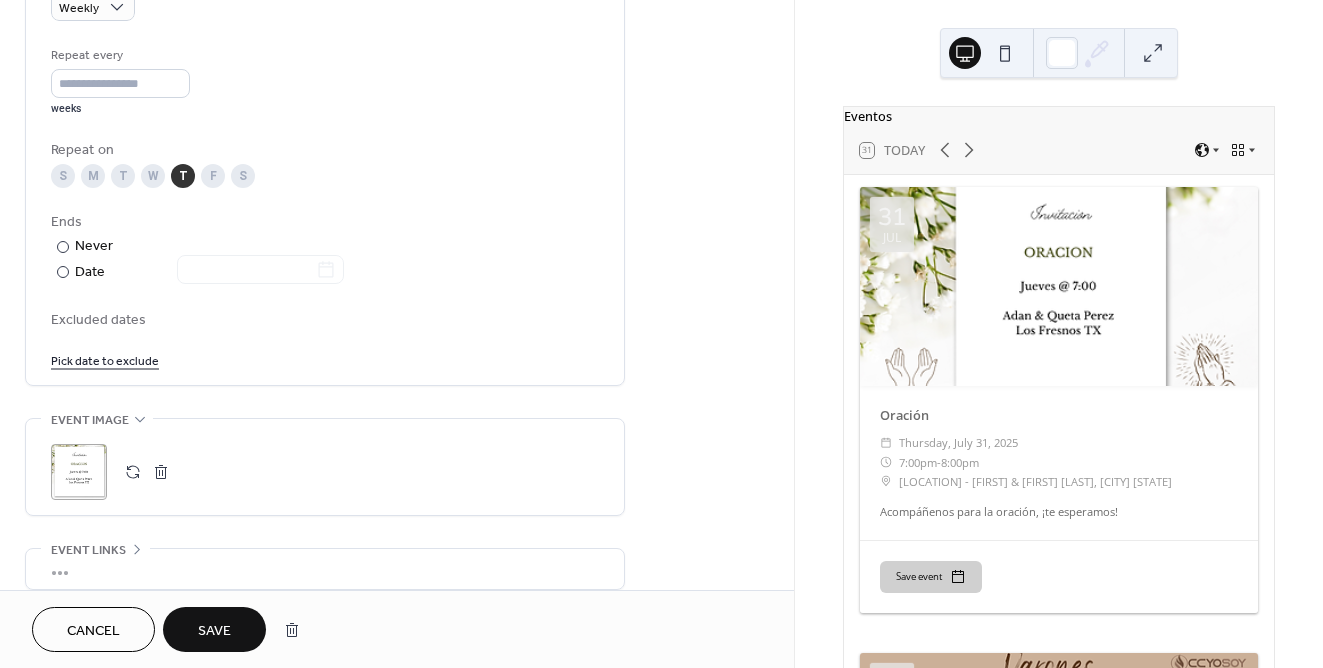 scroll, scrollTop: 922, scrollLeft: 0, axis: vertical 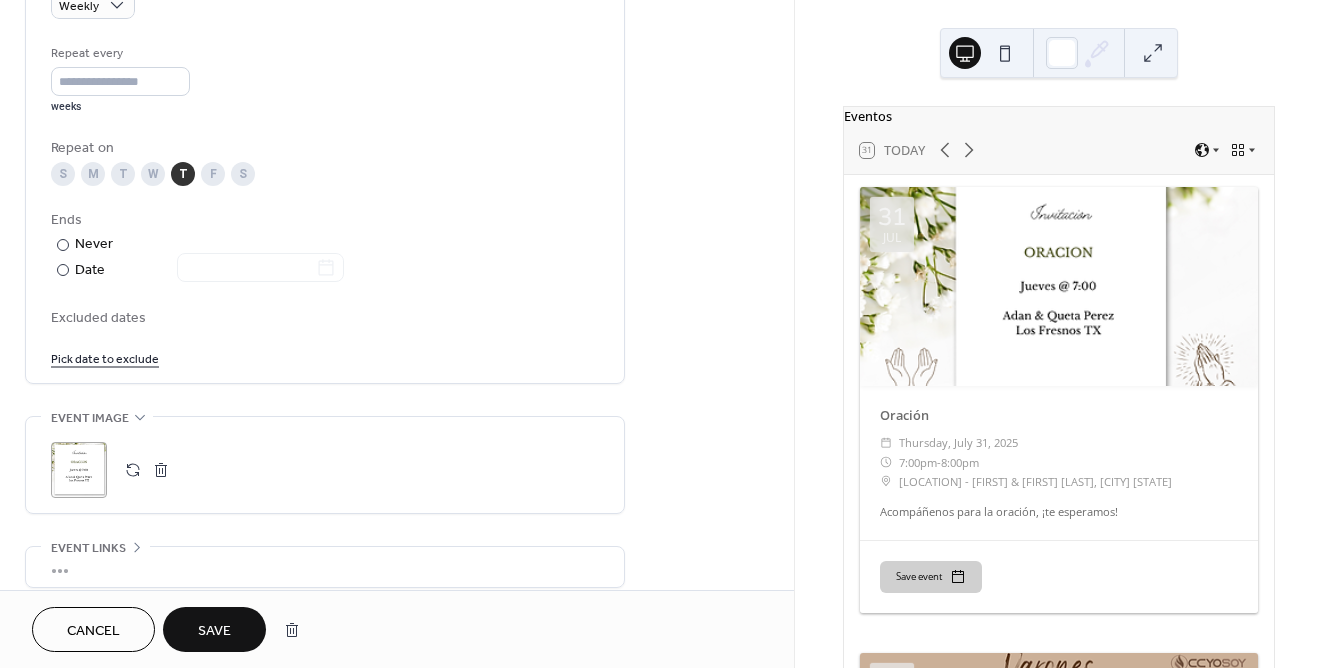 click at bounding box center (161, 470) 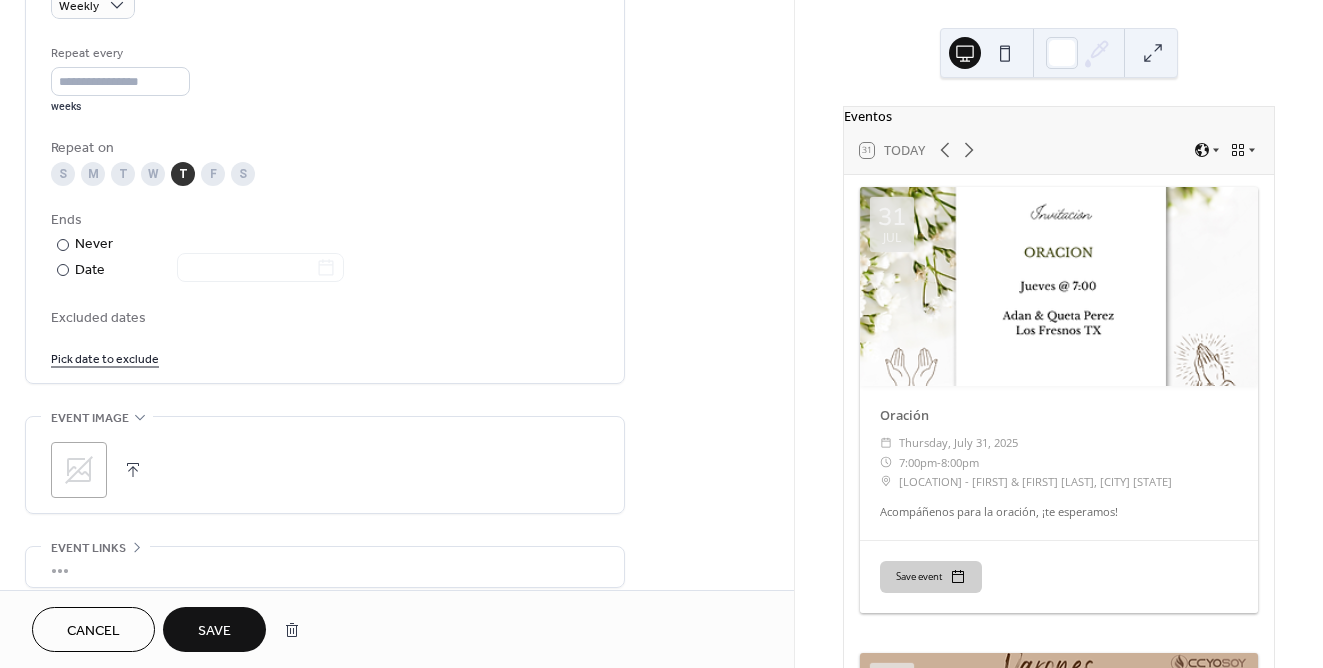 click 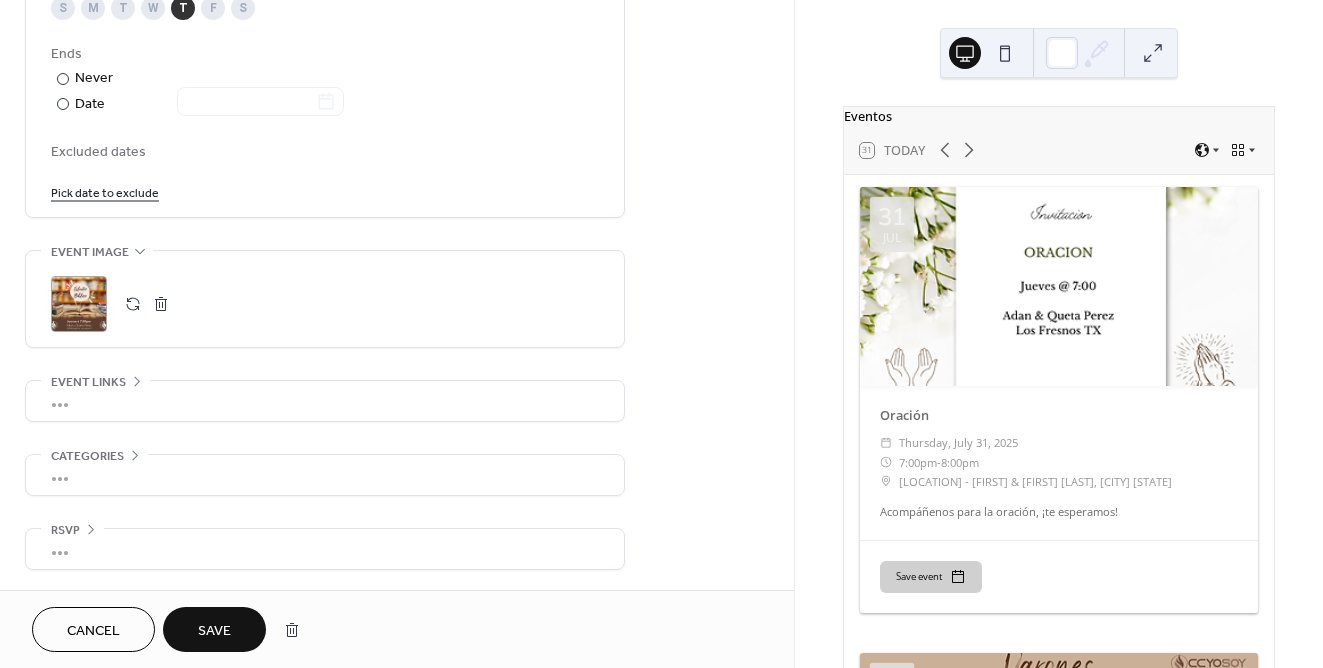 scroll, scrollTop: 1098, scrollLeft: 0, axis: vertical 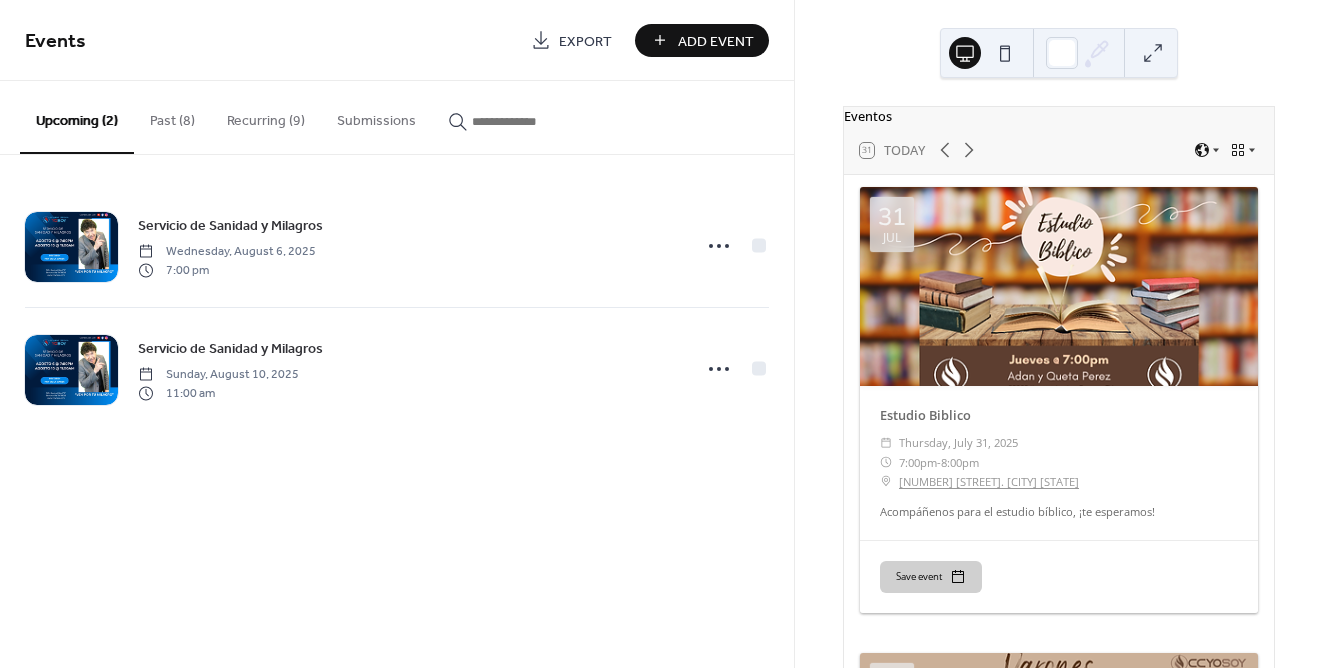 click on "Recurring (9)" at bounding box center [266, 116] 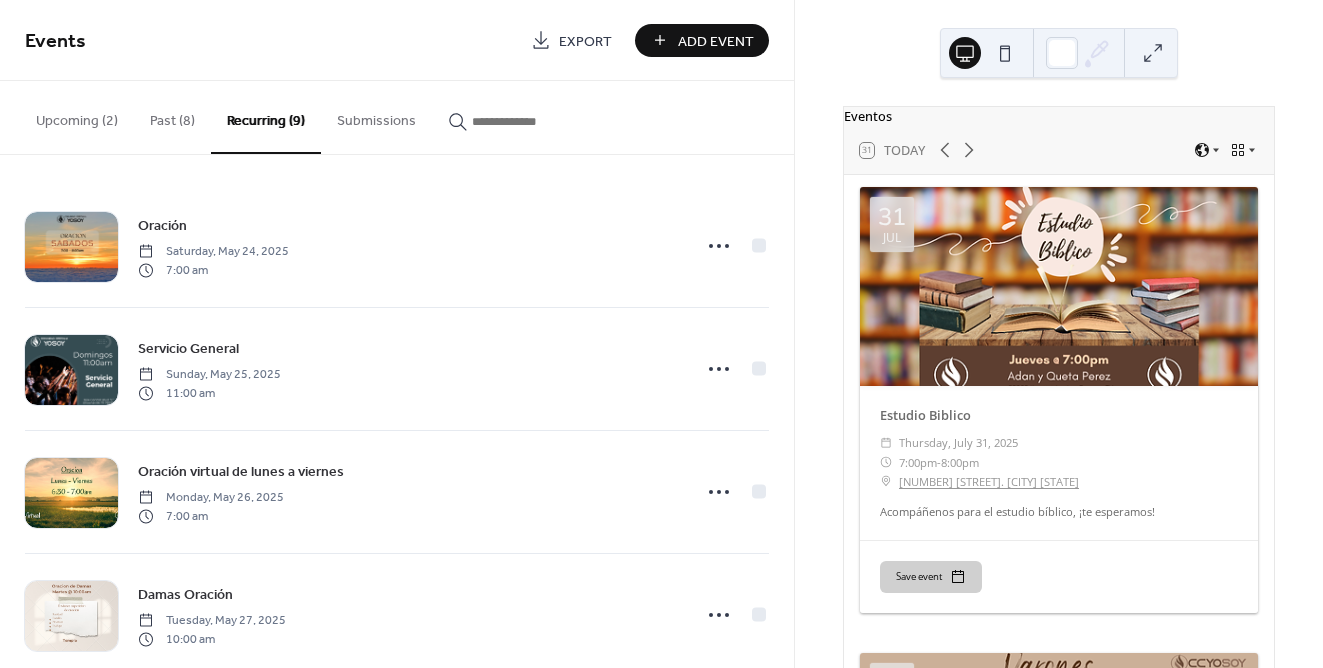 click on "Add Event" at bounding box center (716, 41) 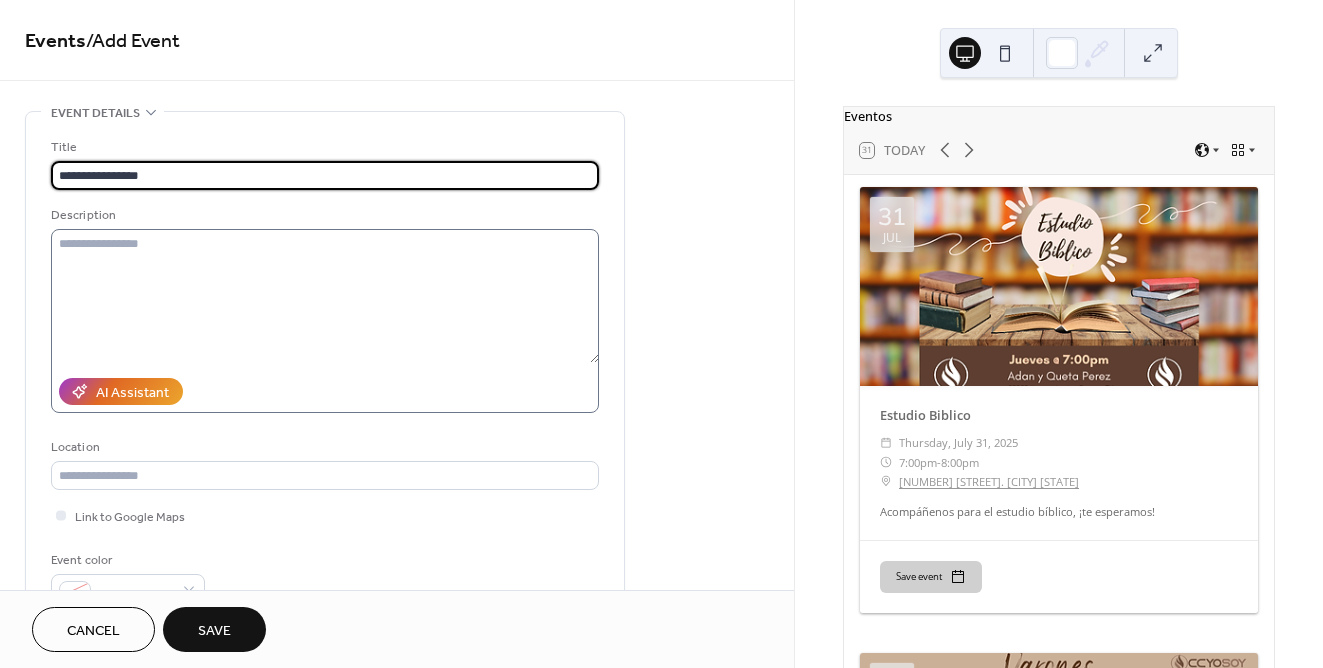 type on "**********" 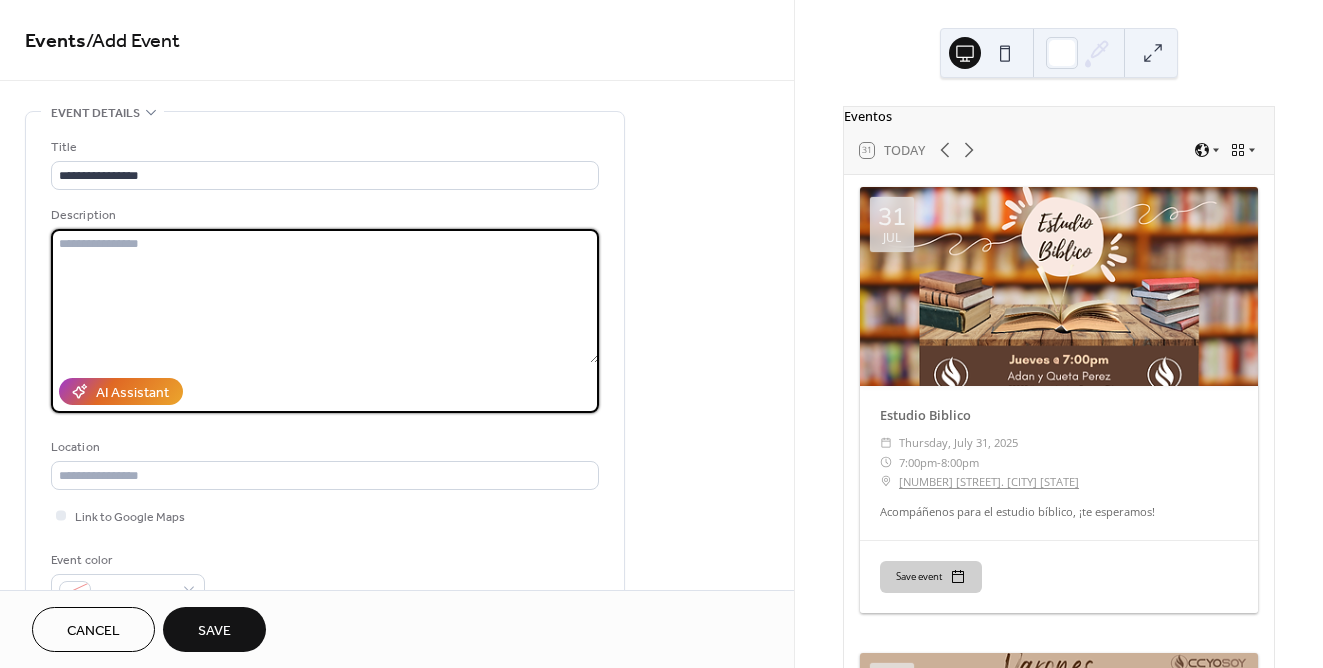 click at bounding box center [325, 296] 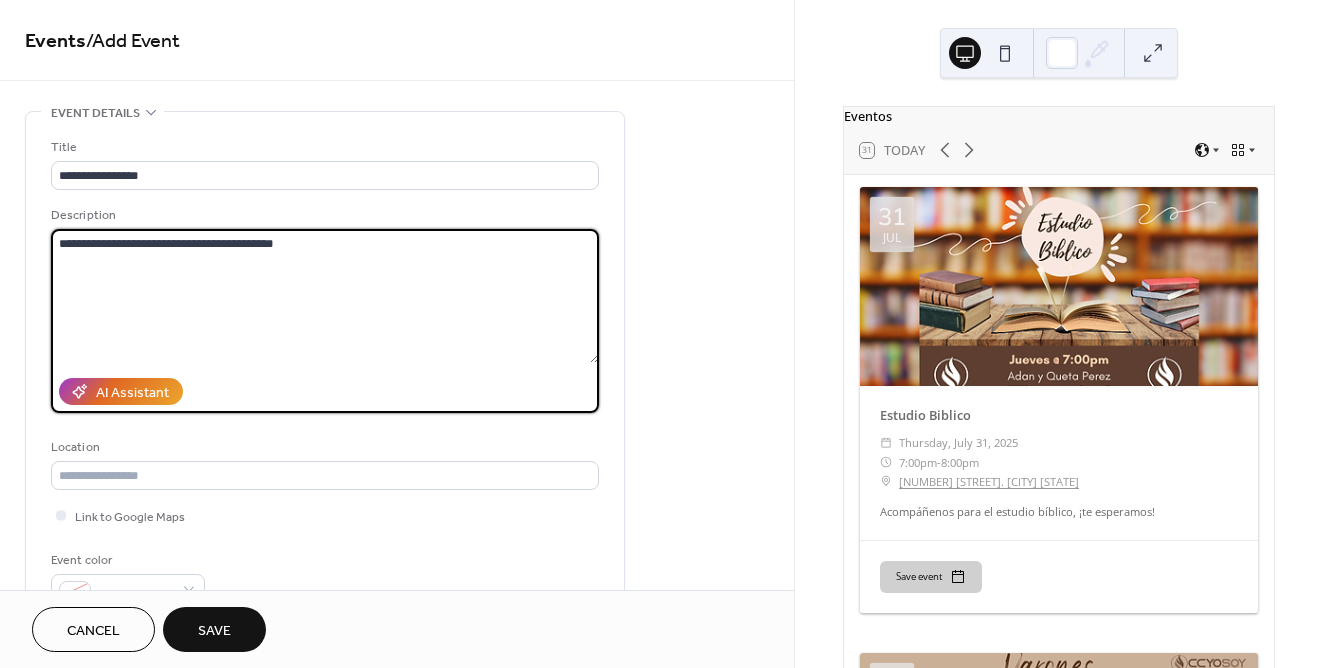 click on "**********" at bounding box center [325, 296] 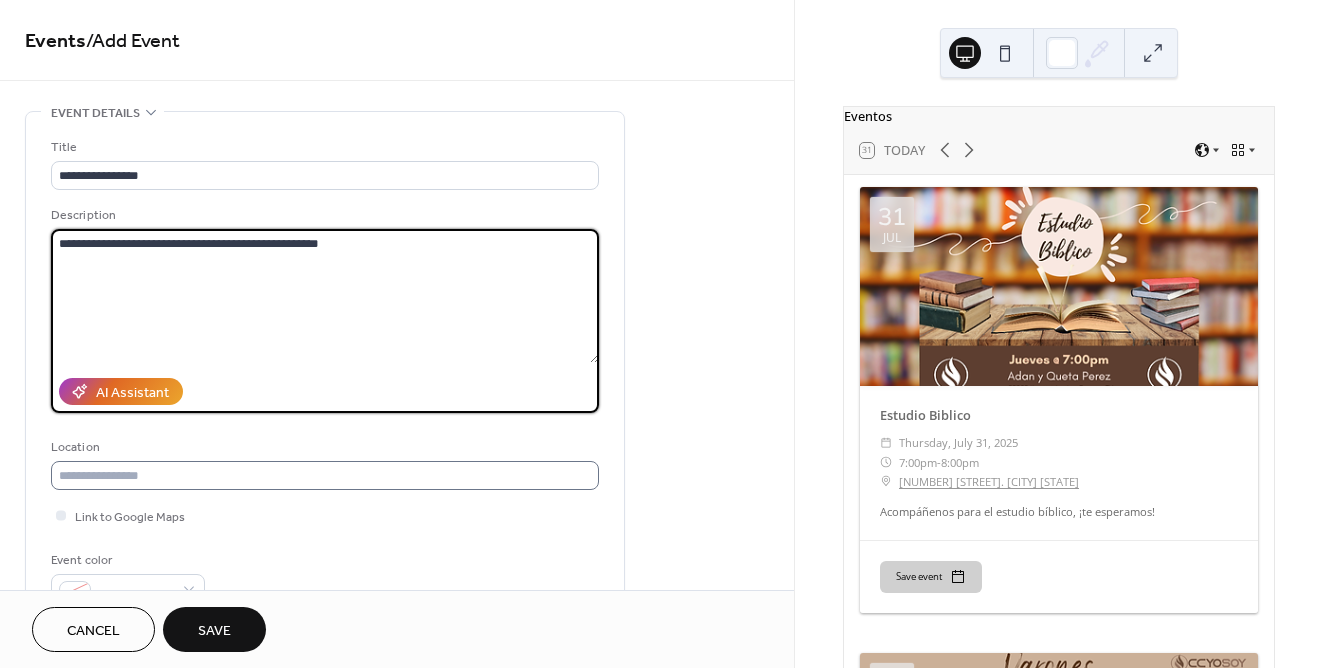 type on "**********" 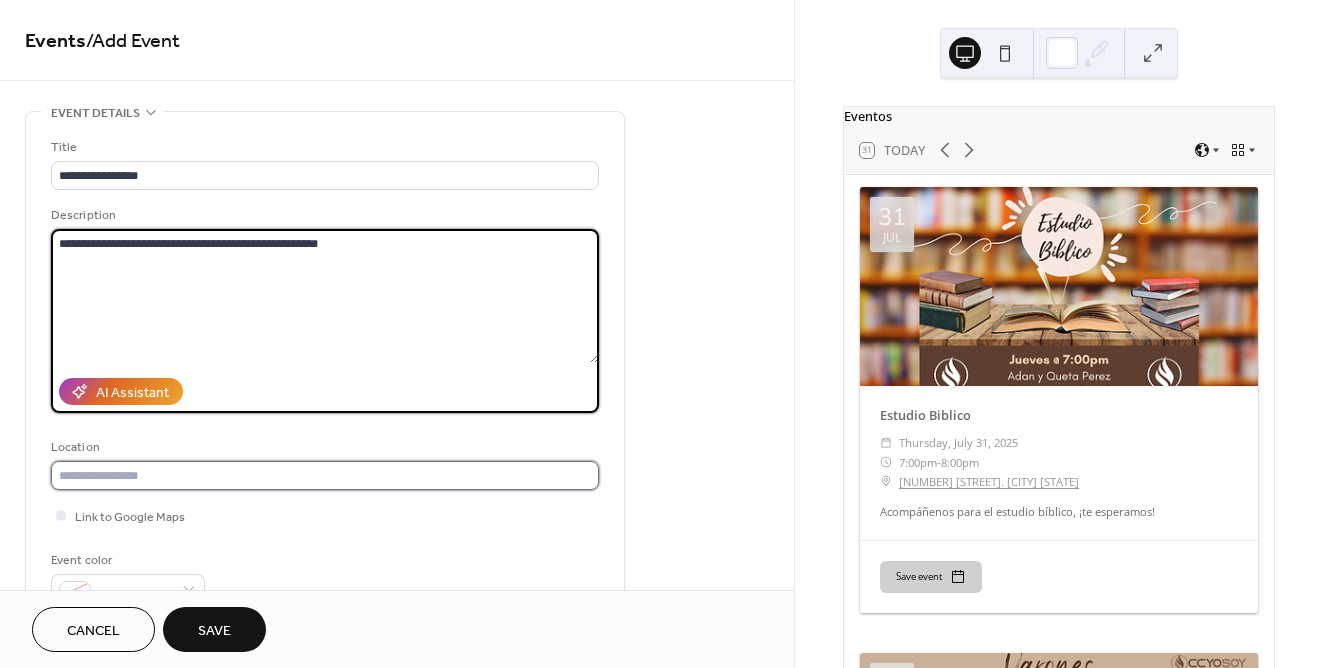 click at bounding box center [325, 475] 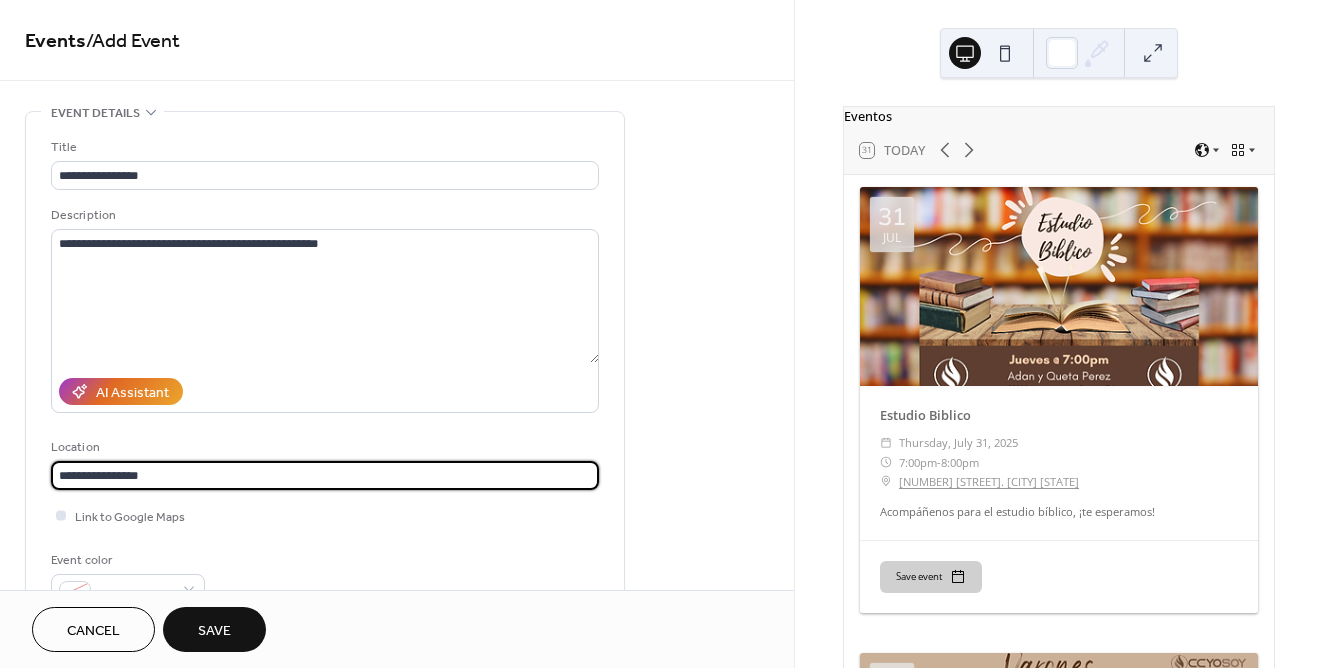 type on "**********" 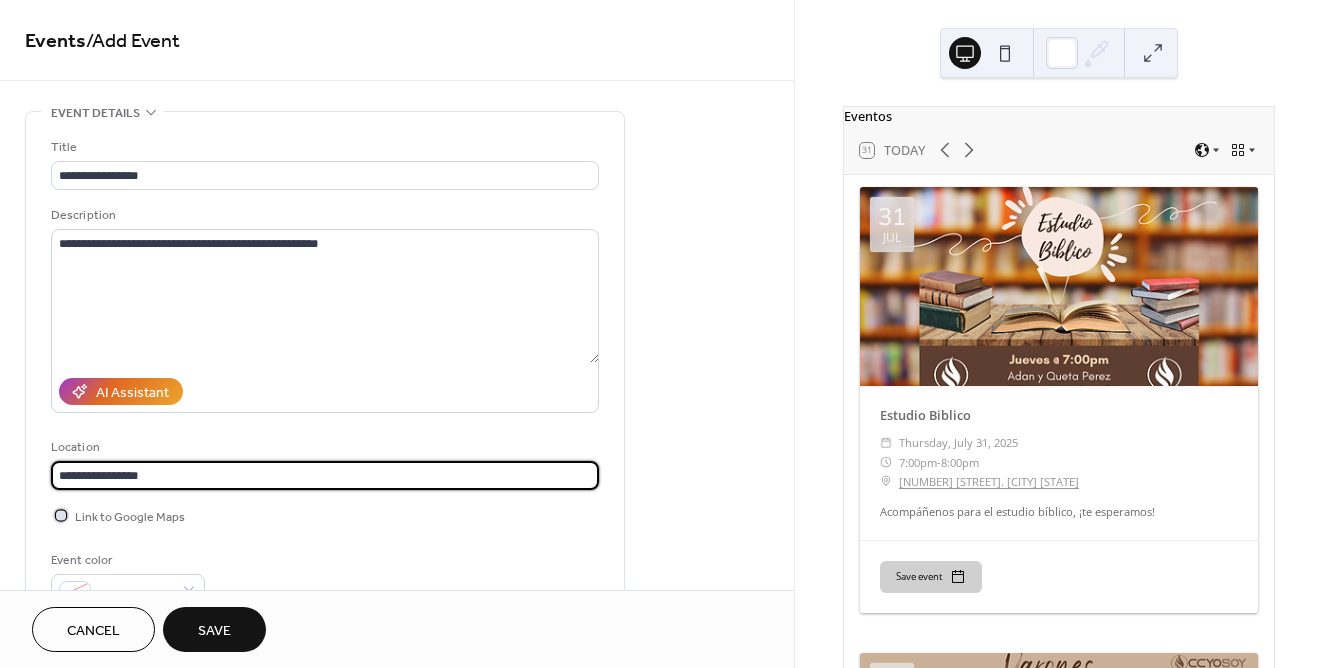 click at bounding box center (61, 515) 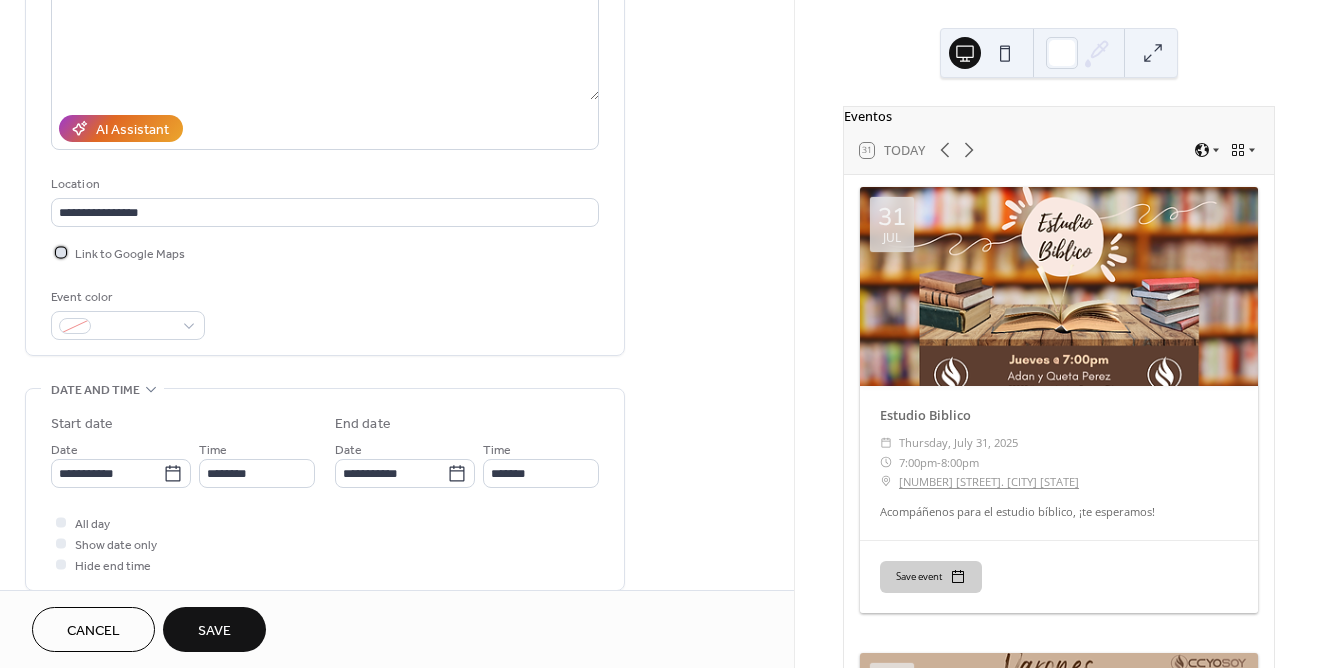 scroll, scrollTop: 281, scrollLeft: 0, axis: vertical 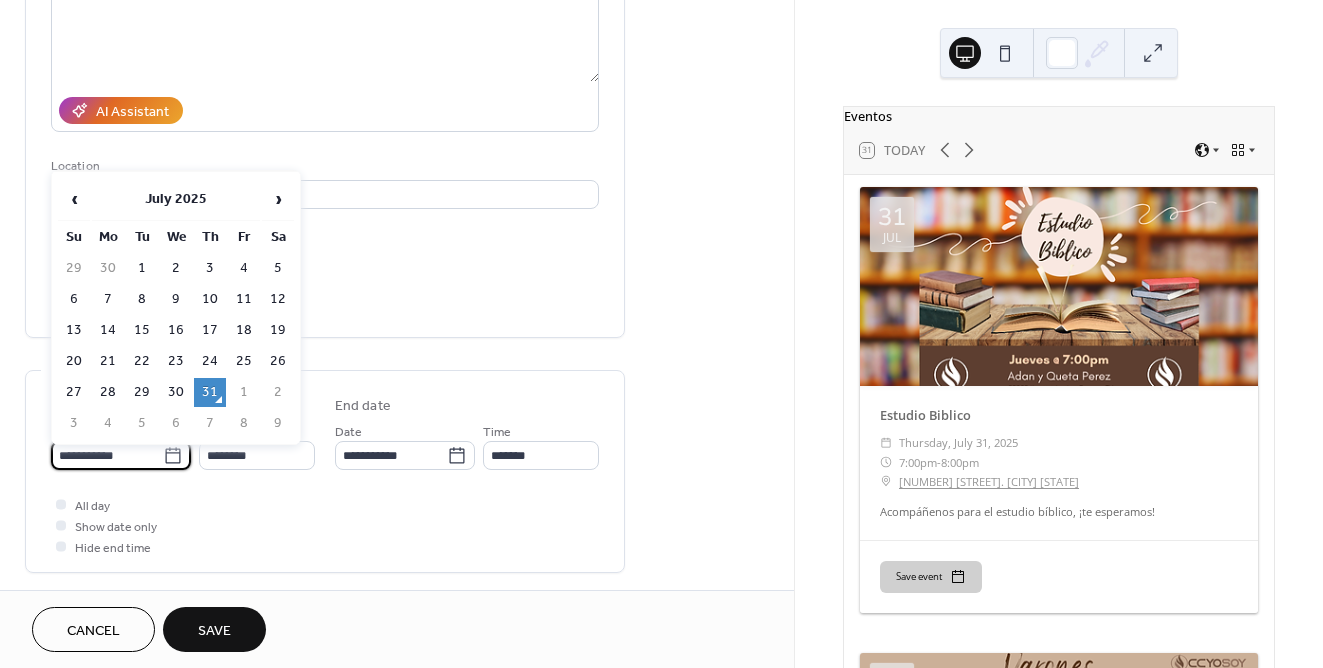 click on "**********" at bounding box center (107, 455) 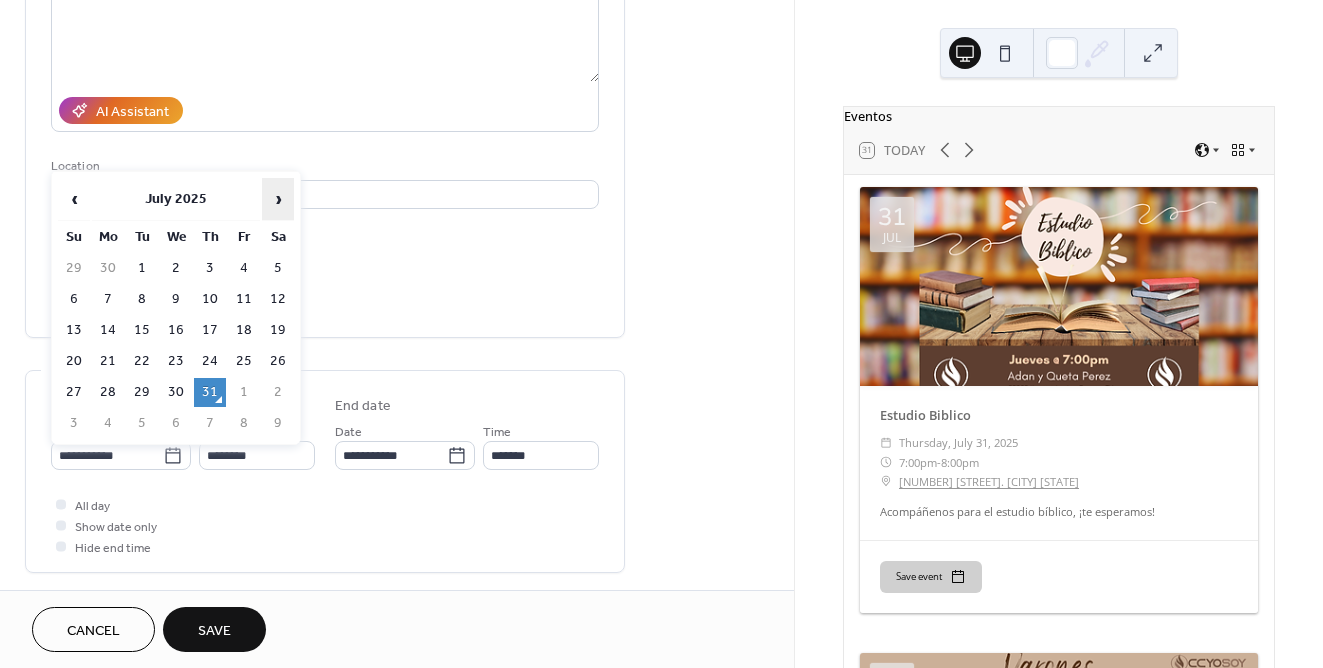 click on "›" at bounding box center [278, 199] 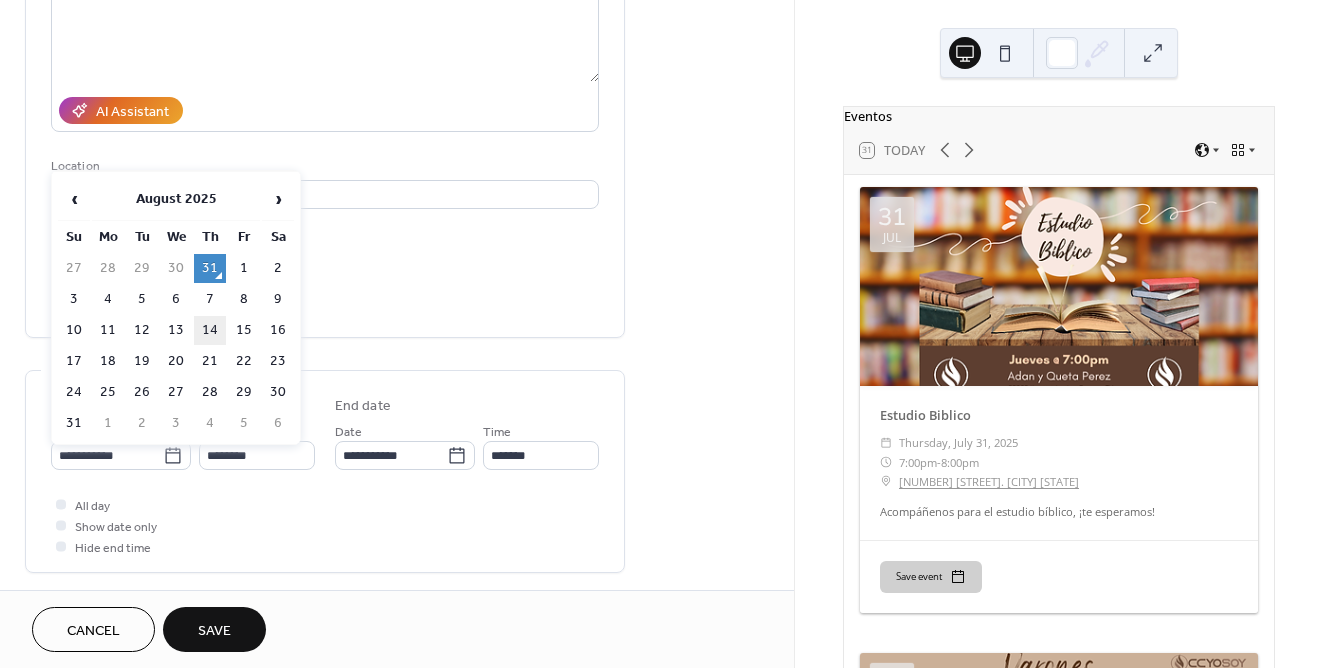 click on "14" at bounding box center (210, 330) 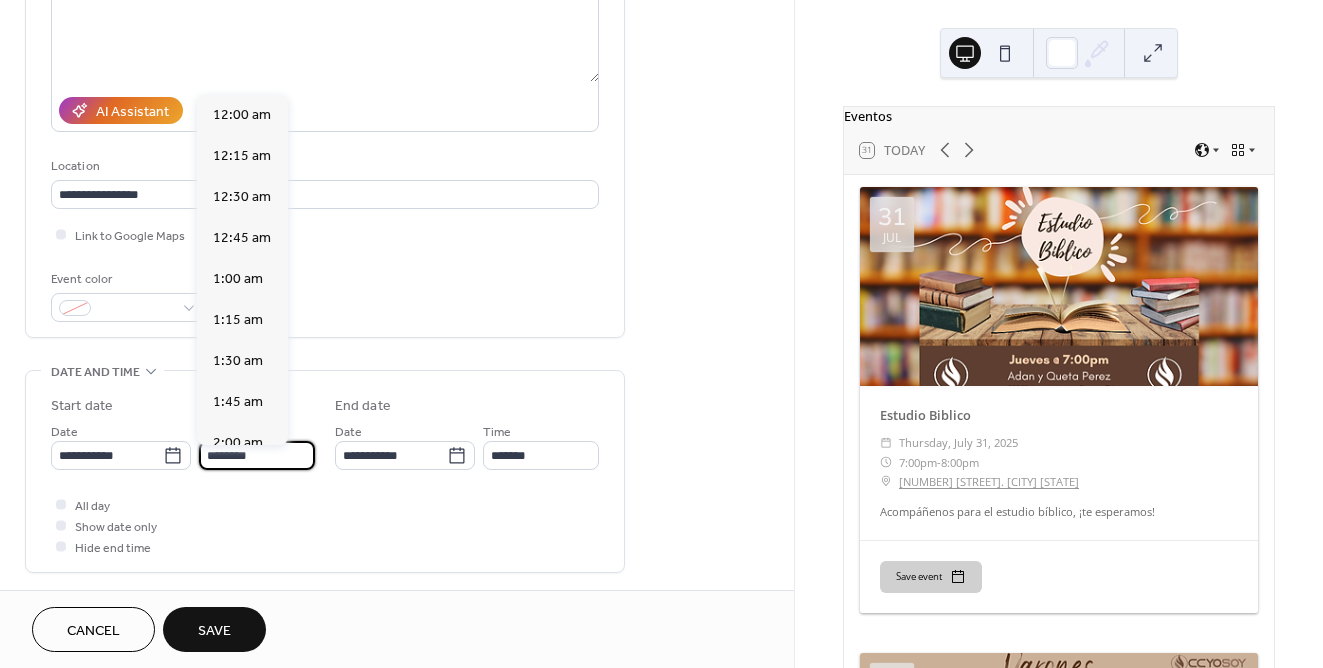 click on "********" at bounding box center (257, 455) 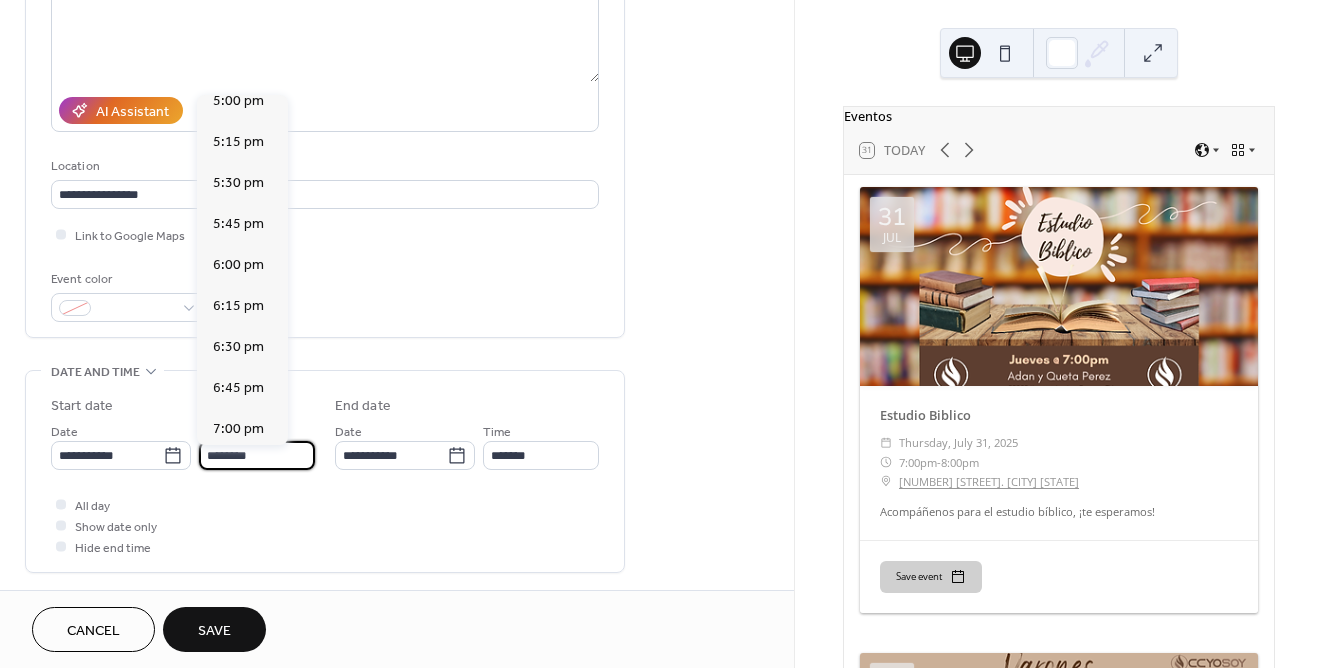 scroll, scrollTop: 2849, scrollLeft: 0, axis: vertical 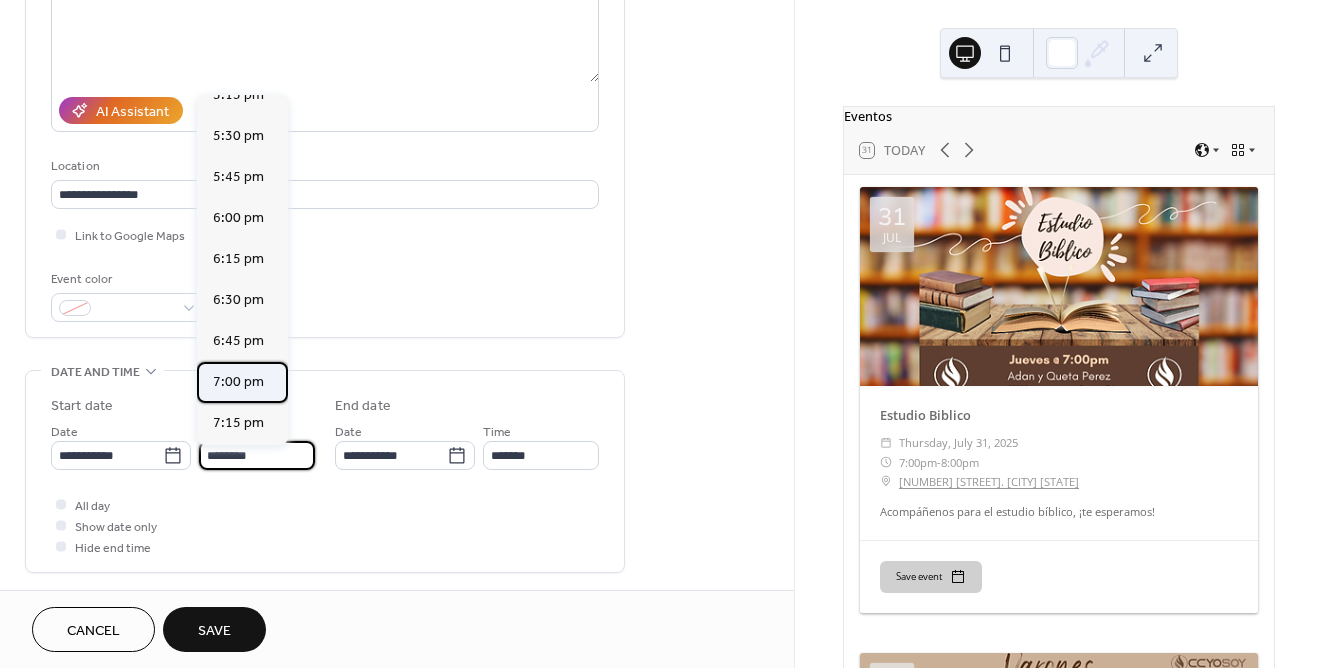 click on "7:00 pm" at bounding box center [242, 382] 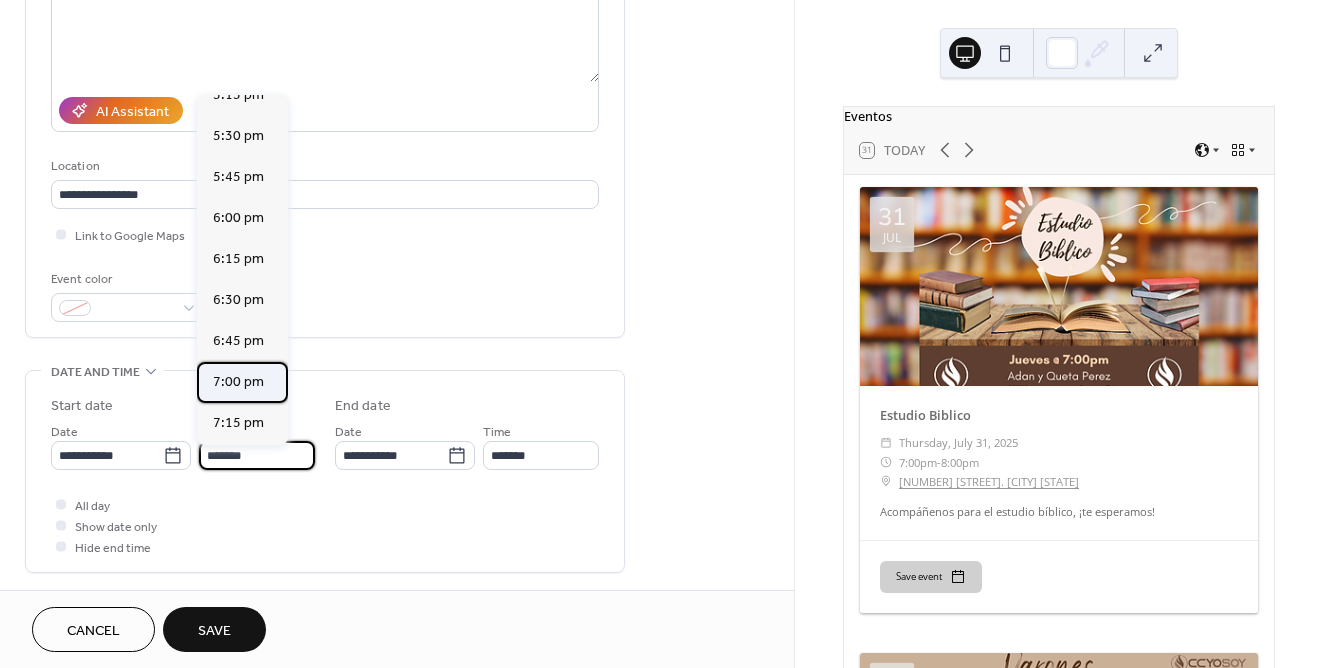 type on "*******" 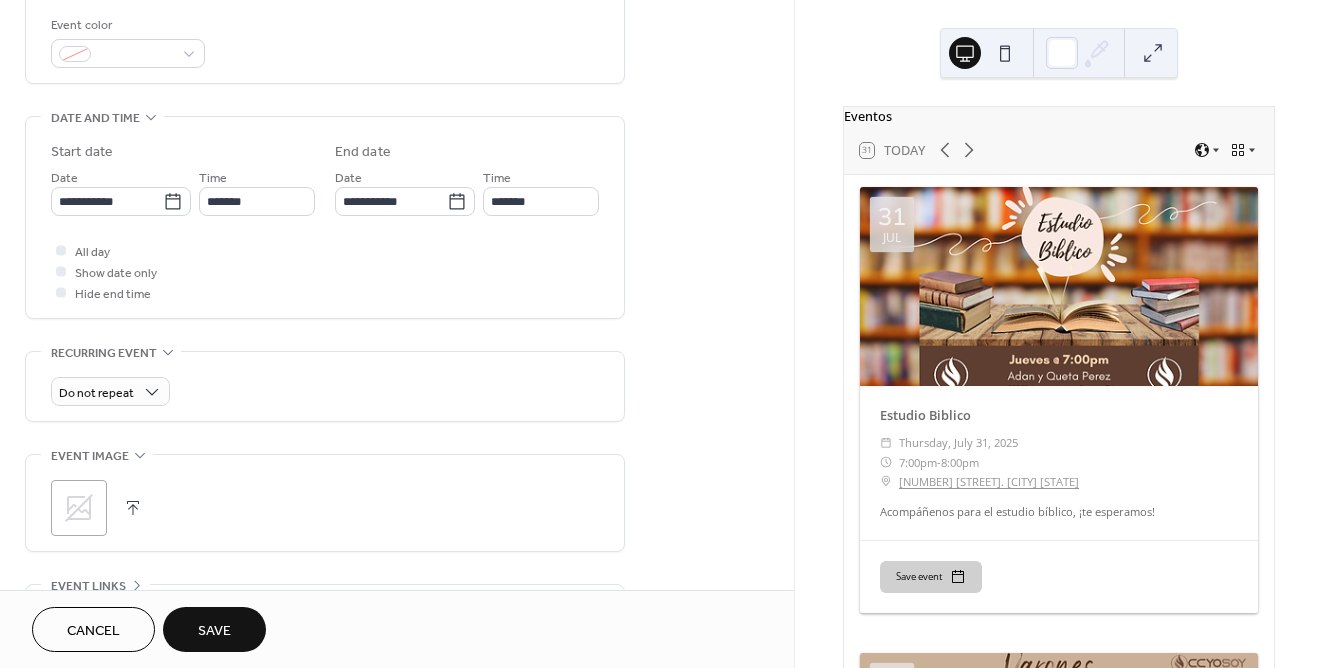 scroll, scrollTop: 703, scrollLeft: 0, axis: vertical 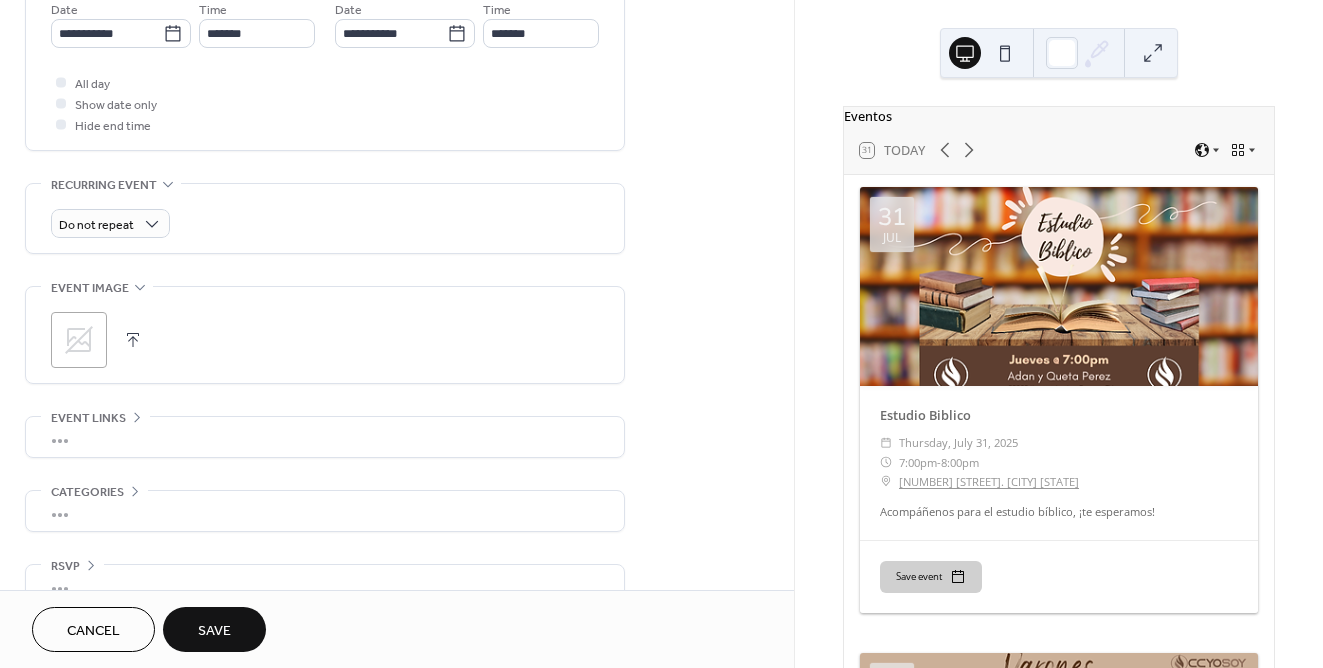 click on "Save" at bounding box center [214, 629] 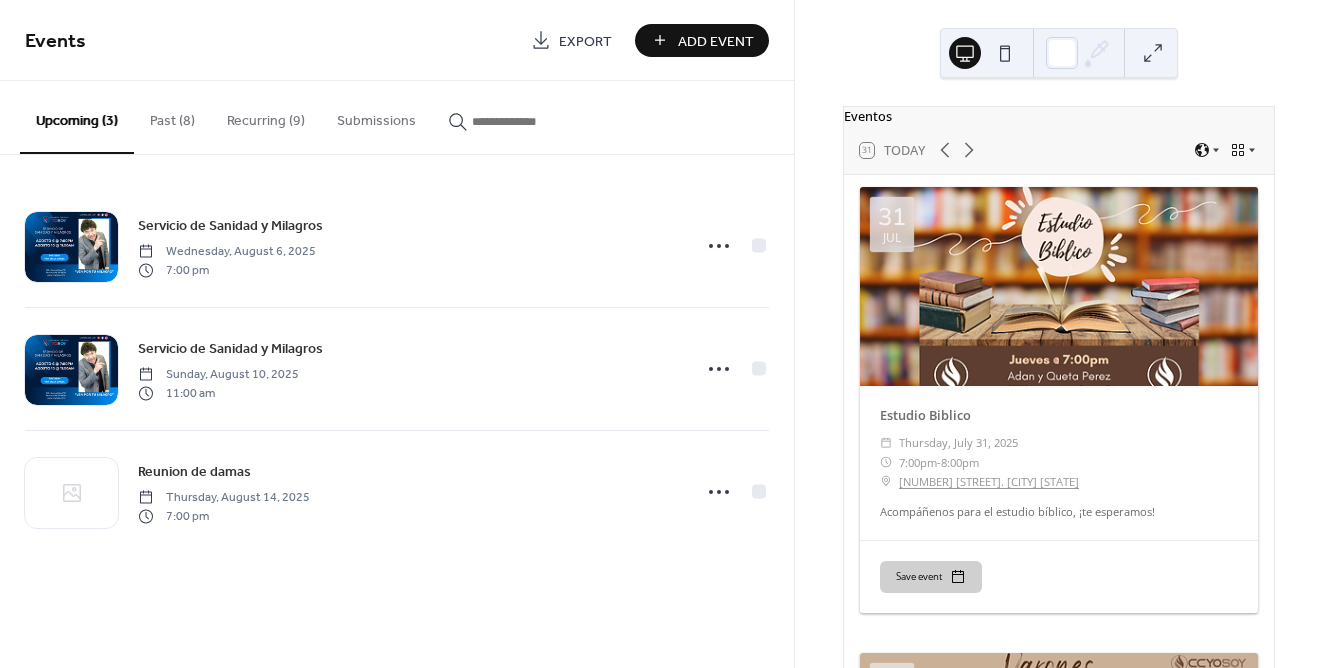 click on "Add Event" at bounding box center [716, 41] 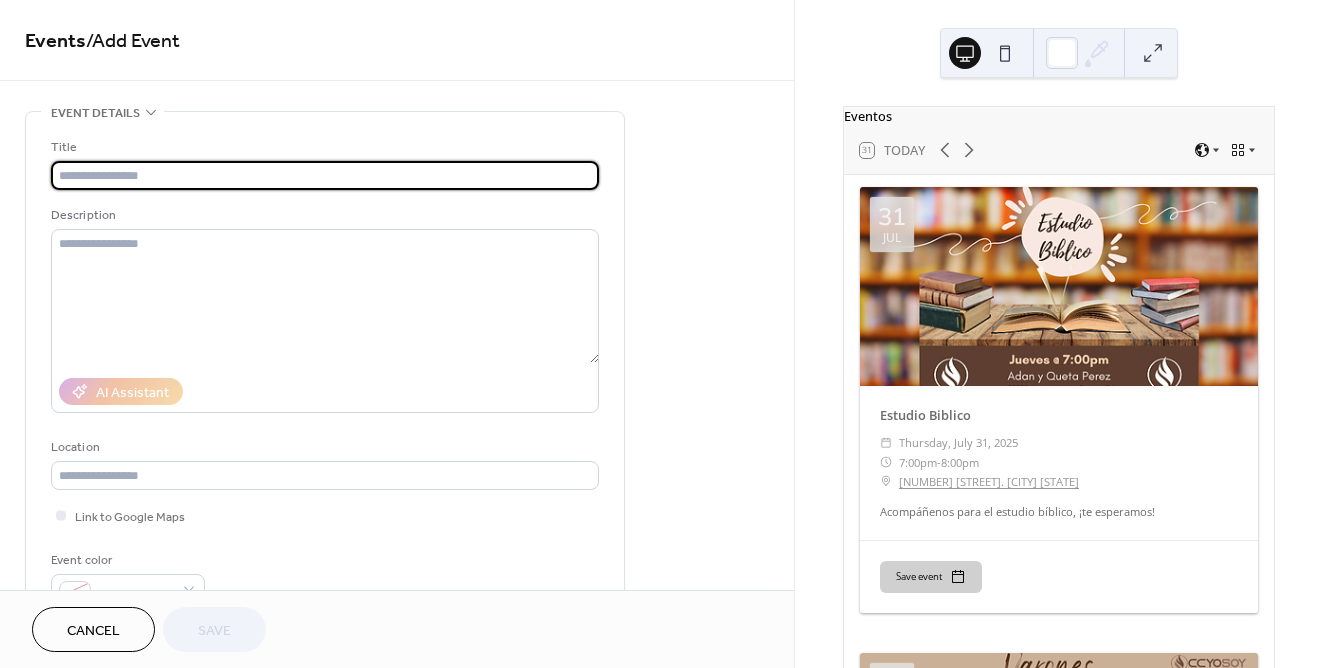 type on "*" 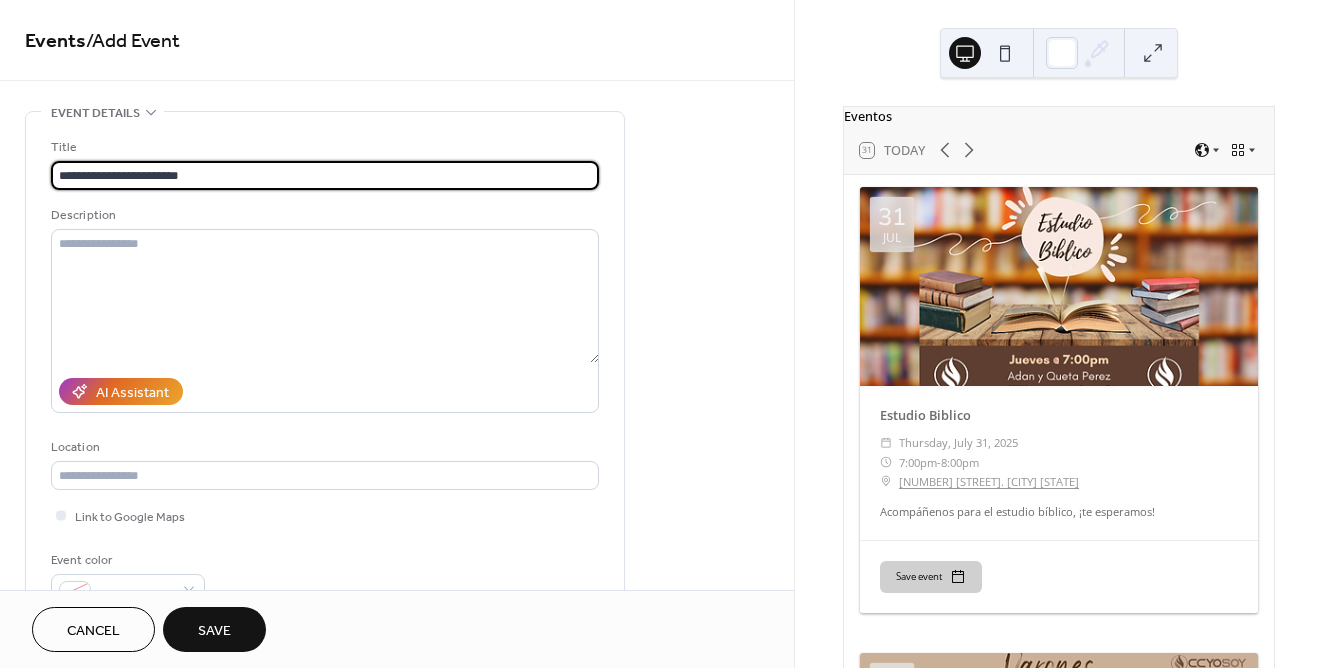 click on "**********" at bounding box center [325, 175] 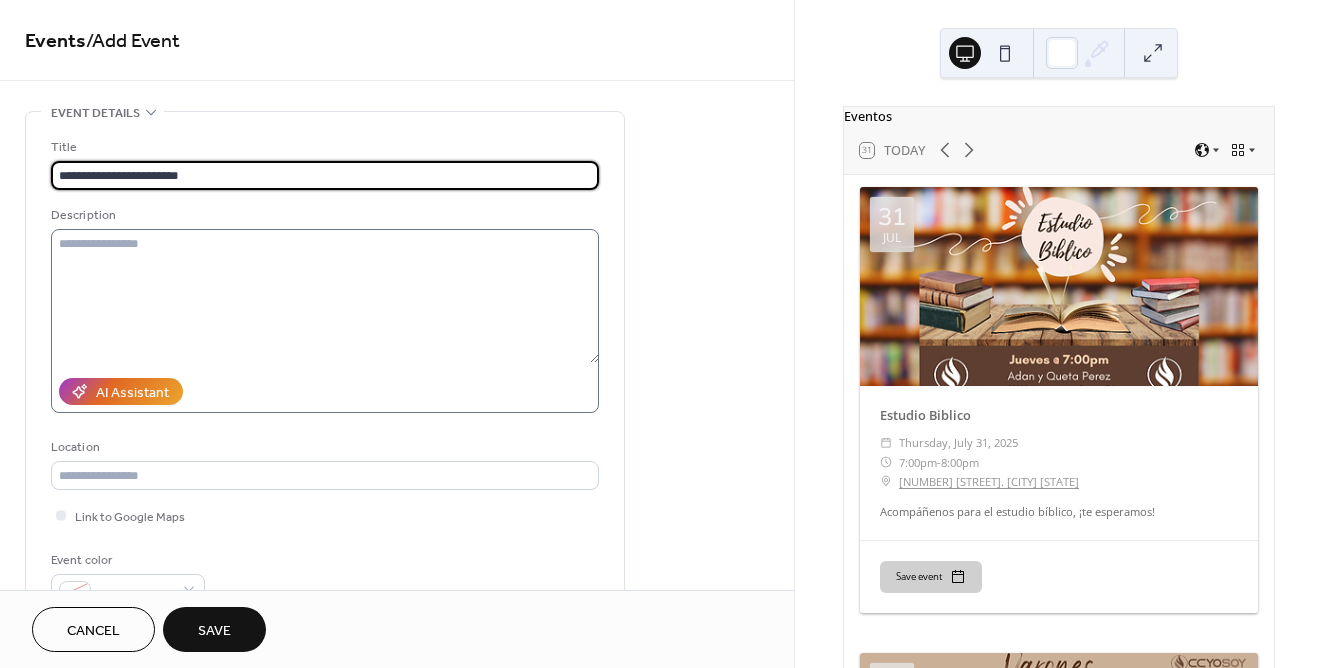 type on "**********" 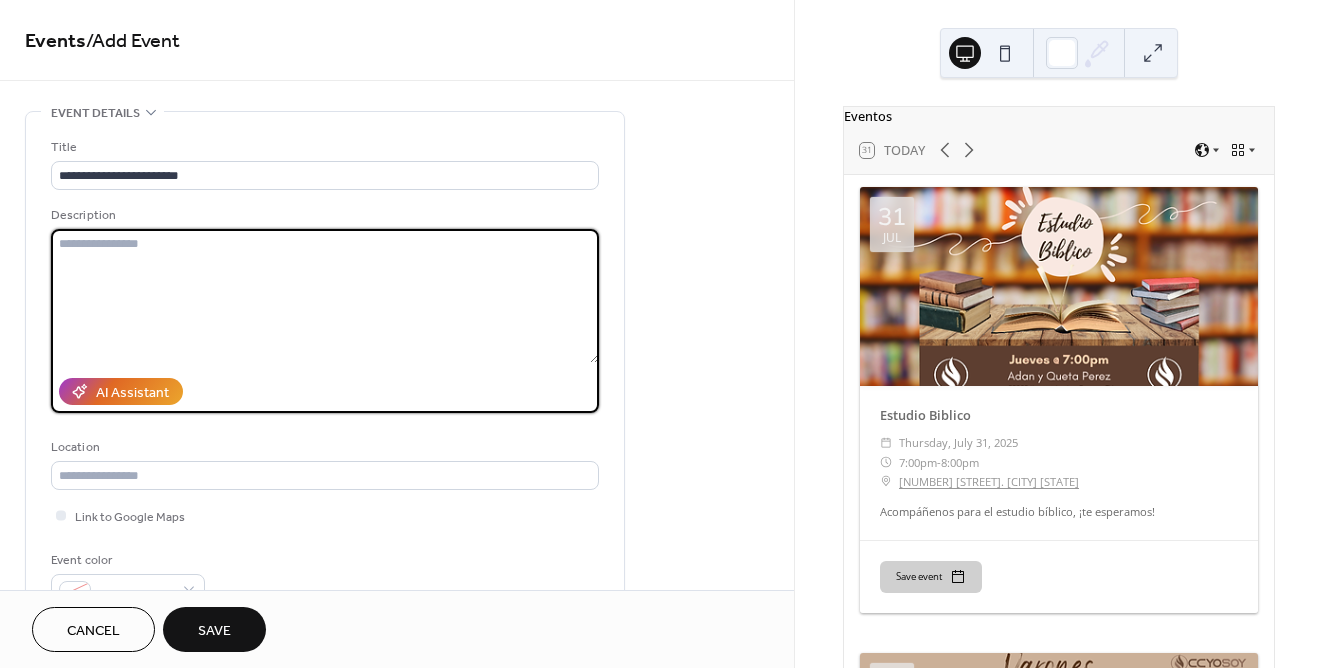 click at bounding box center [325, 296] 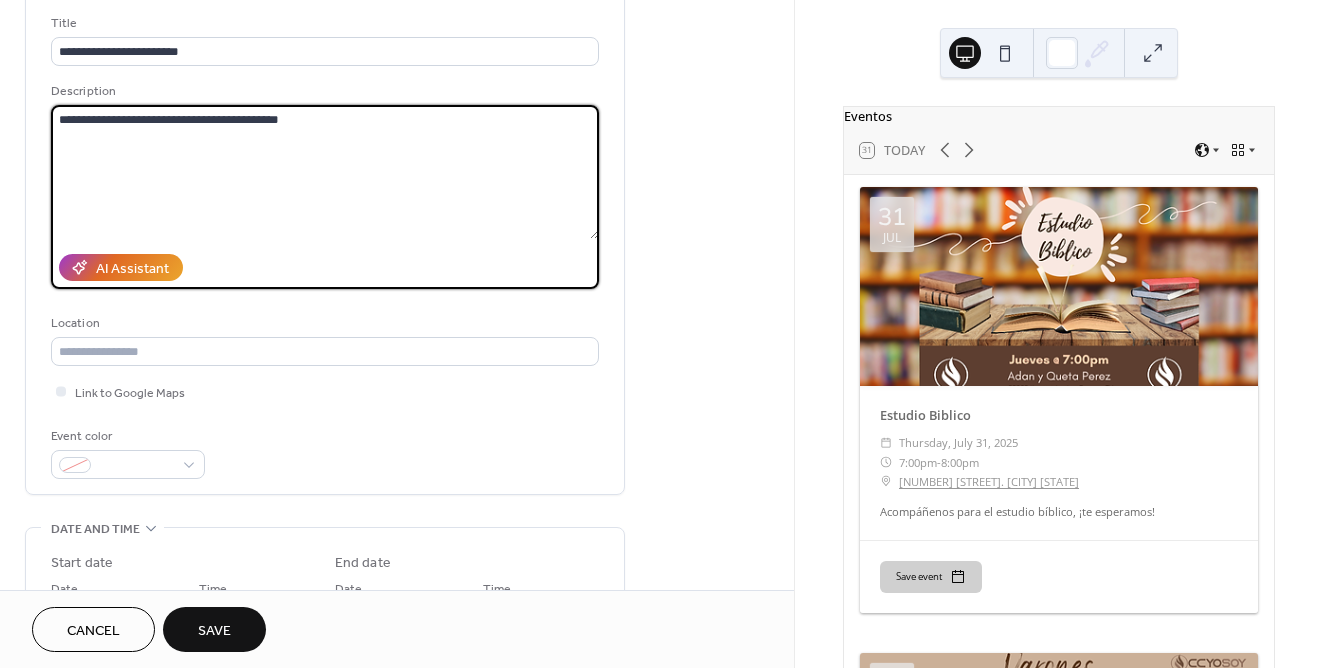 scroll, scrollTop: 129, scrollLeft: 0, axis: vertical 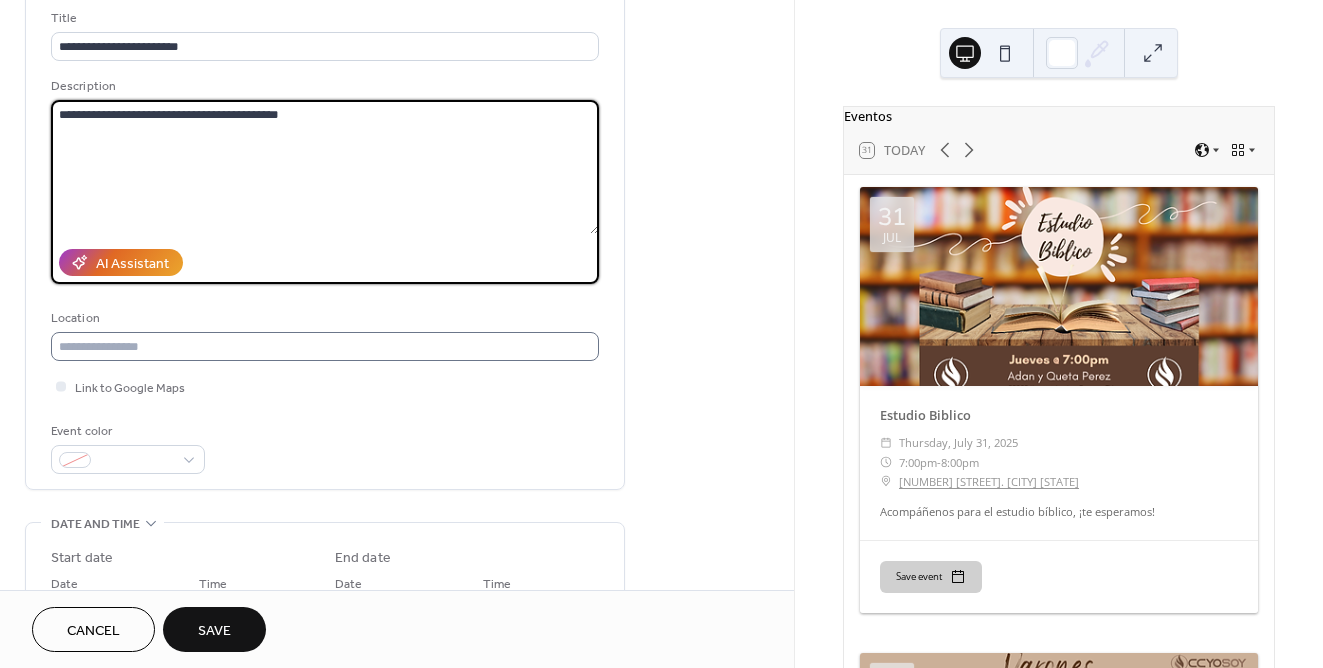 type on "**********" 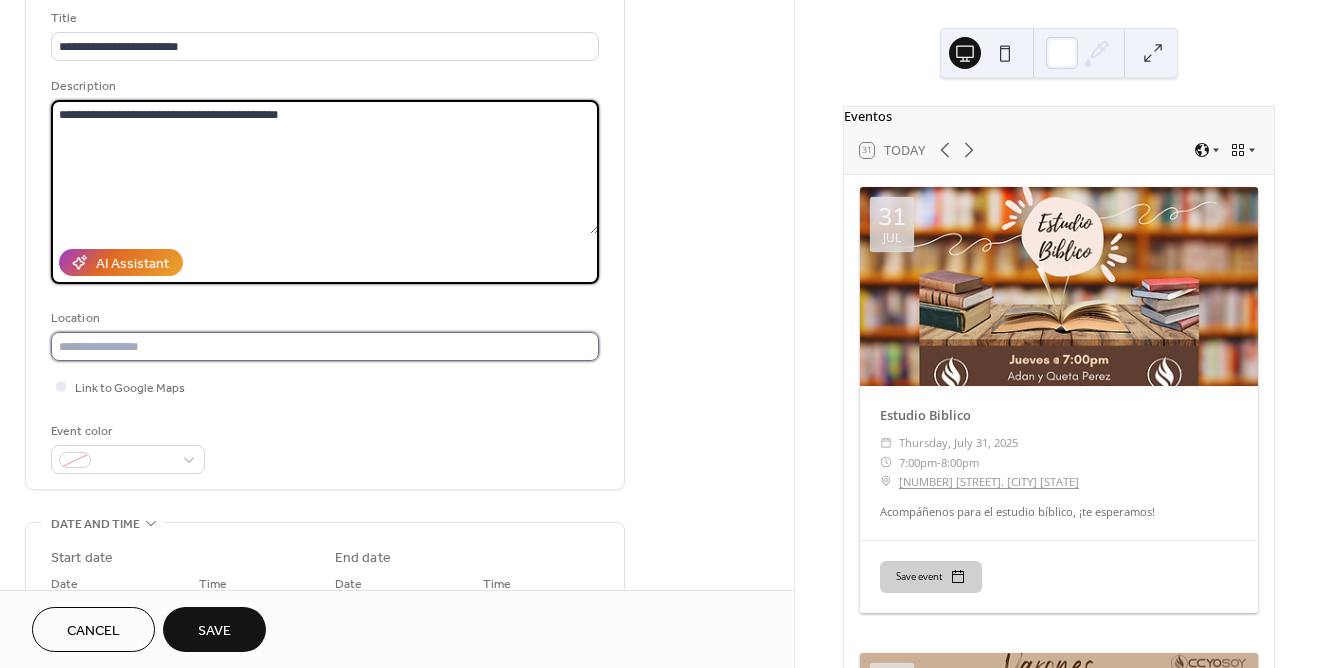 click at bounding box center [325, 346] 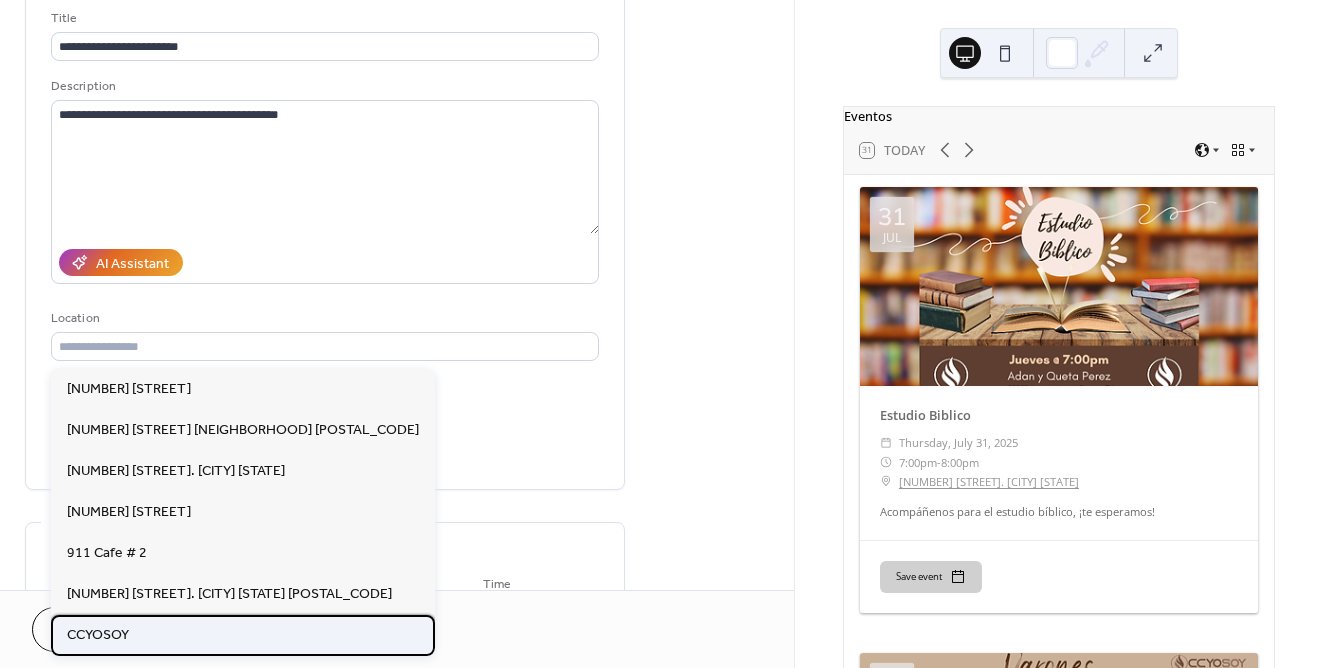 click on "CCYOSOY" at bounding box center (243, 635) 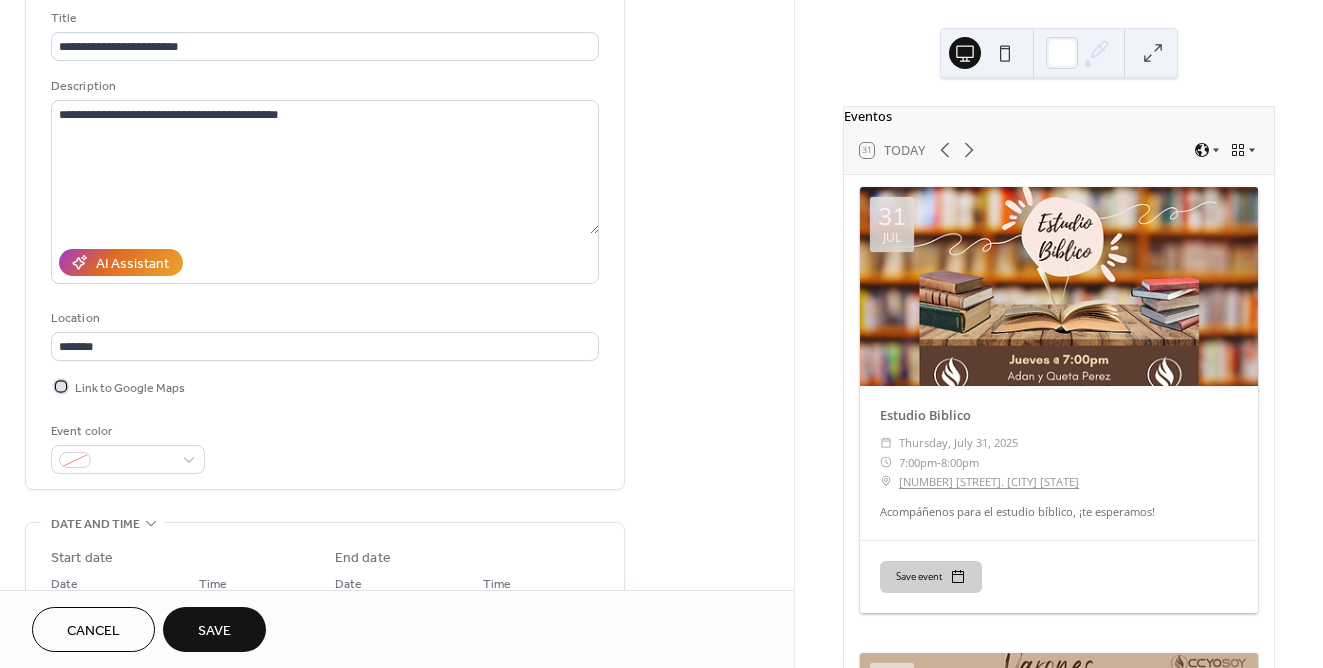 click on "Link to Google Maps" at bounding box center [130, 388] 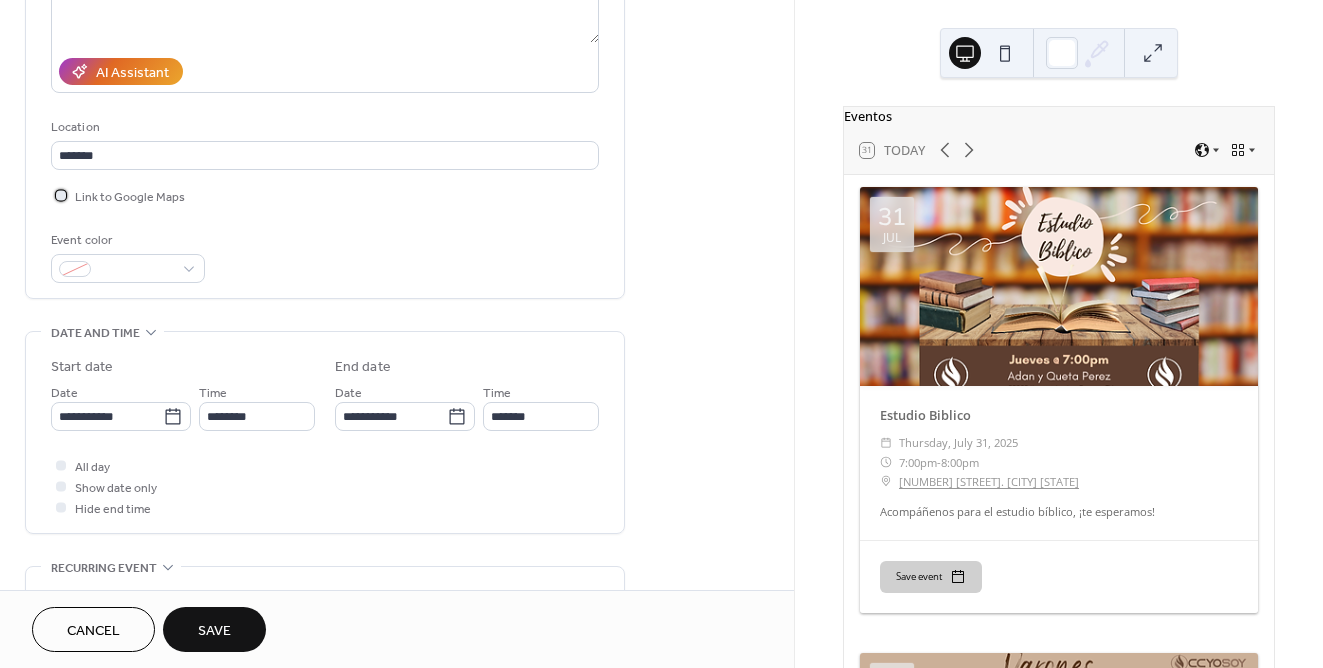 scroll, scrollTop: 327, scrollLeft: 0, axis: vertical 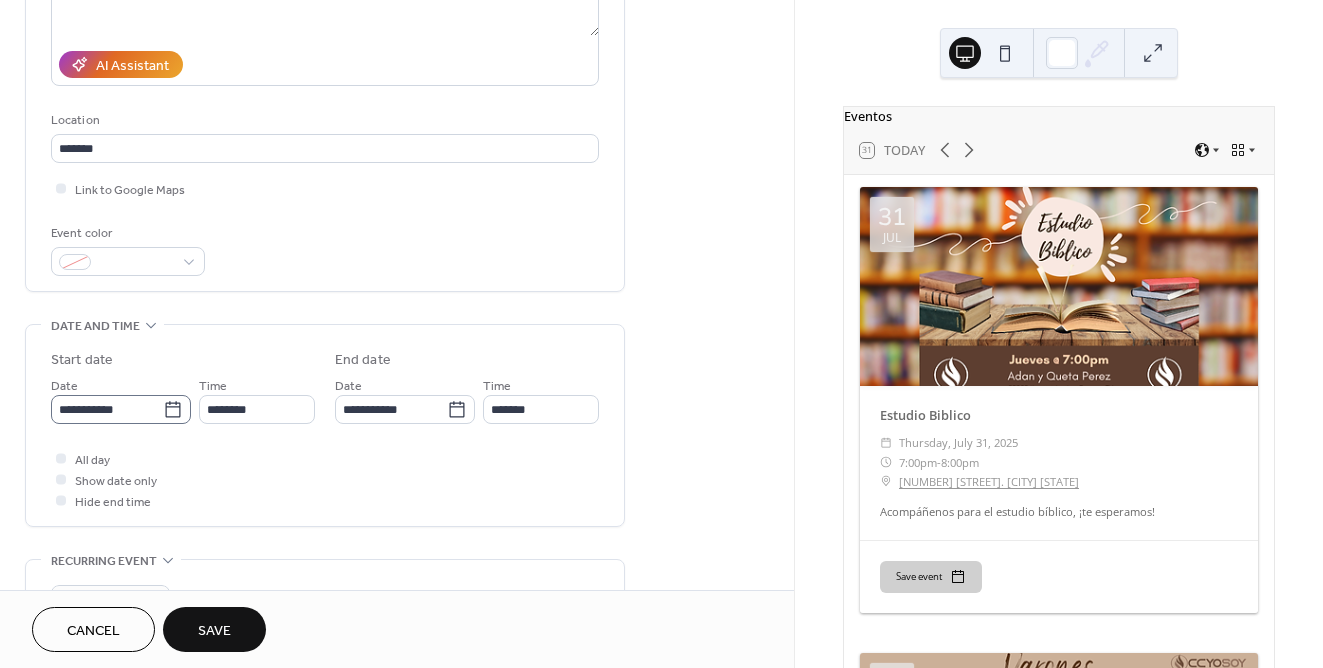 click 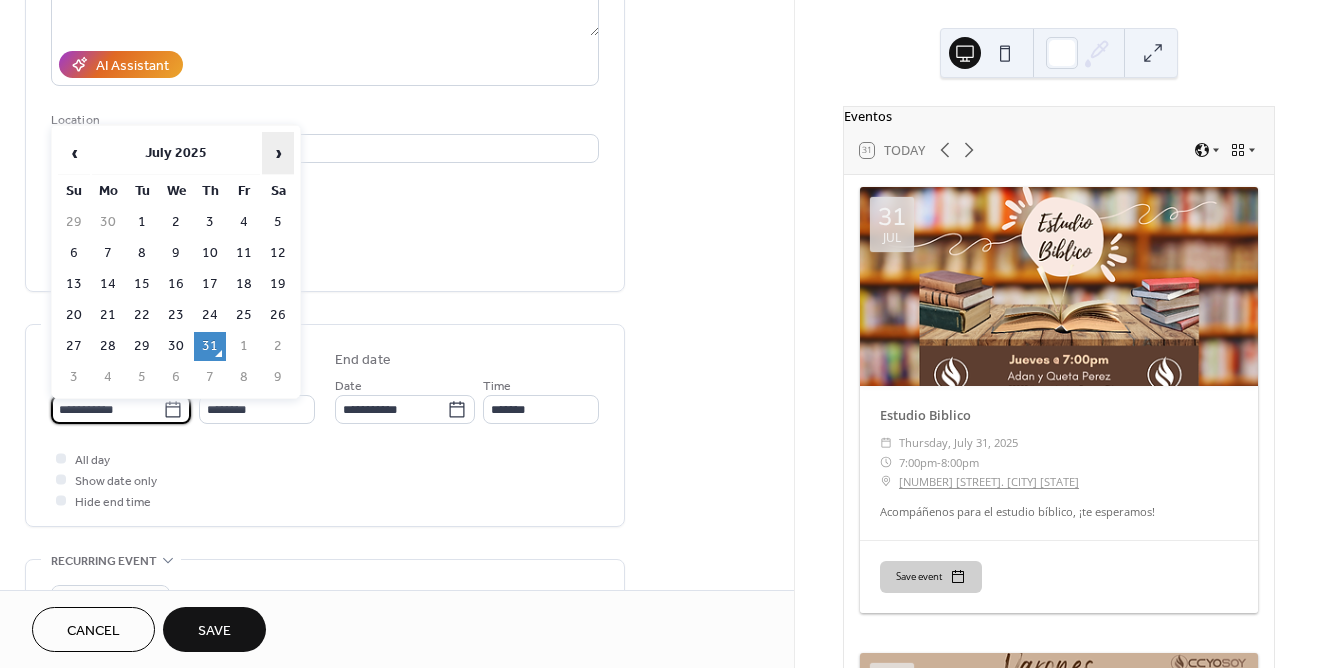 click on "›" at bounding box center [278, 153] 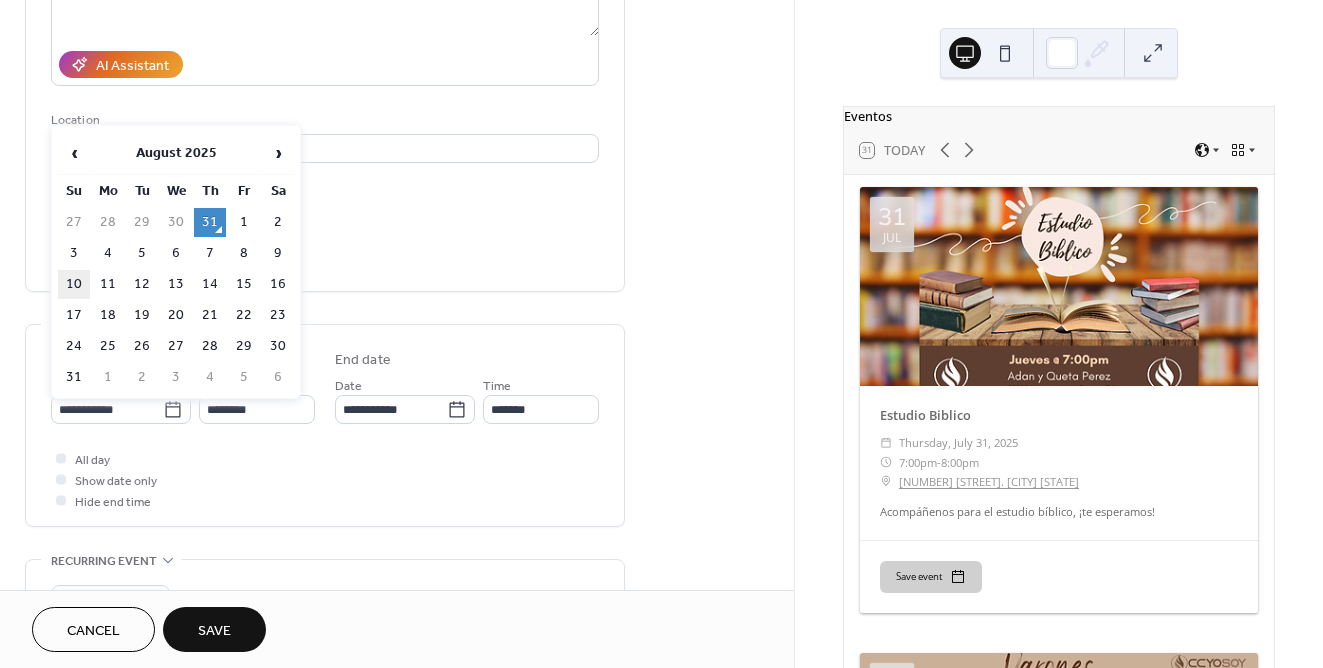 click on "10" at bounding box center (74, 284) 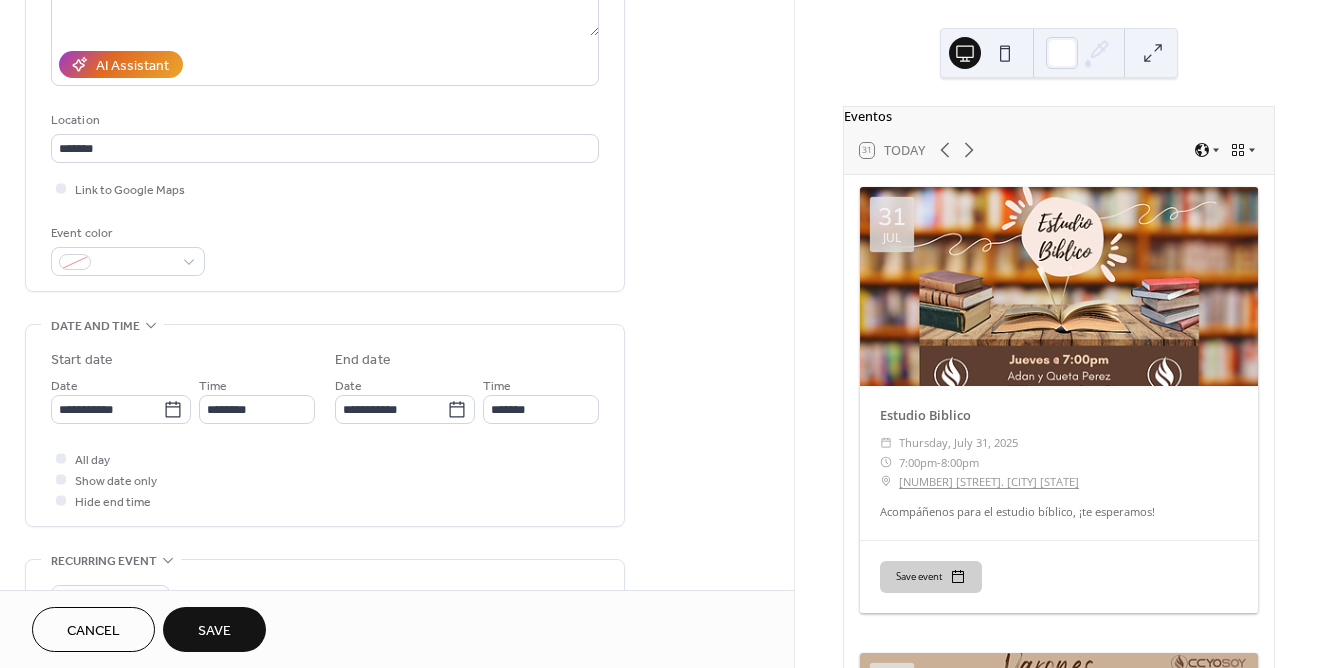 type on "**********" 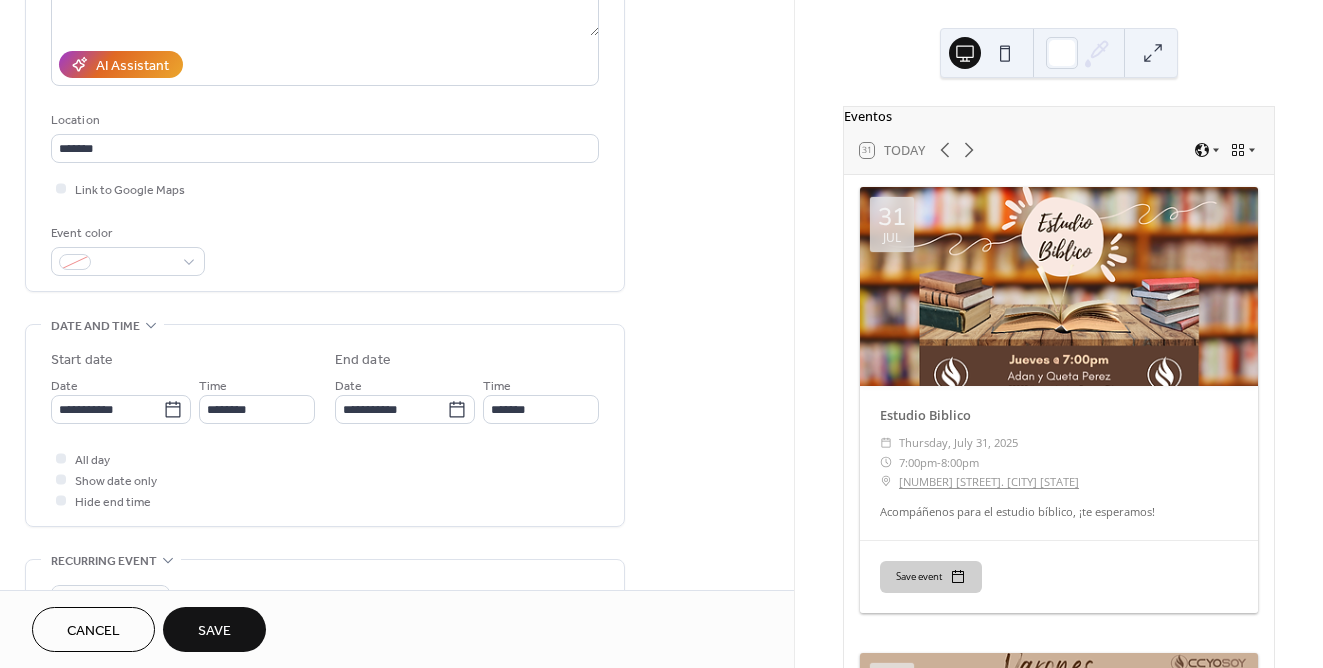 type on "**********" 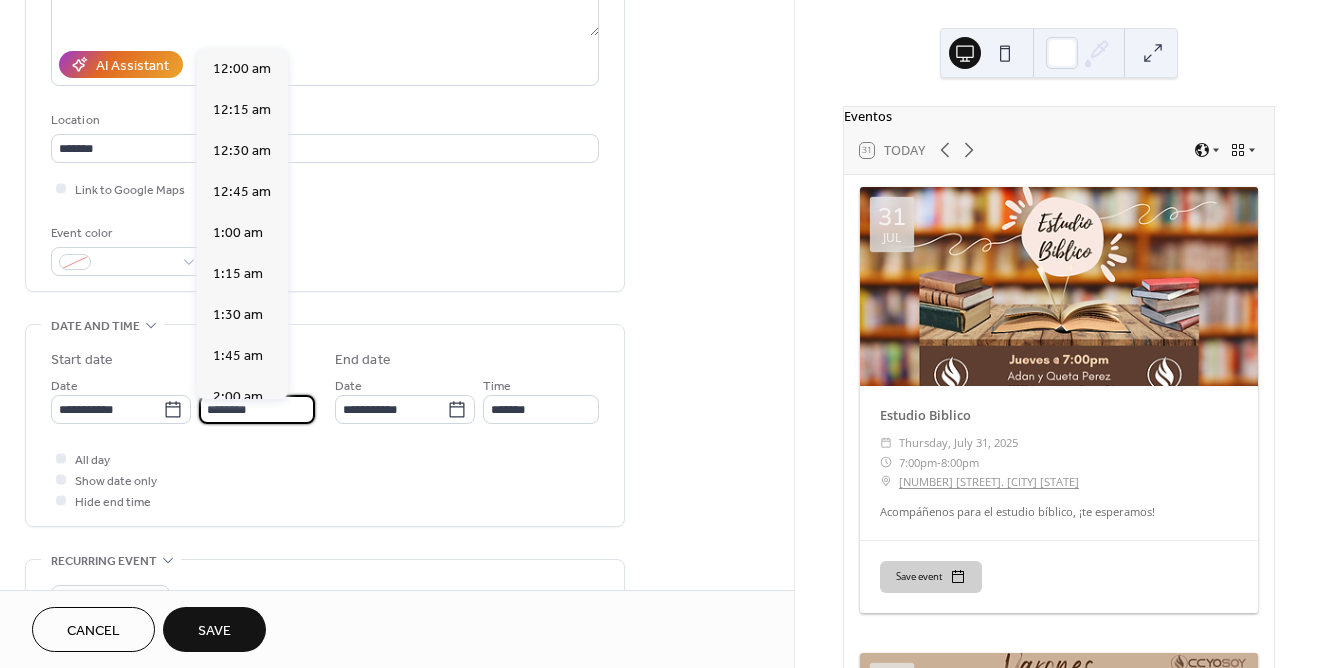 click on "********" at bounding box center [257, 409] 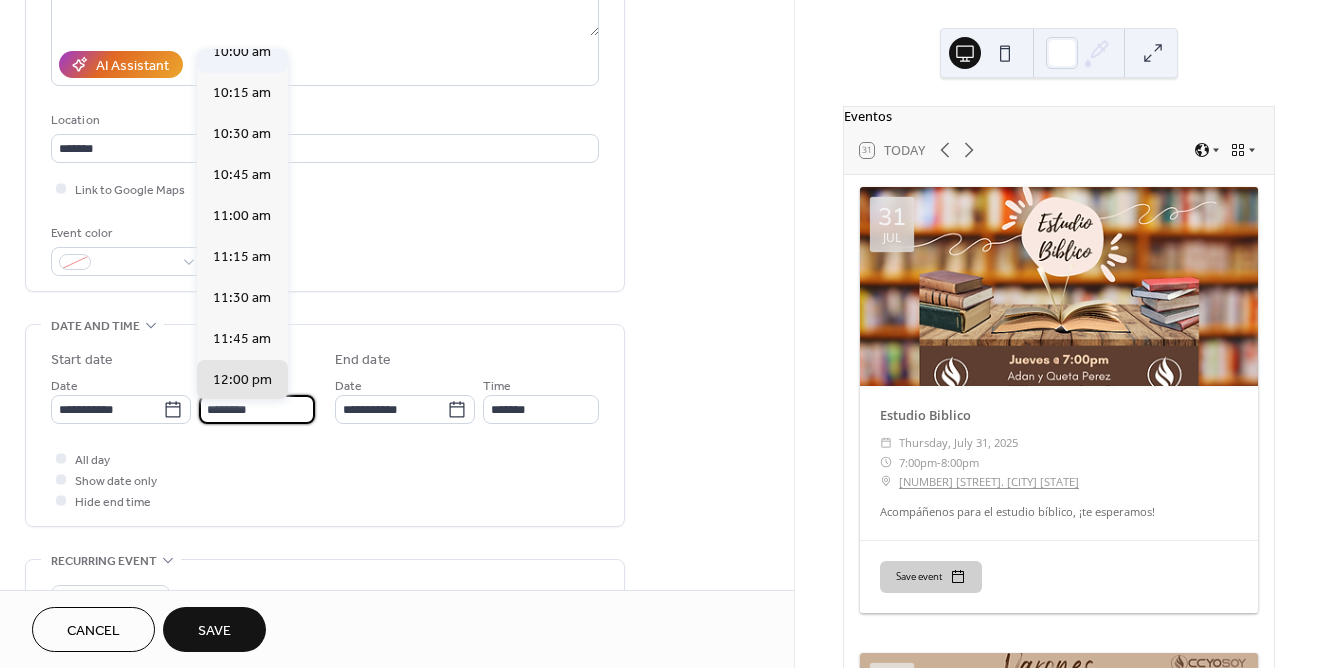 scroll, scrollTop: 1661, scrollLeft: 0, axis: vertical 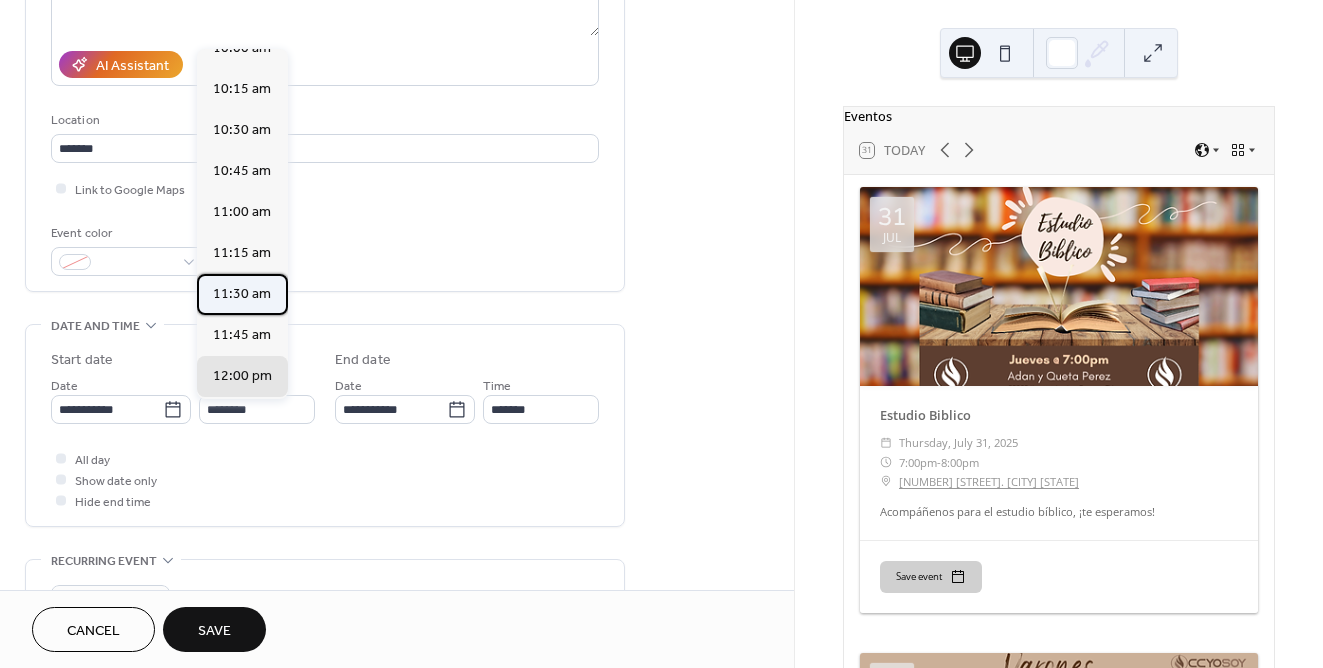 click on "11:30 am" at bounding box center (242, 294) 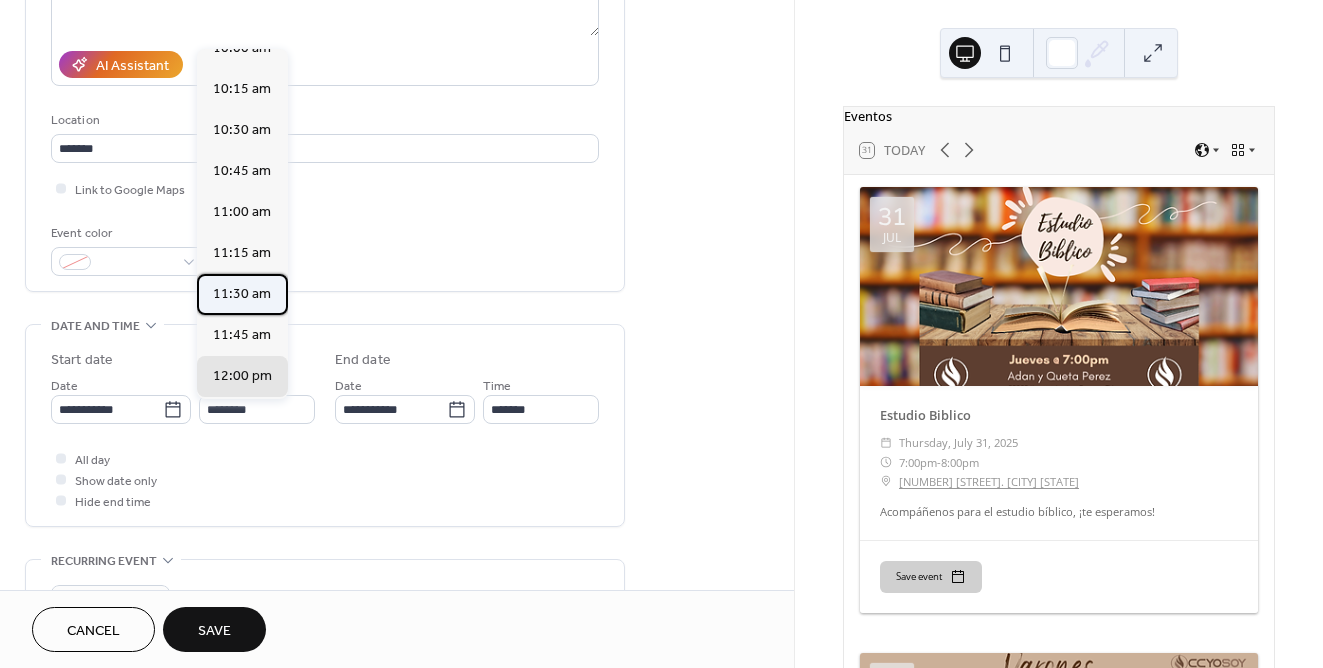 type on "********" 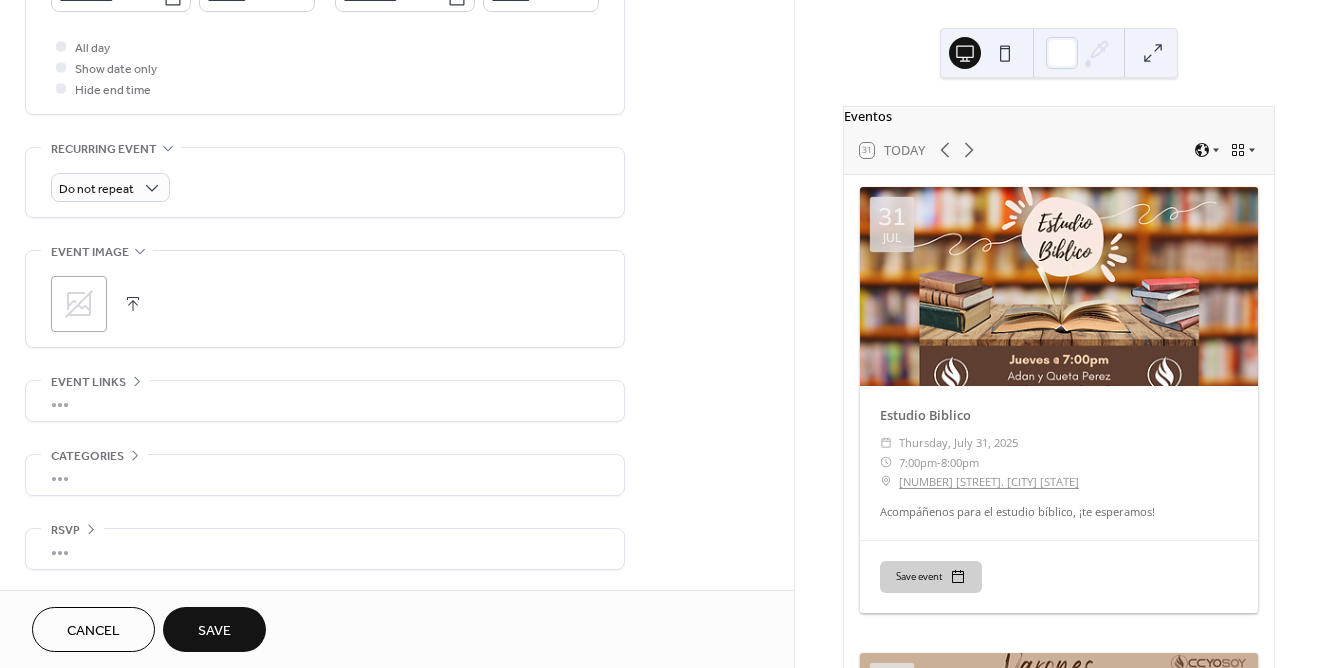 scroll, scrollTop: 745, scrollLeft: 0, axis: vertical 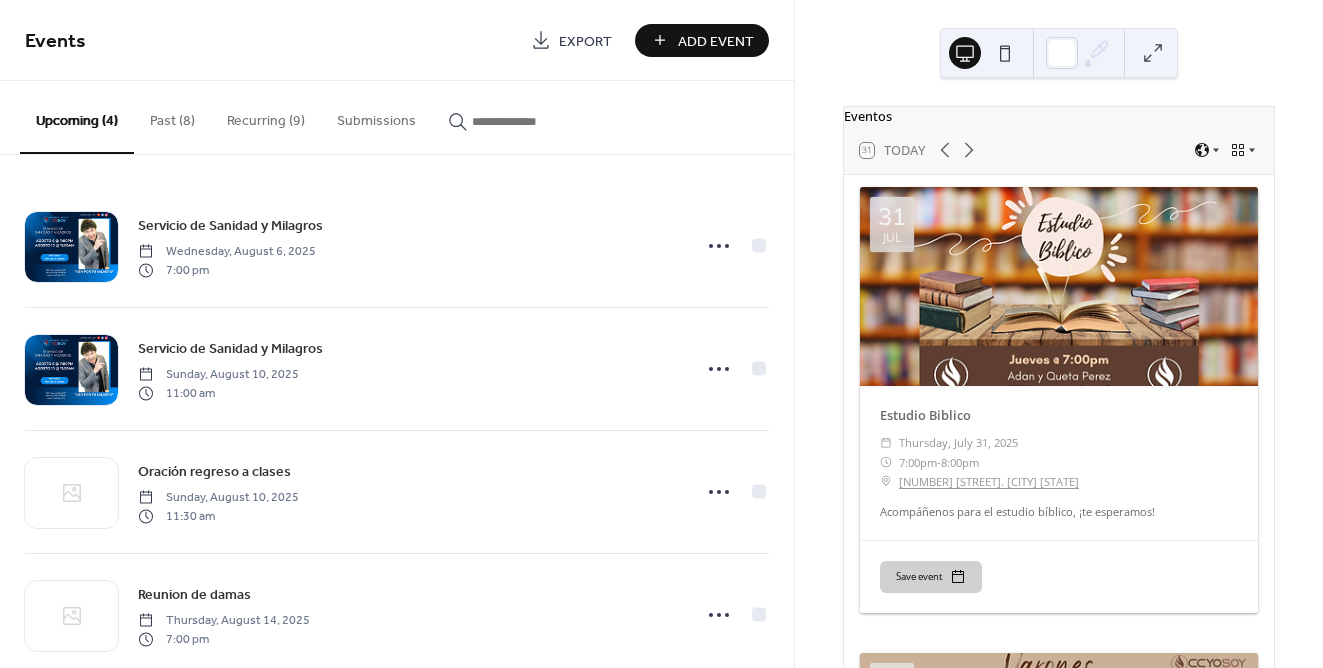 click on "Submissions" at bounding box center (376, 116) 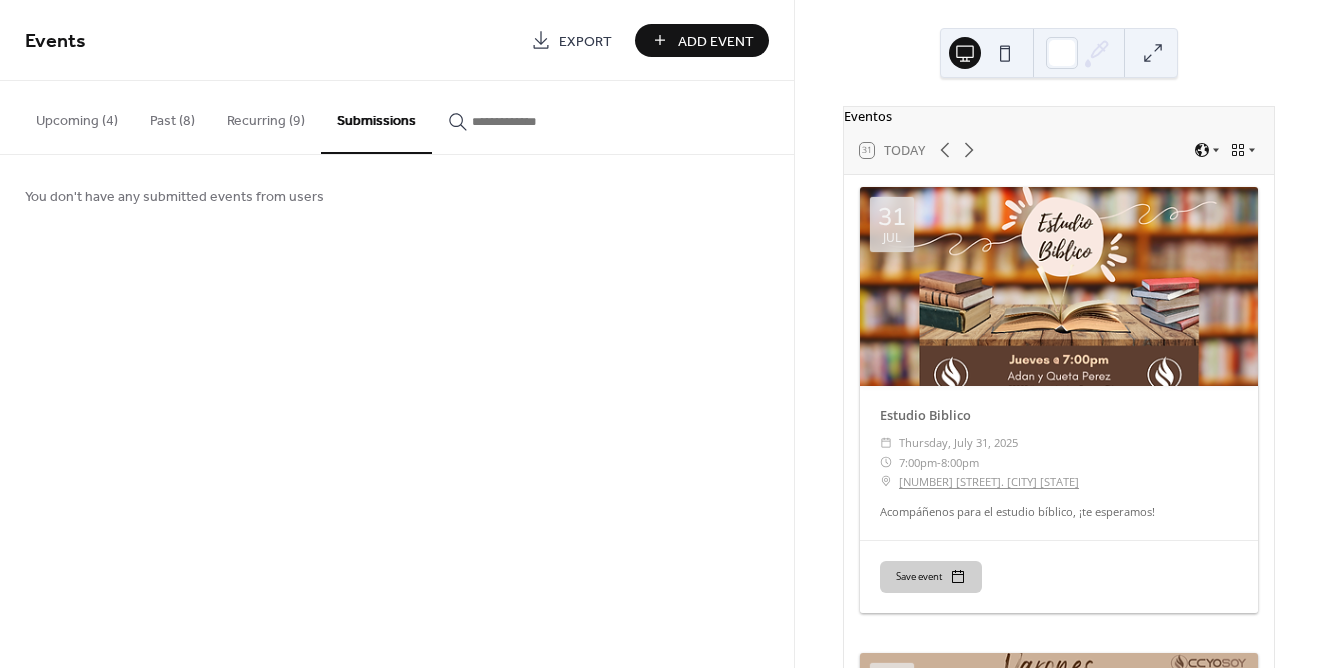click on "Recurring (9)" at bounding box center (266, 116) 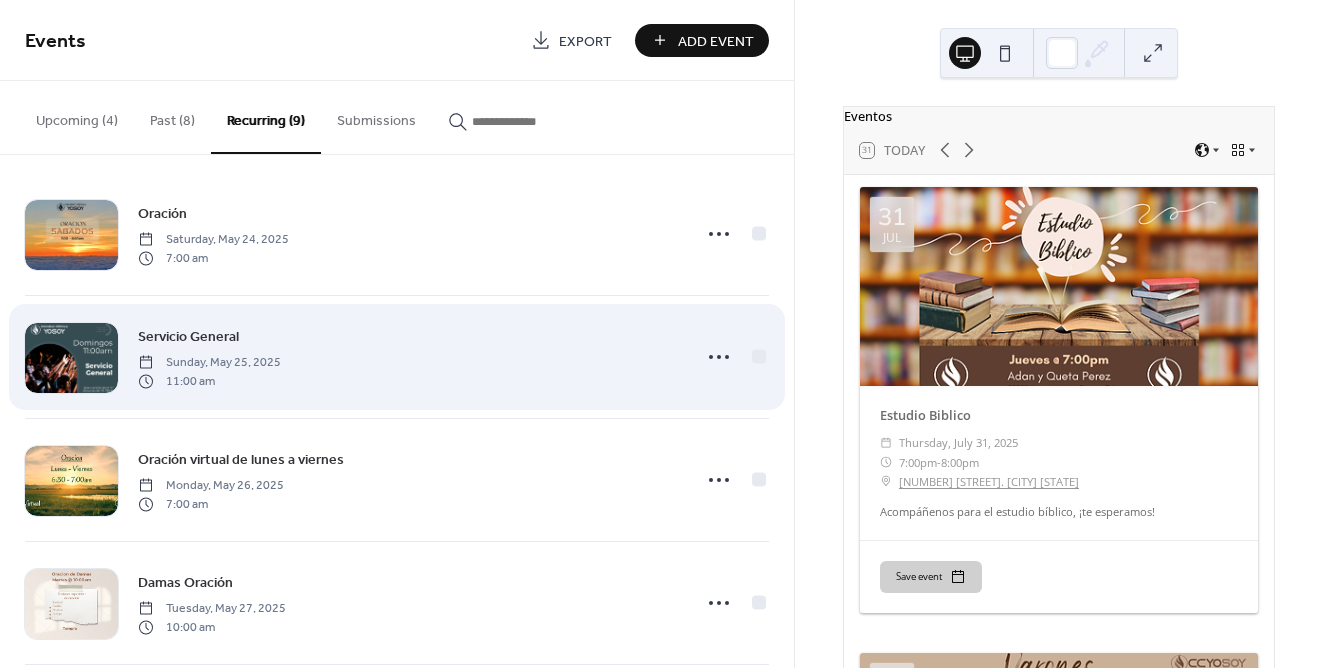 scroll, scrollTop: 20, scrollLeft: 0, axis: vertical 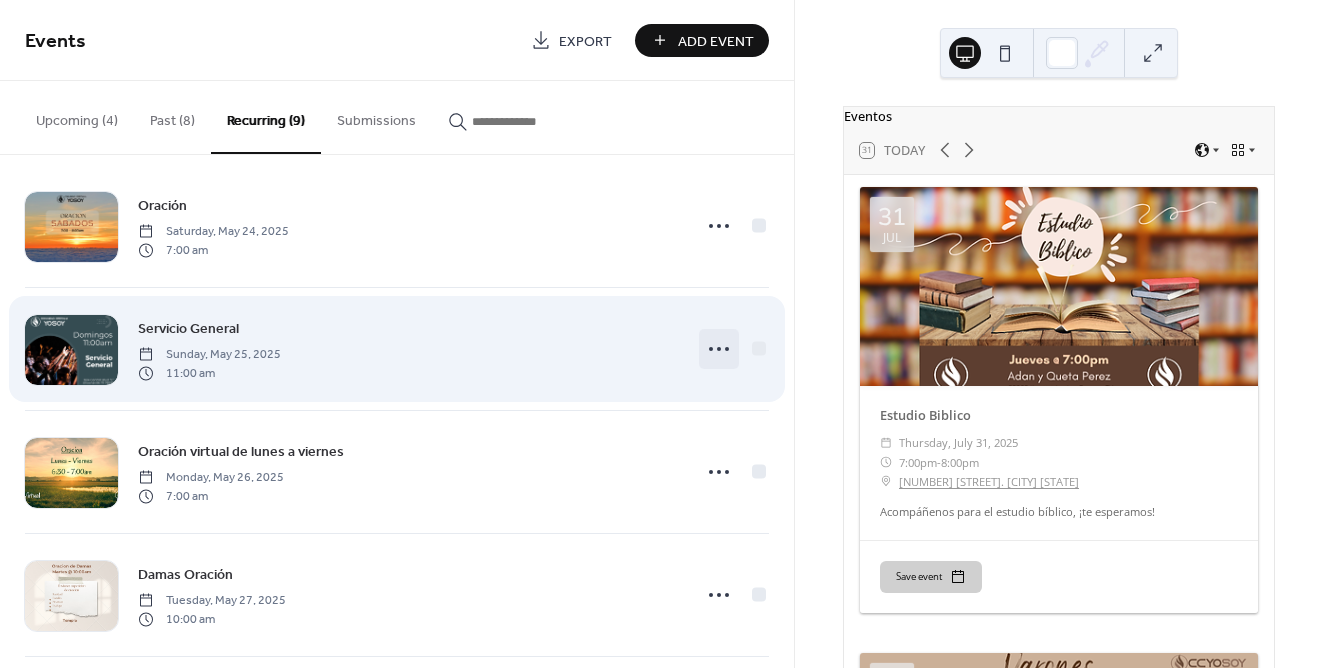 click 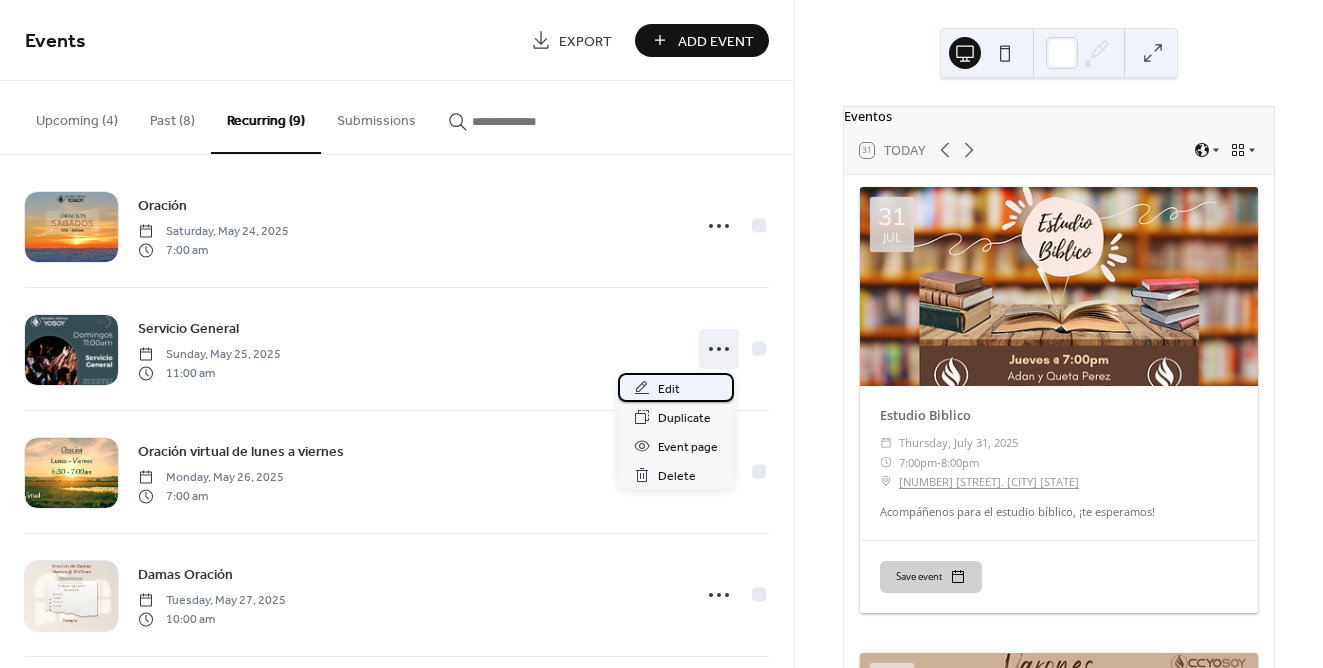 click on "Edit" at bounding box center [676, 387] 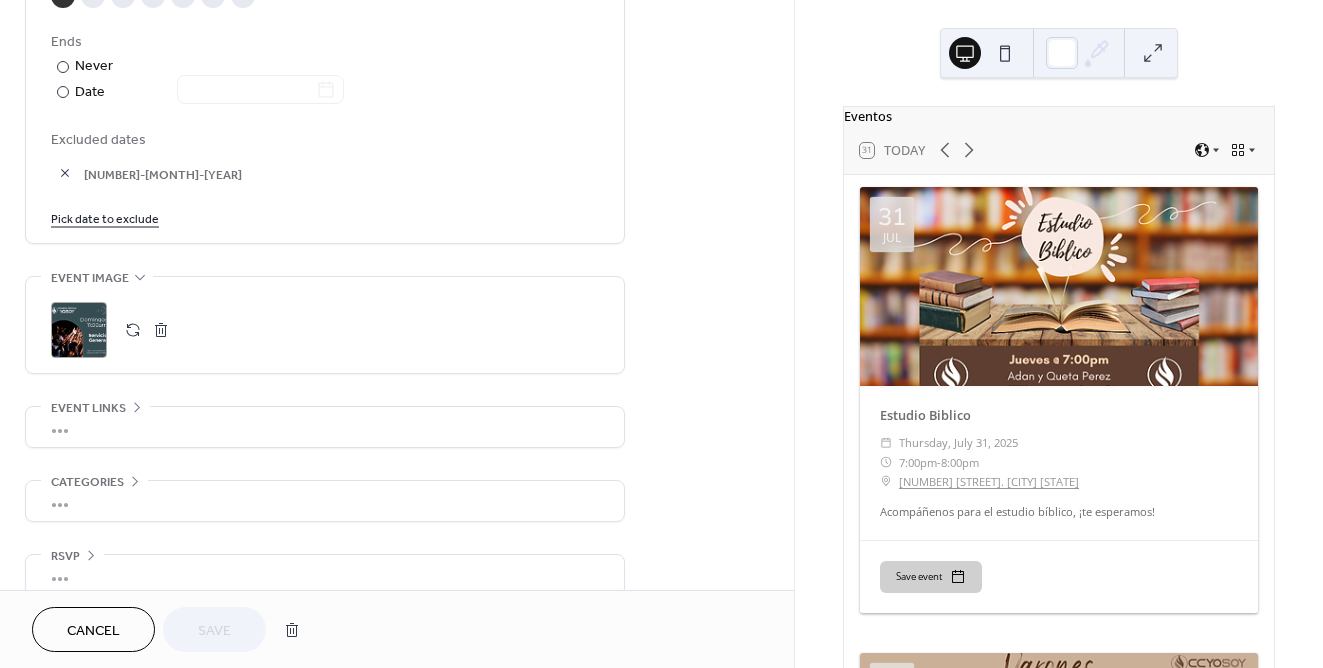 scroll, scrollTop: 1104, scrollLeft: 0, axis: vertical 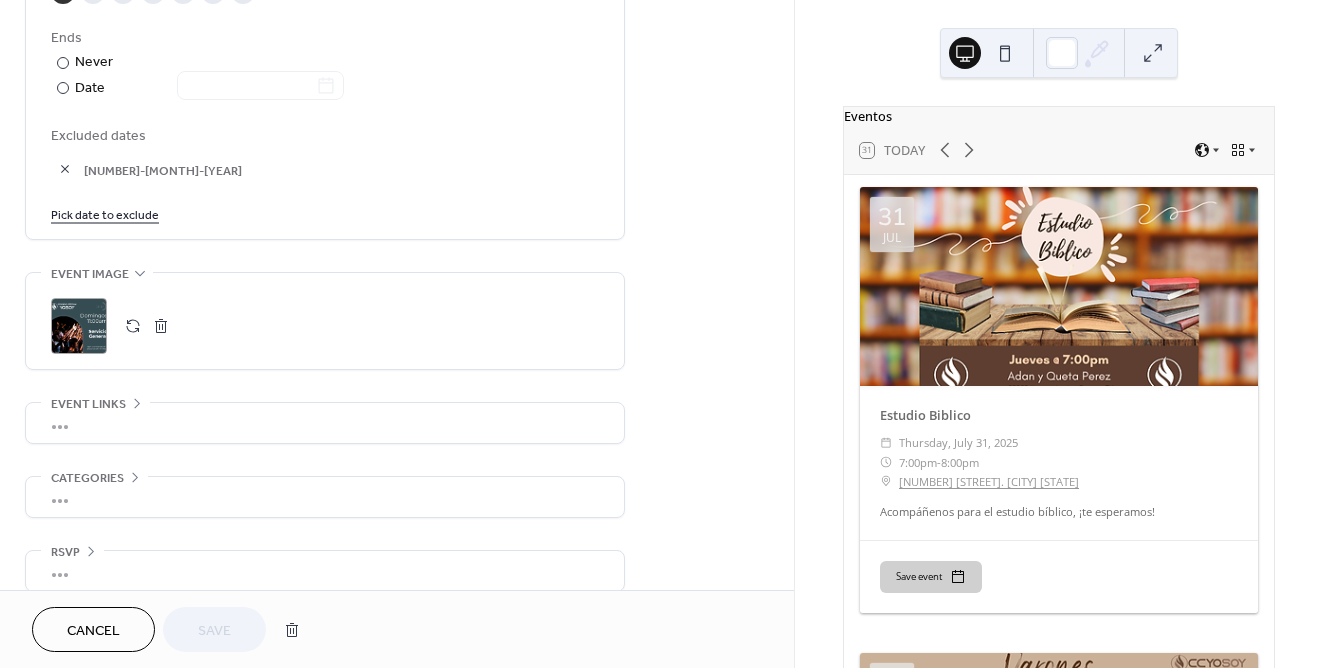 click at bounding box center (161, 326) 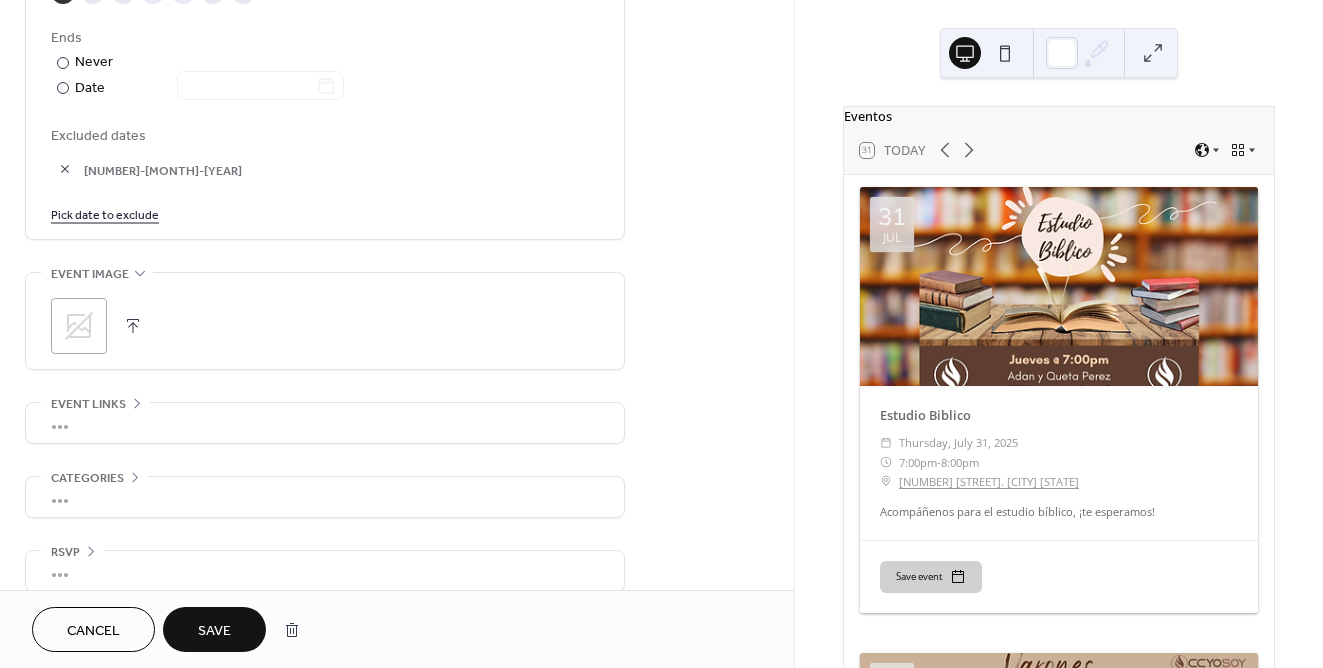 click 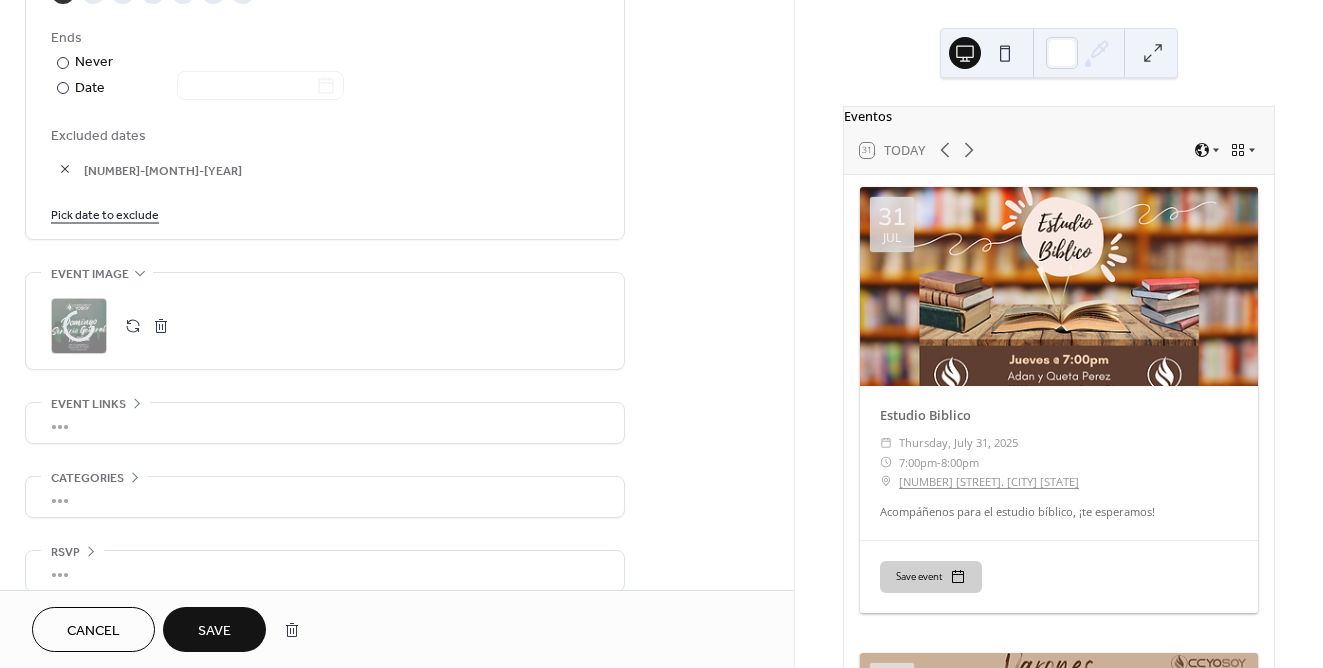 click on "Pick date to exclude" at bounding box center [105, 213] 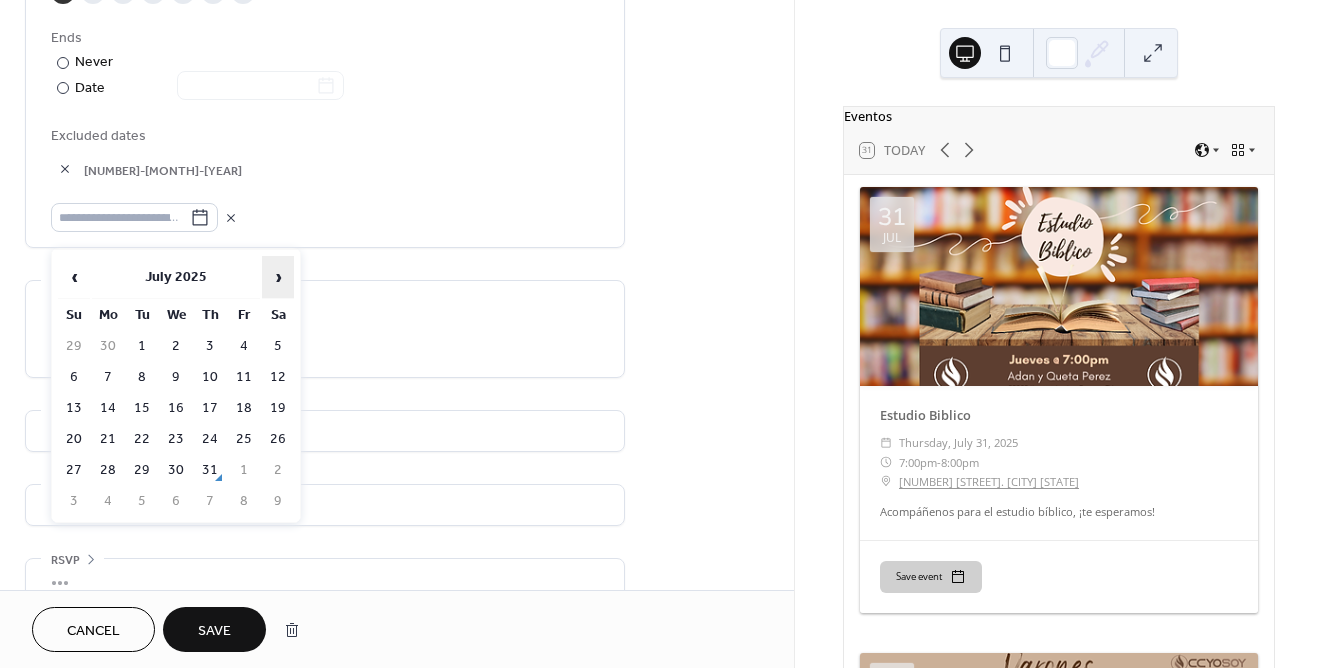 click on "›" at bounding box center (278, 277) 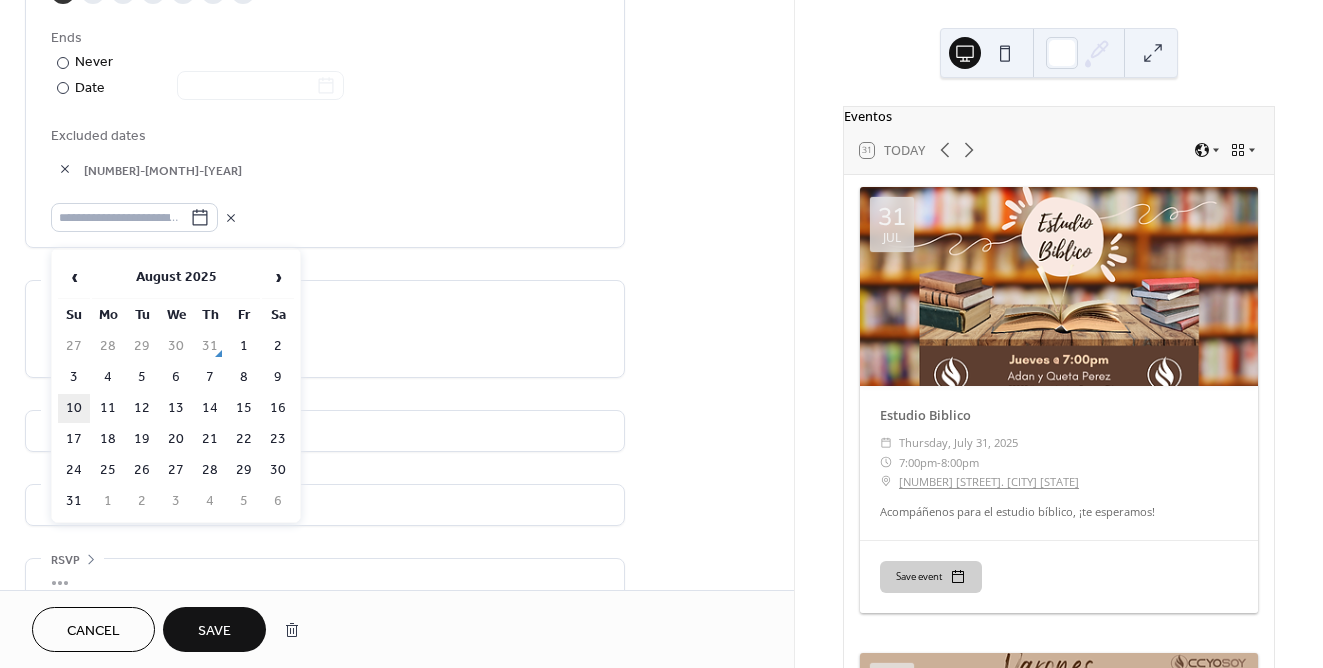 click on "10" at bounding box center (74, 408) 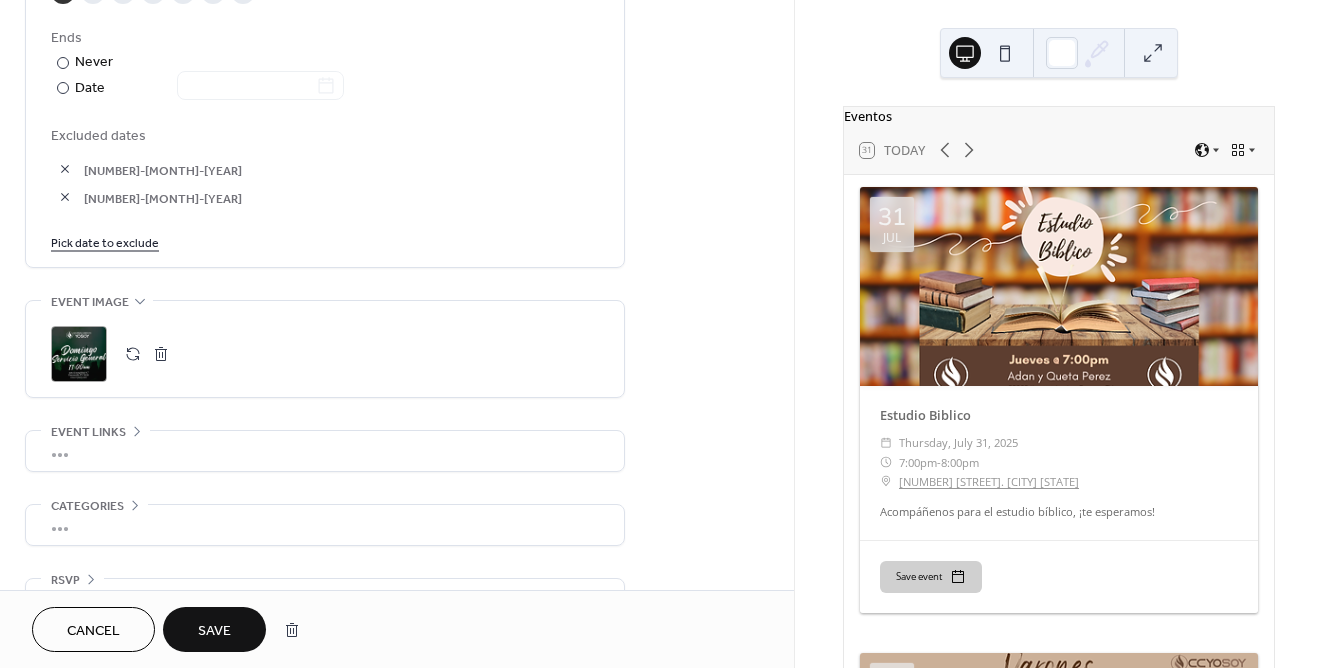click at bounding box center [65, 169] 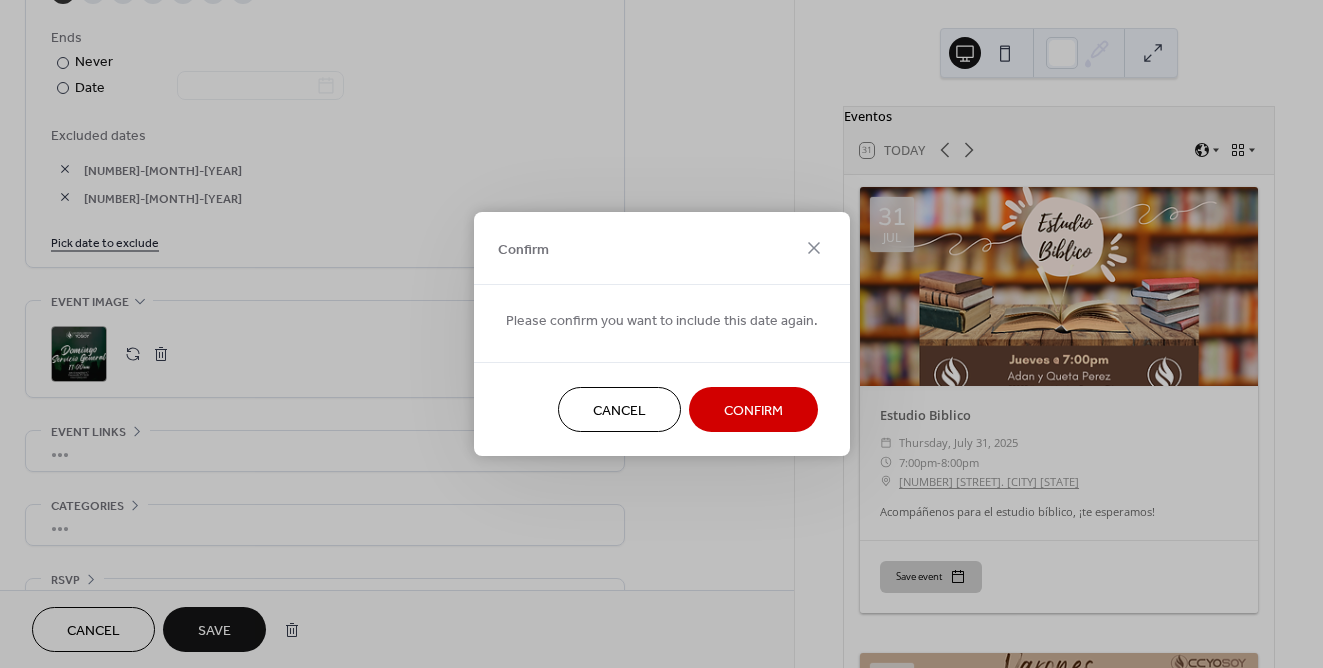 click on "Confirm" at bounding box center (753, 409) 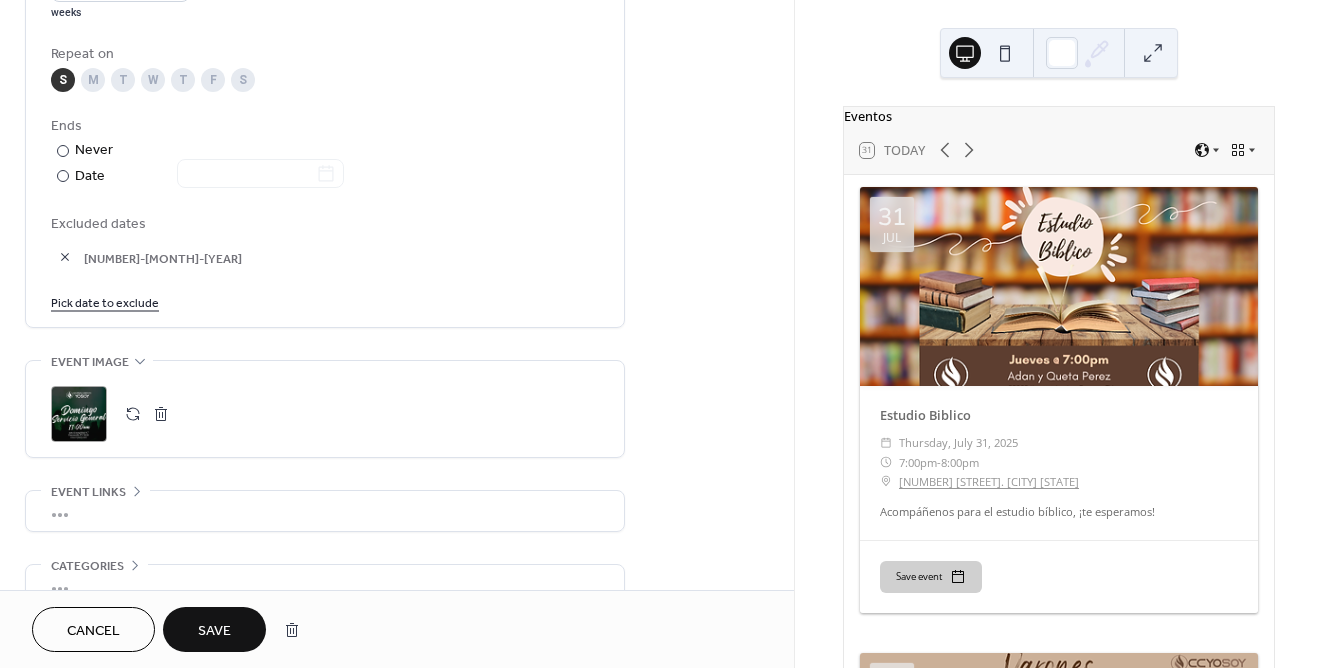 scroll, scrollTop: 1015, scrollLeft: 0, axis: vertical 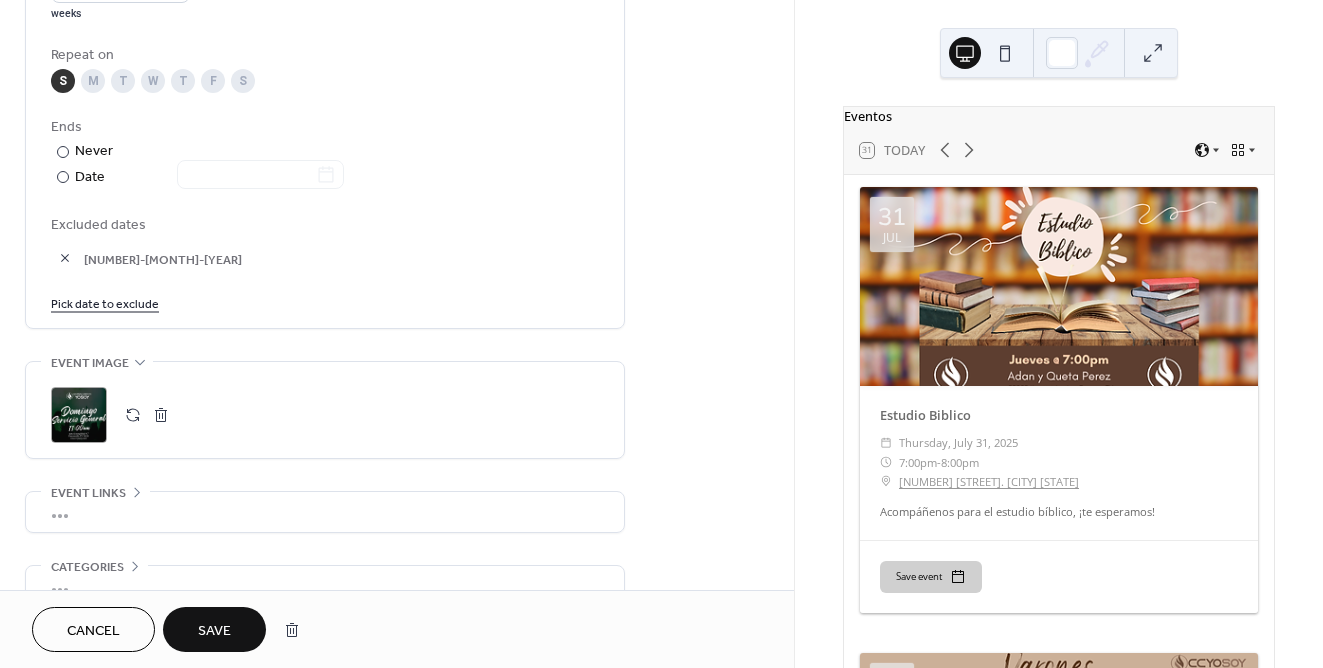 click on "Save" at bounding box center [214, 631] 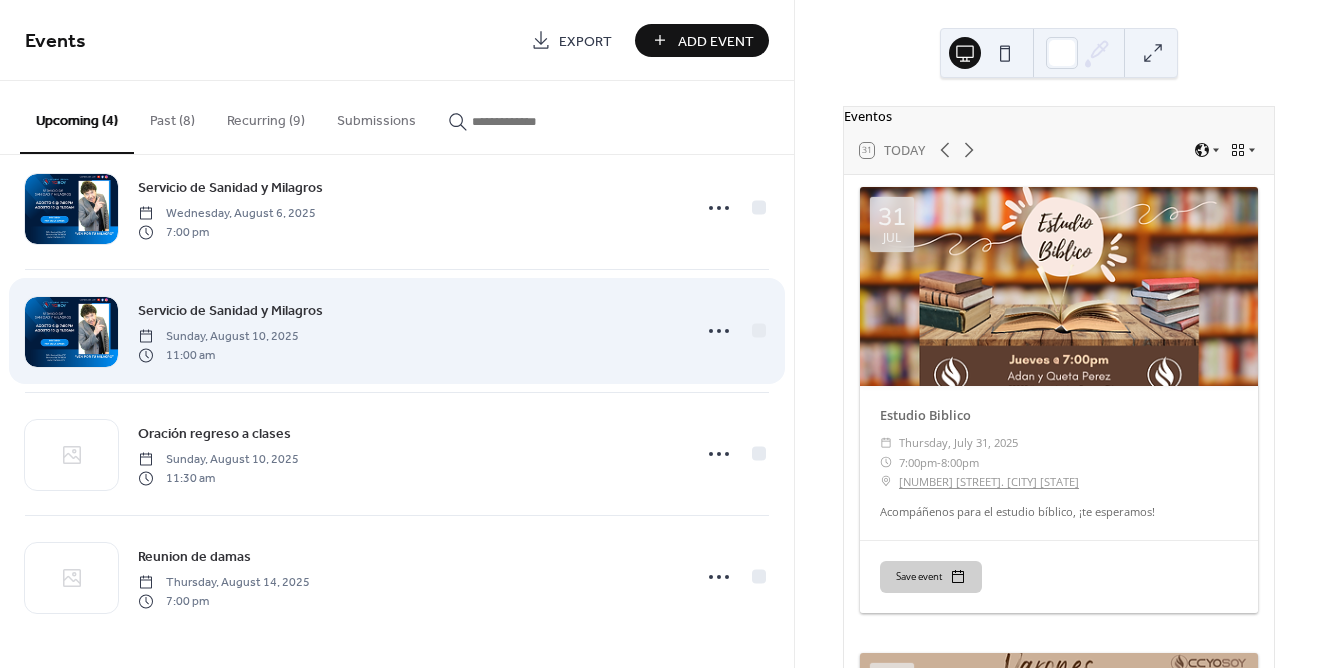 scroll, scrollTop: 38, scrollLeft: 0, axis: vertical 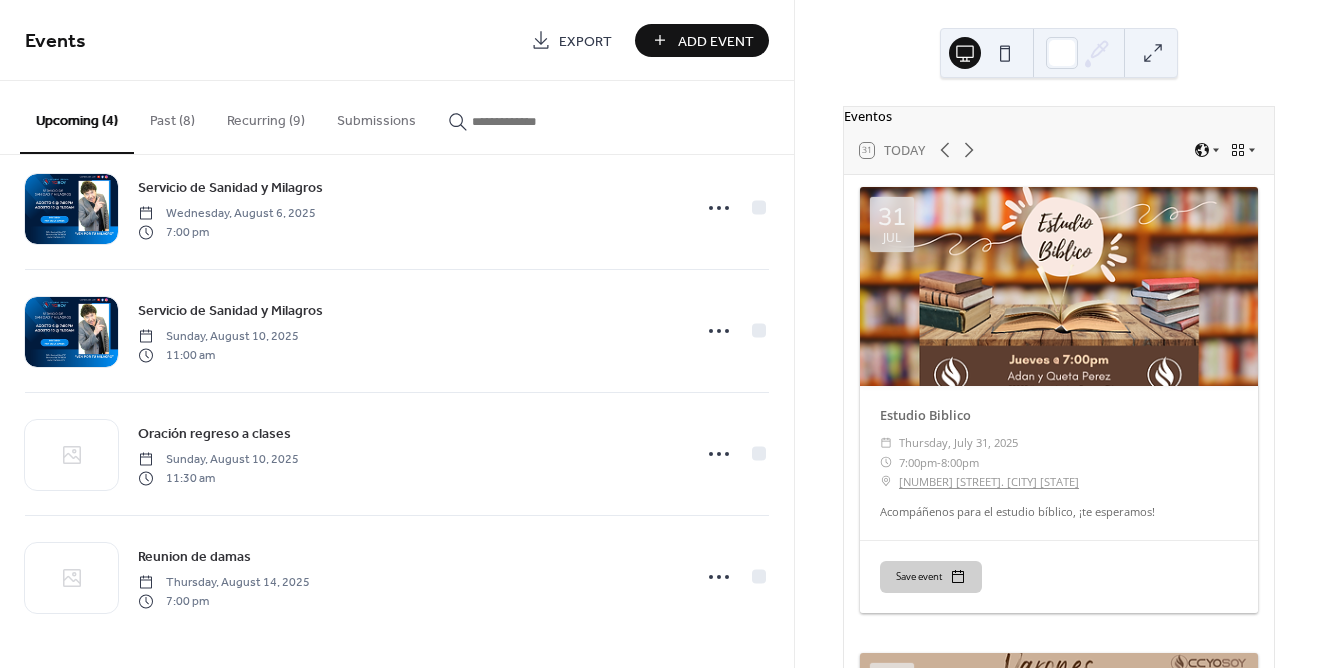 click on "Submissions" at bounding box center [376, 116] 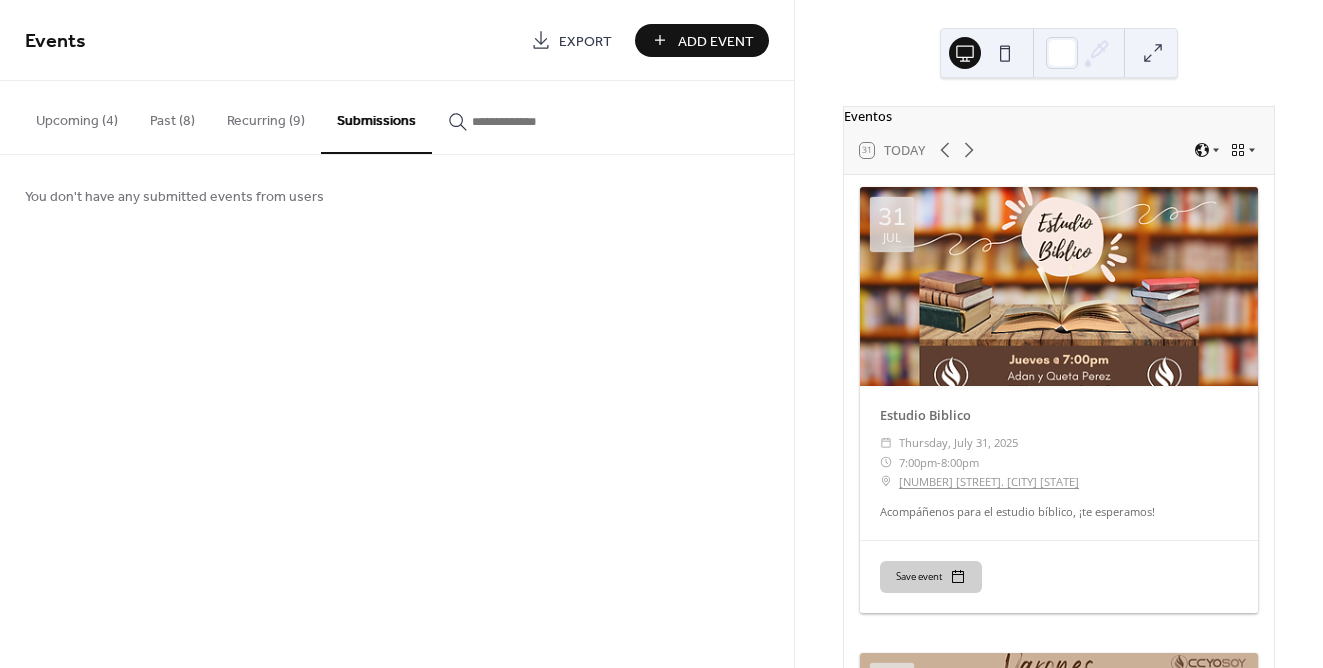 click on "Recurring (9)" at bounding box center [266, 116] 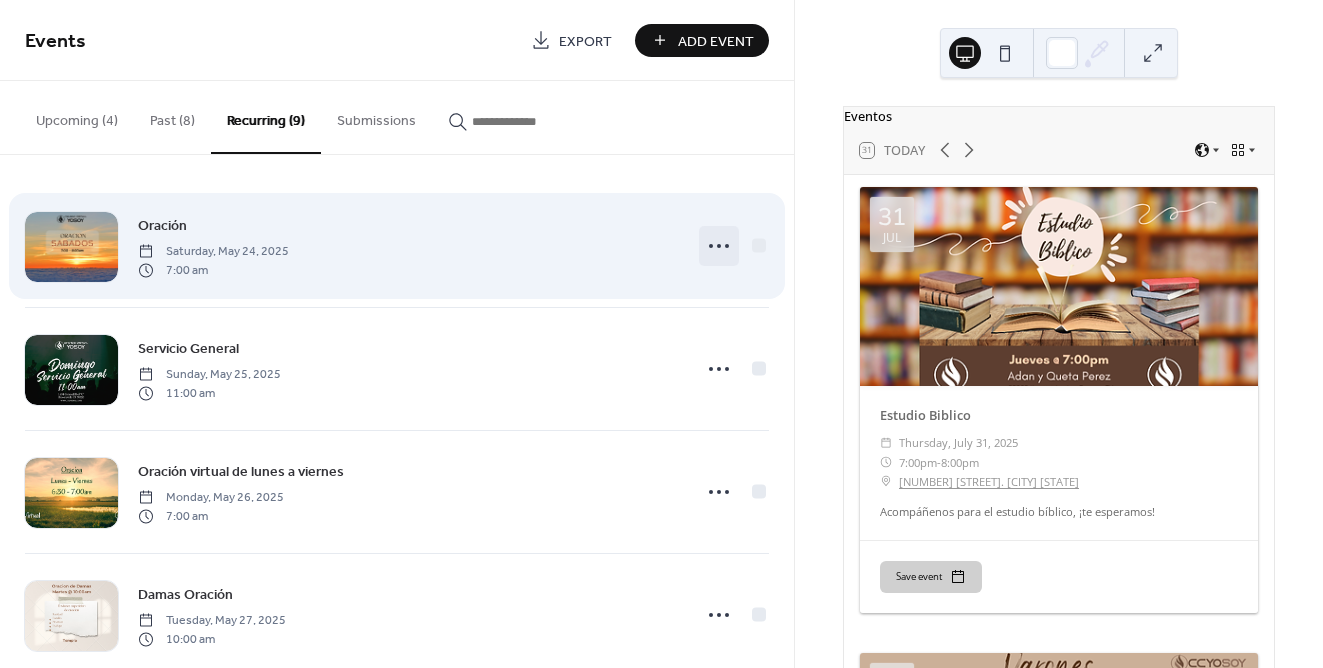 click 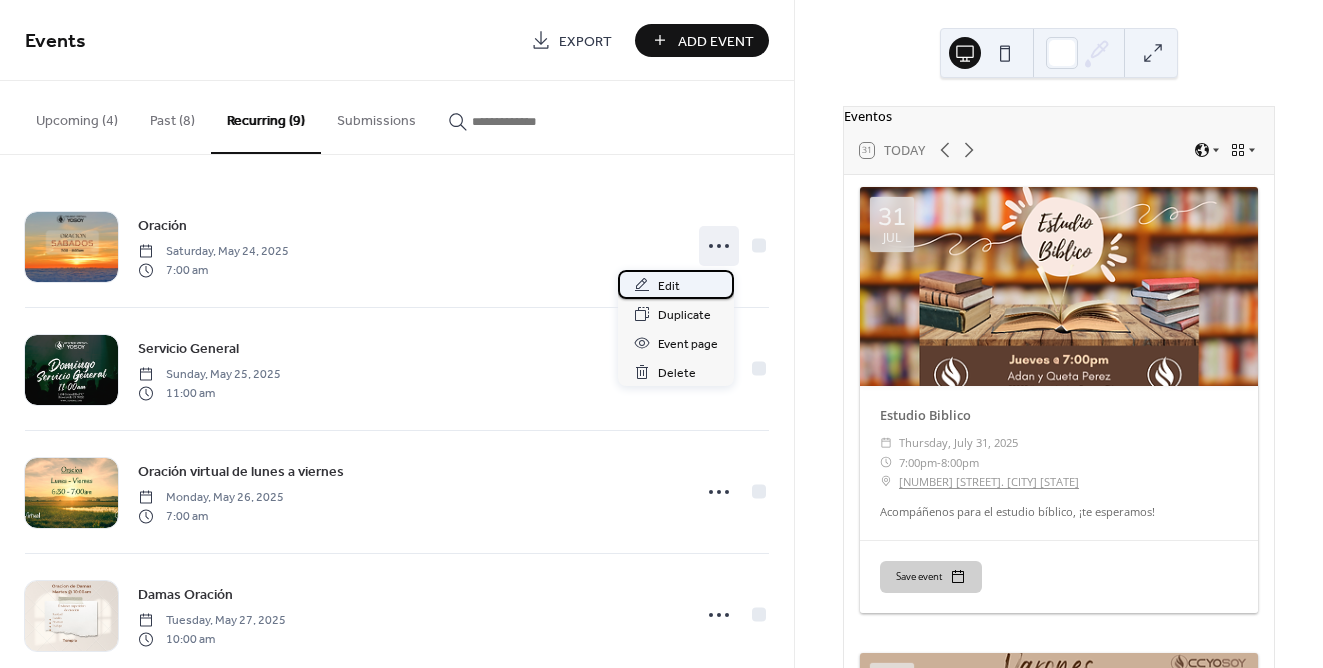 click on "Edit" at bounding box center (676, 284) 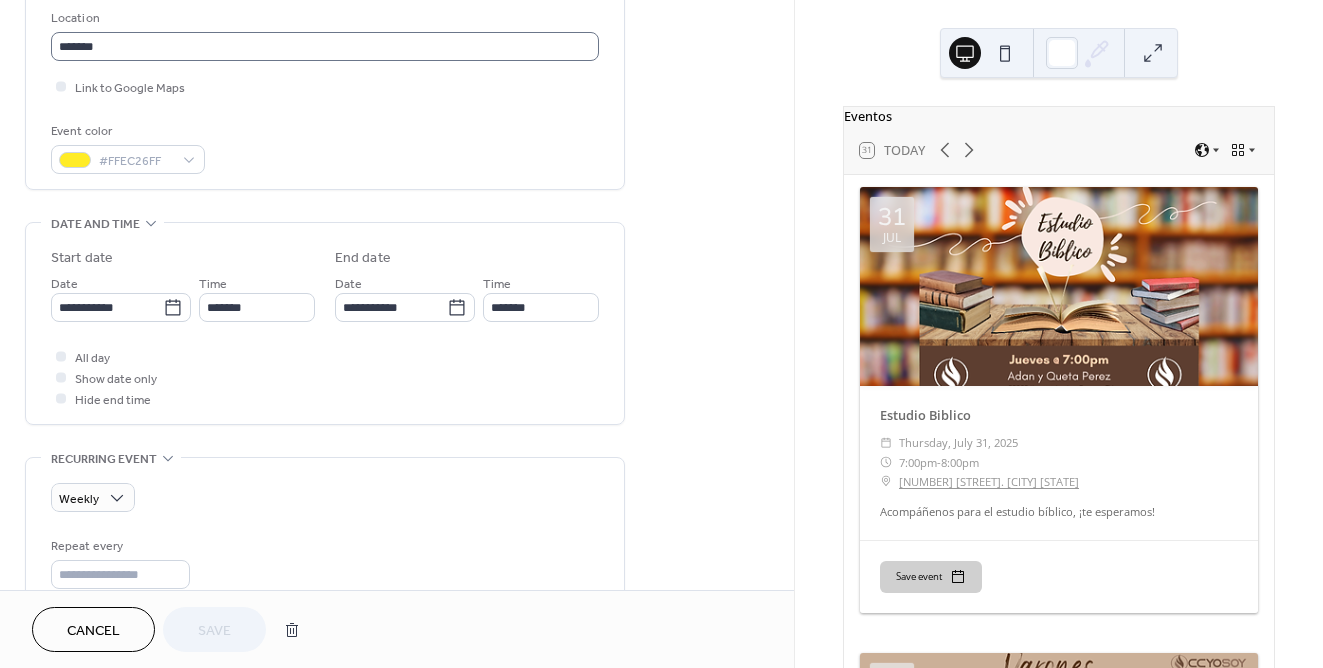 scroll, scrollTop: 438, scrollLeft: 0, axis: vertical 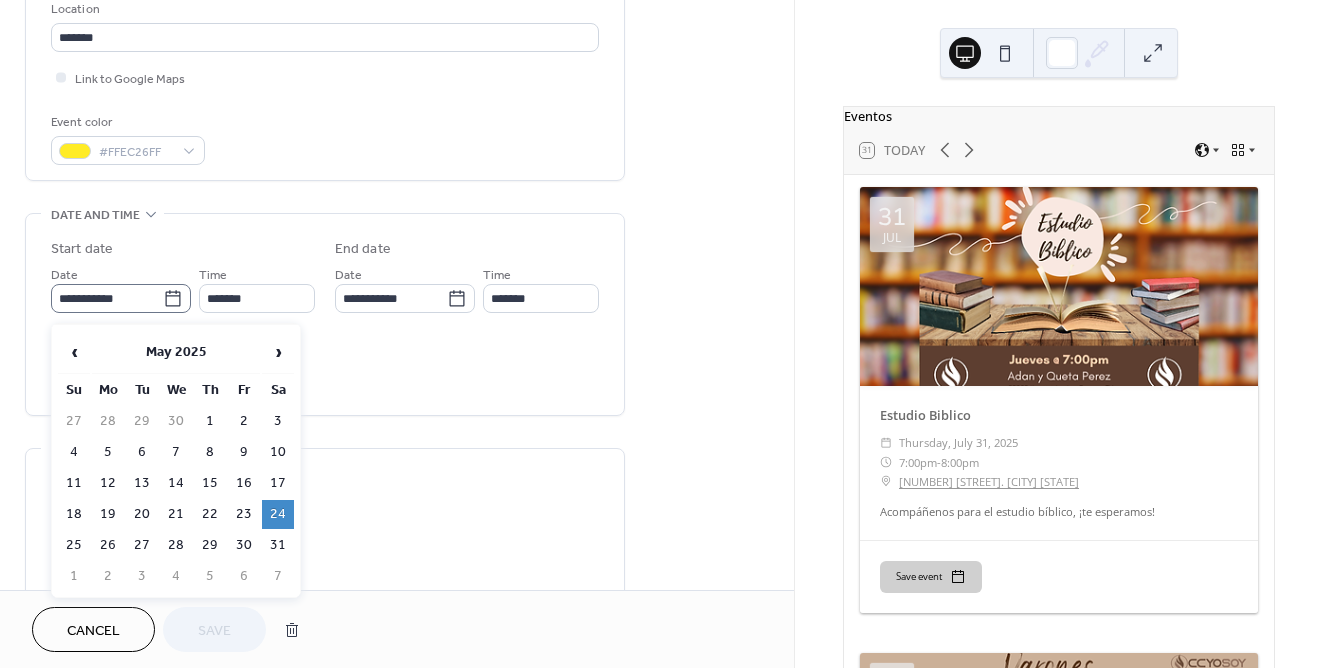 click 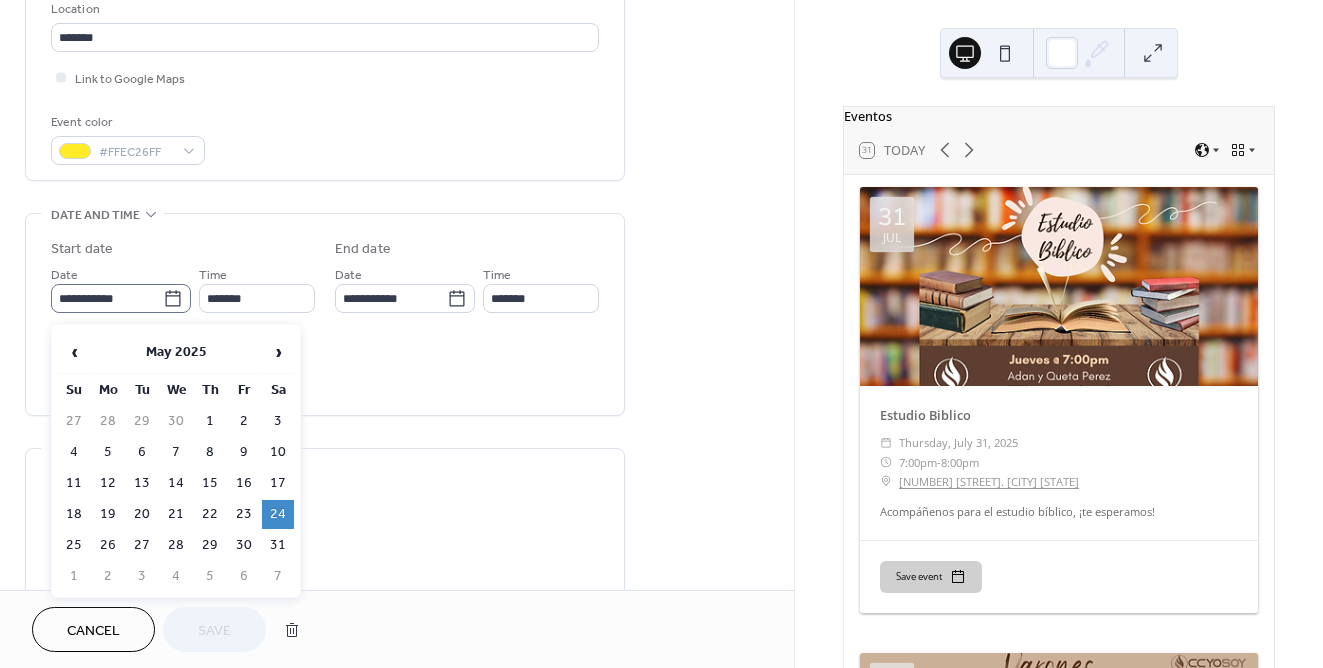 click on "**********" at bounding box center [107, 298] 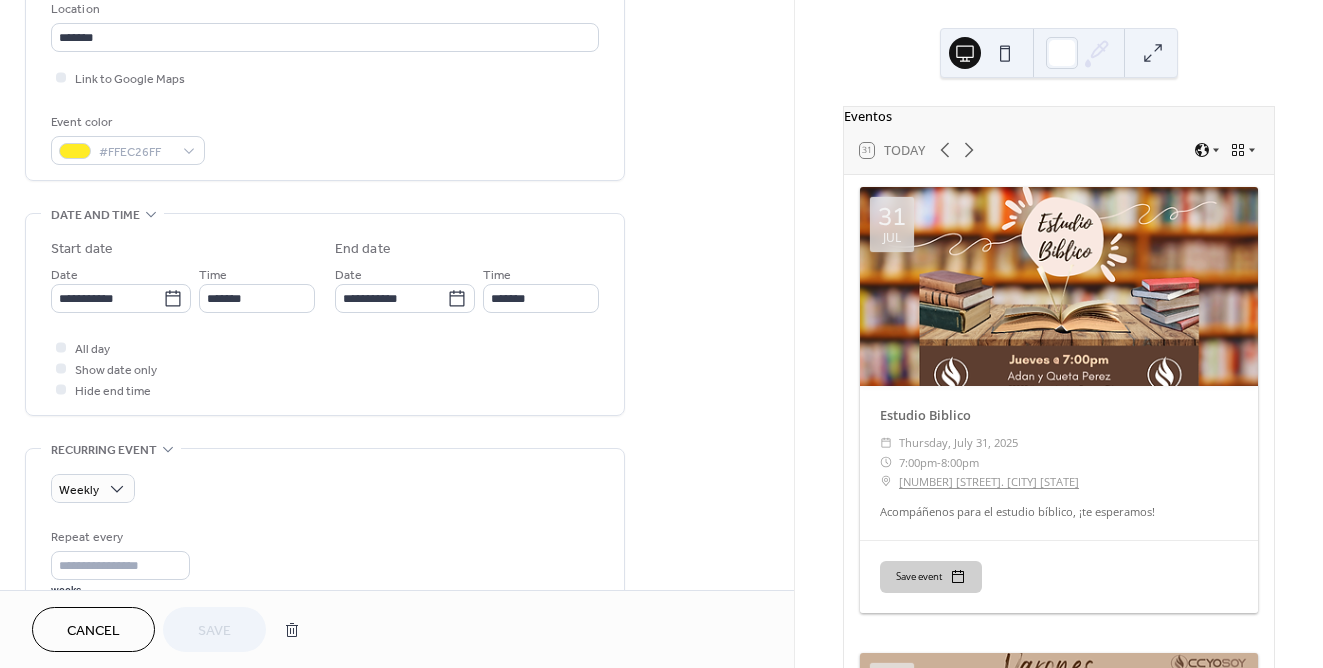 click on "Start date" at bounding box center (183, 249) 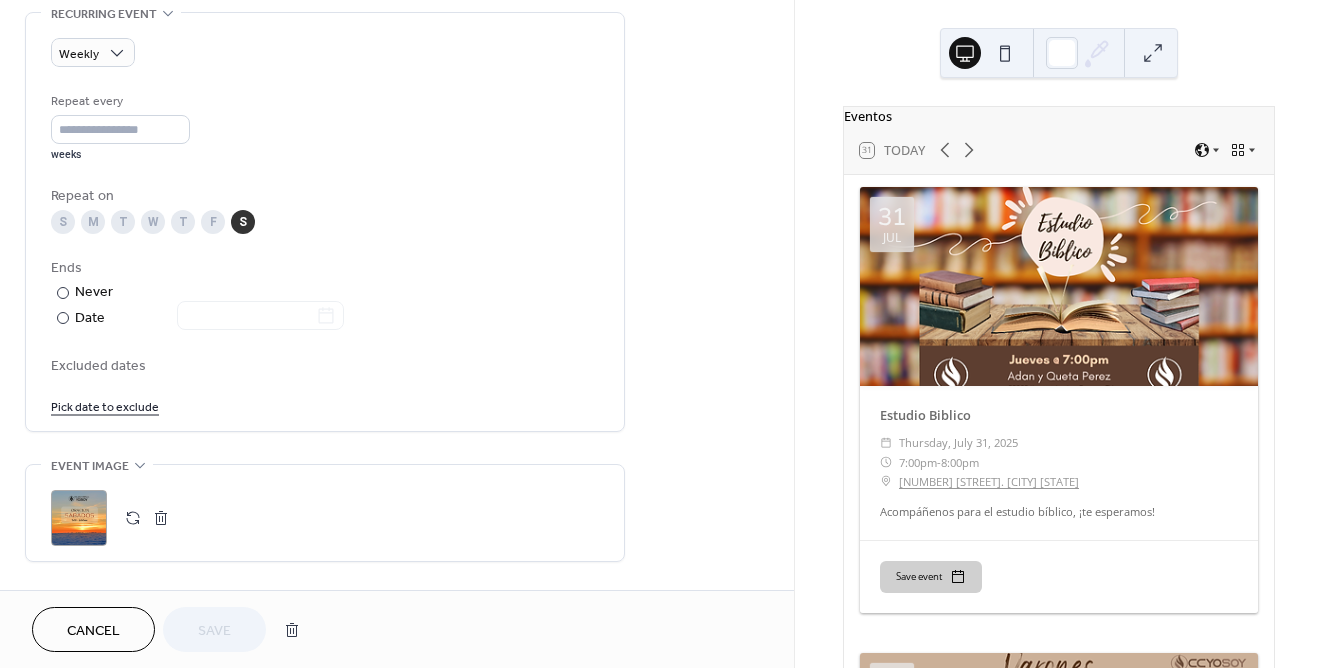 scroll, scrollTop: 879, scrollLeft: 0, axis: vertical 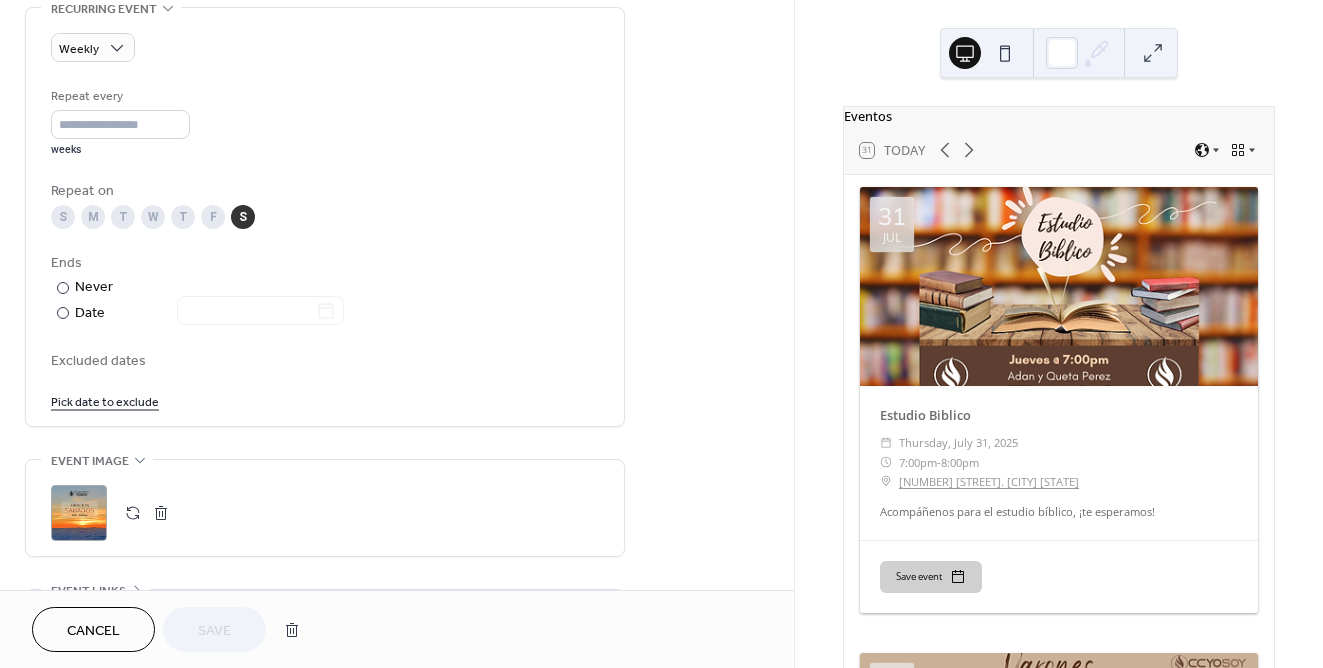 click at bounding box center [161, 513] 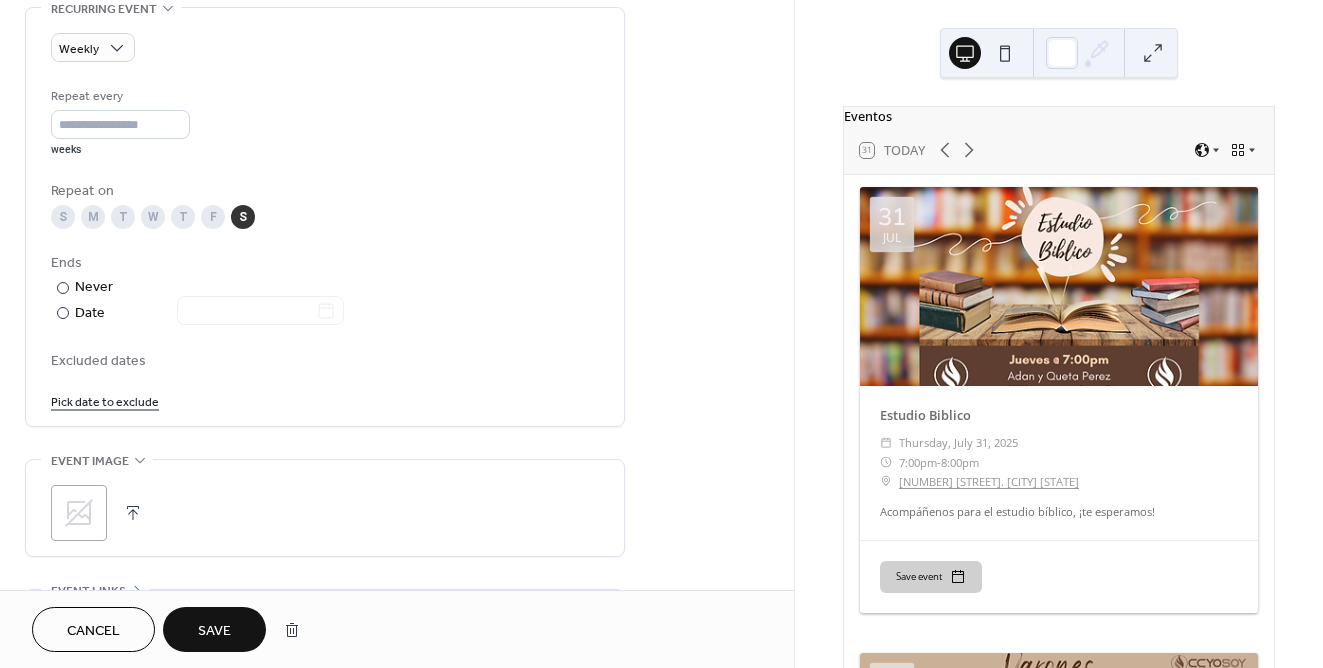 click 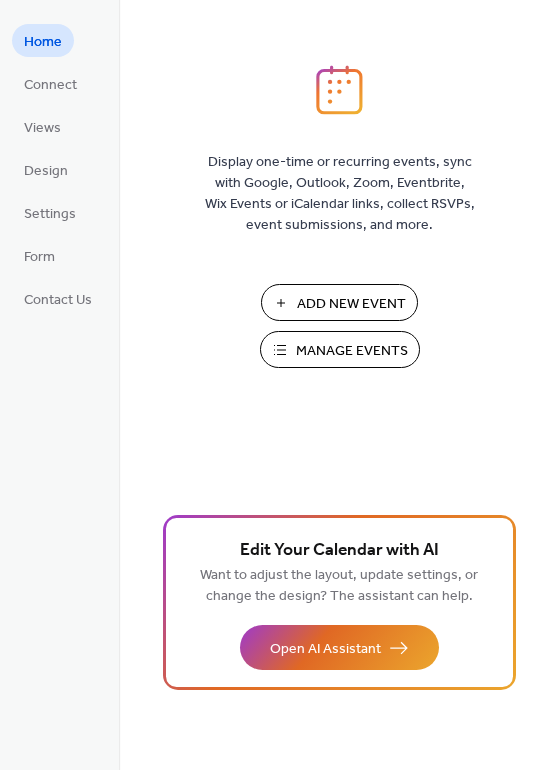 scroll, scrollTop: 0, scrollLeft: 0, axis: both 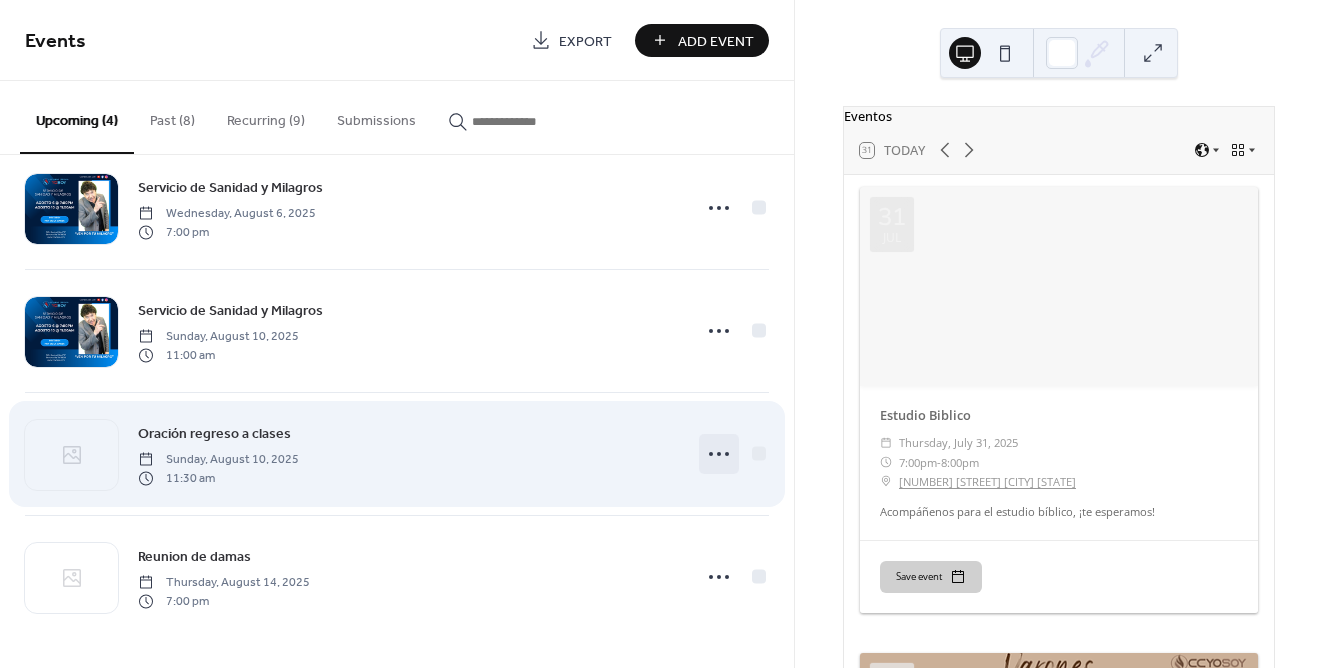 click 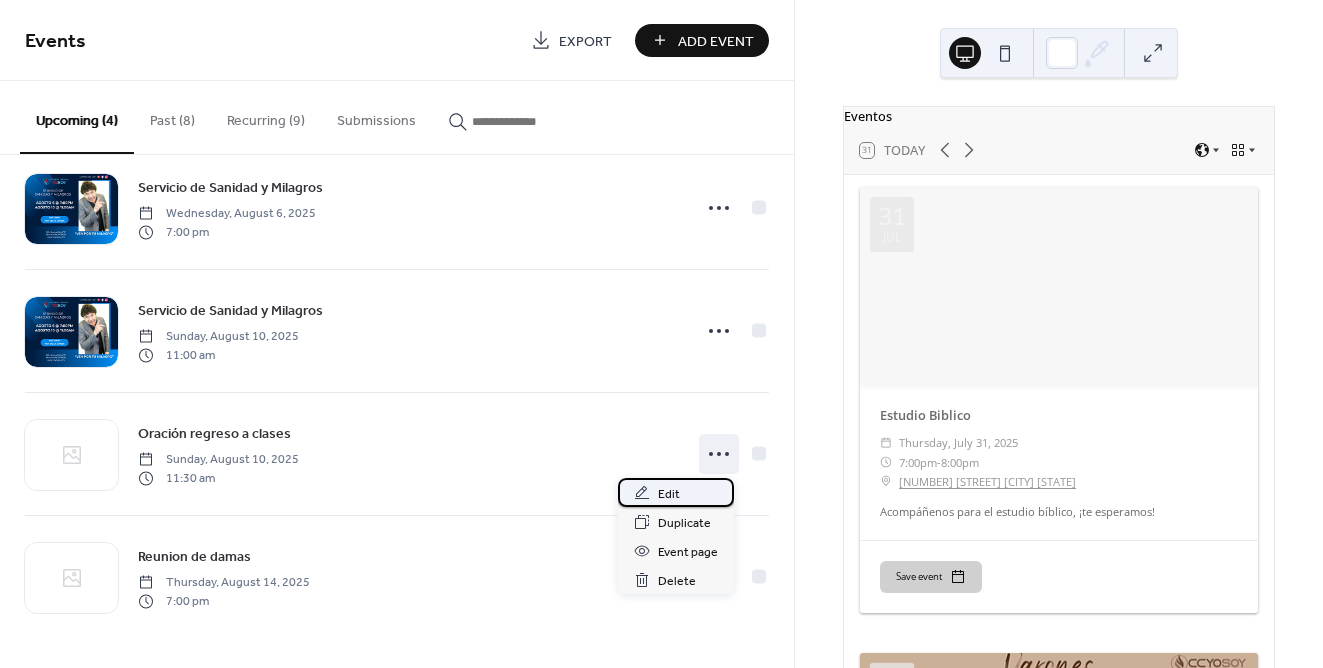 click on "Edit" at bounding box center (676, 492) 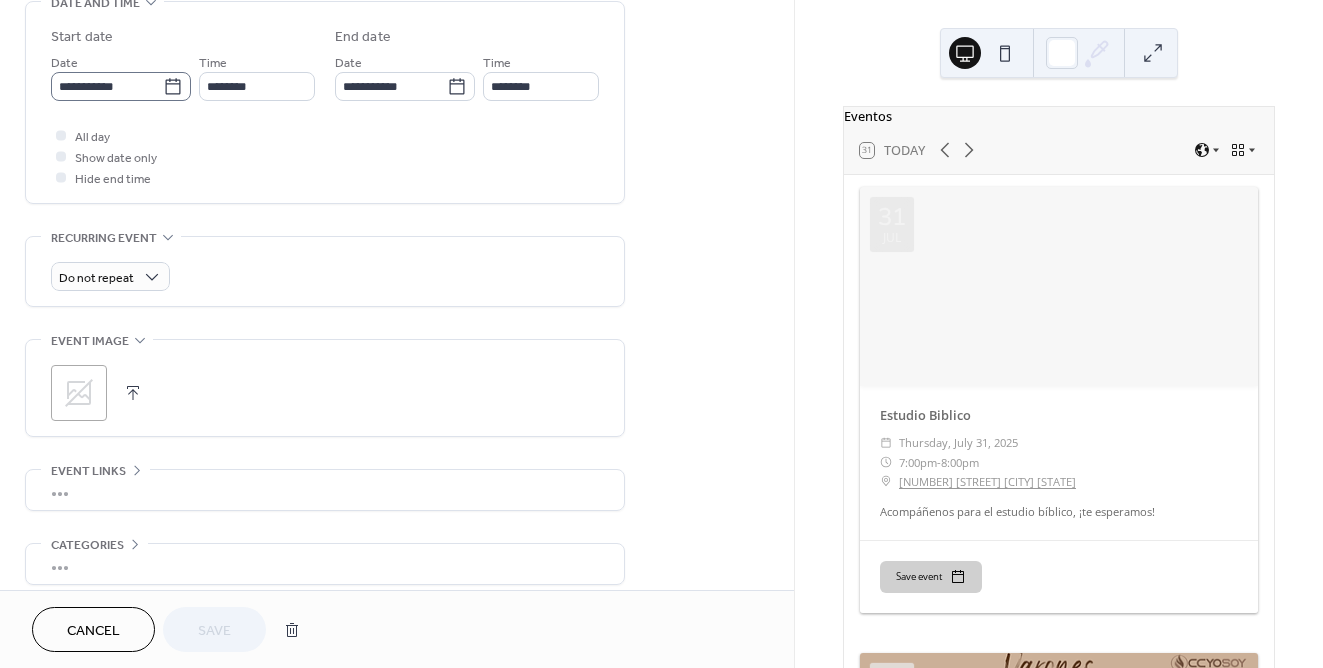 scroll, scrollTop: 655, scrollLeft: 0, axis: vertical 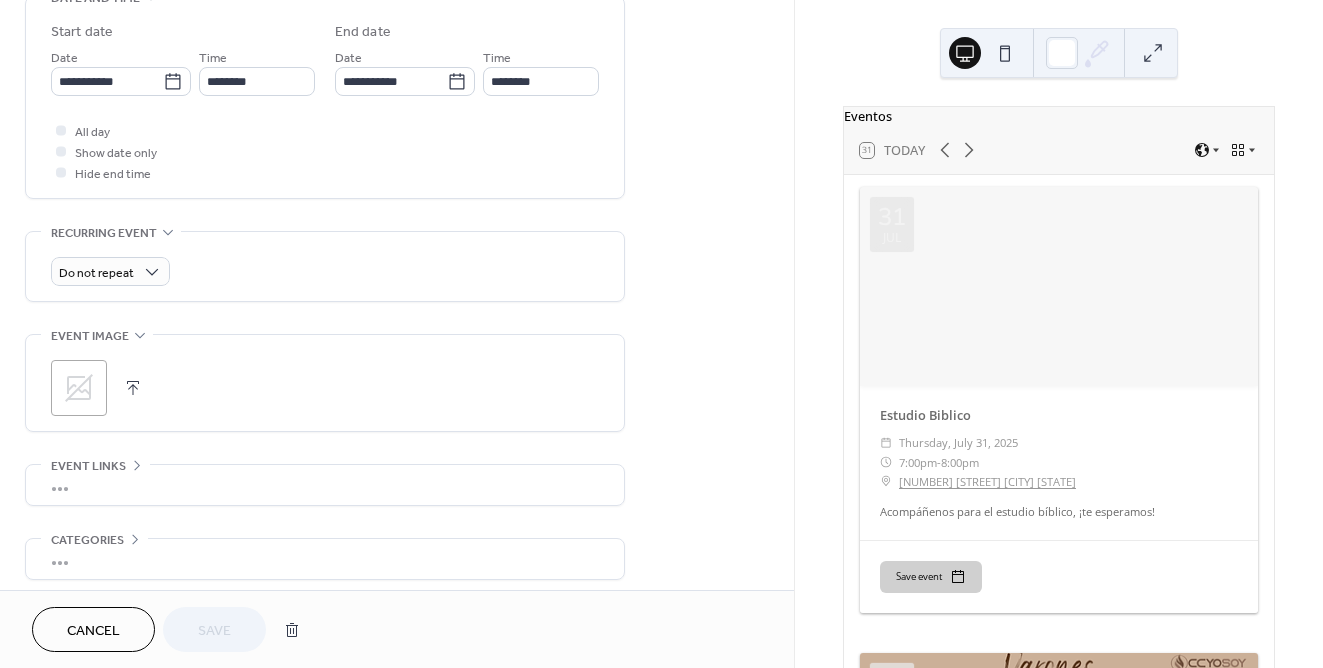 click 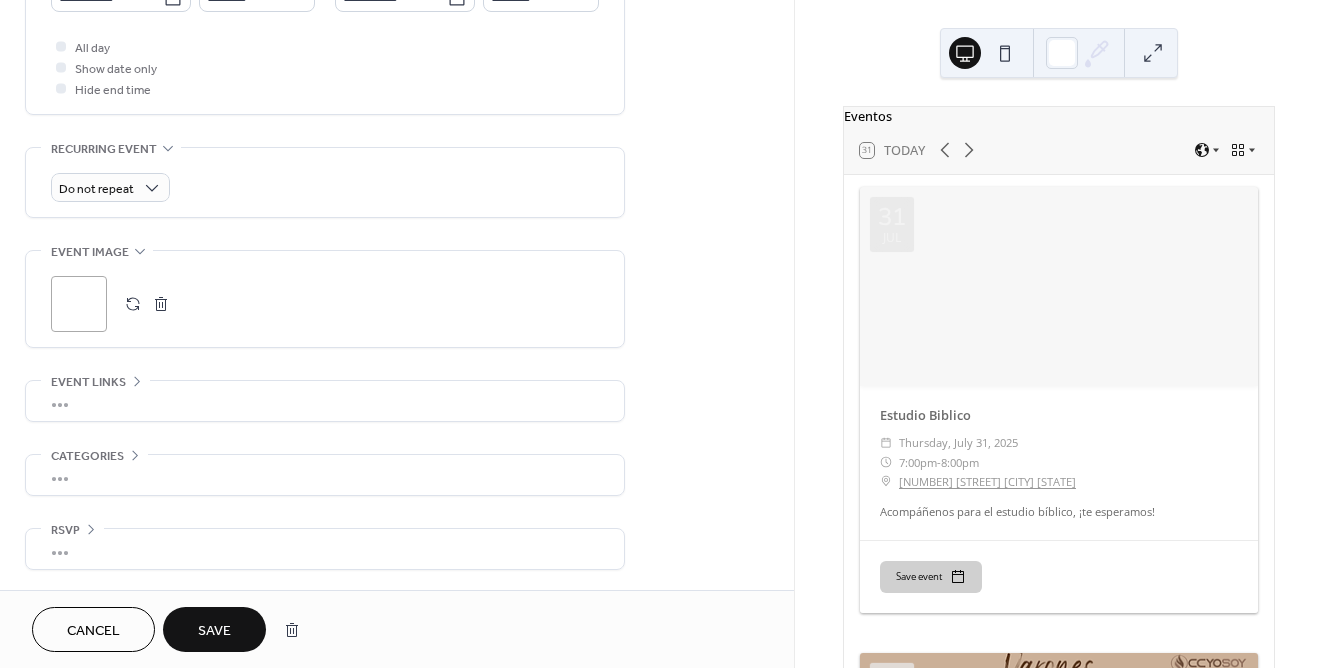 scroll, scrollTop: 745, scrollLeft: 0, axis: vertical 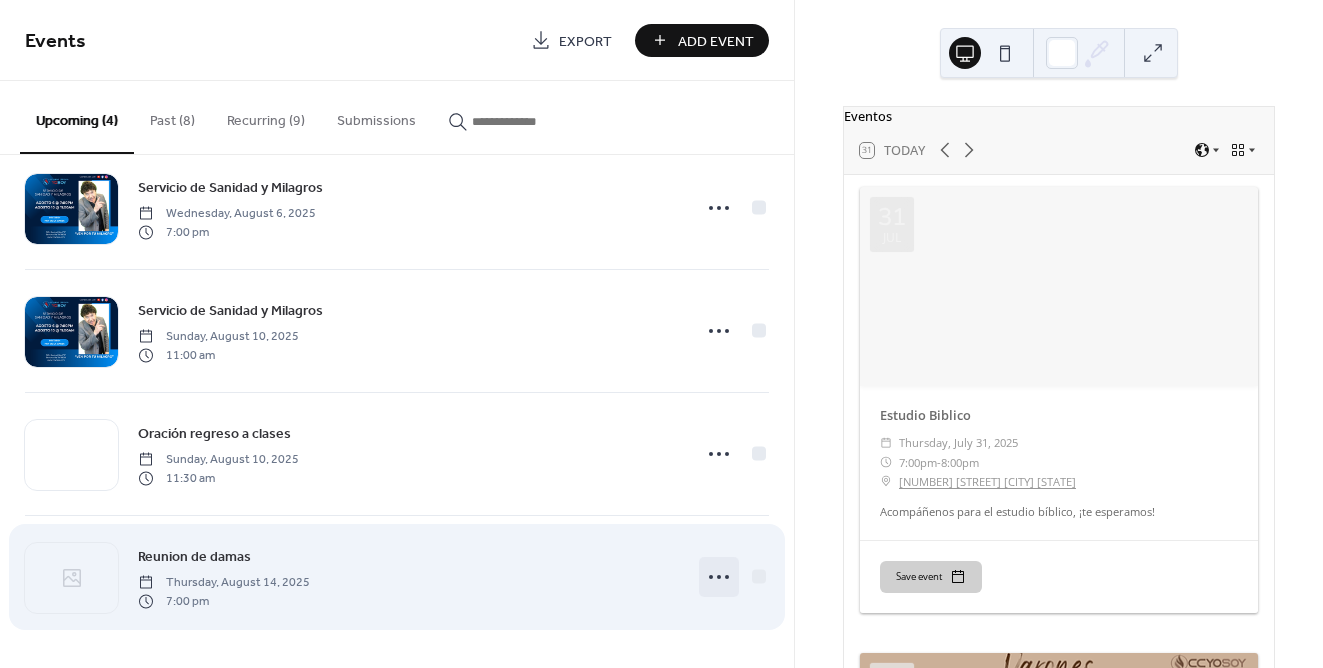 click 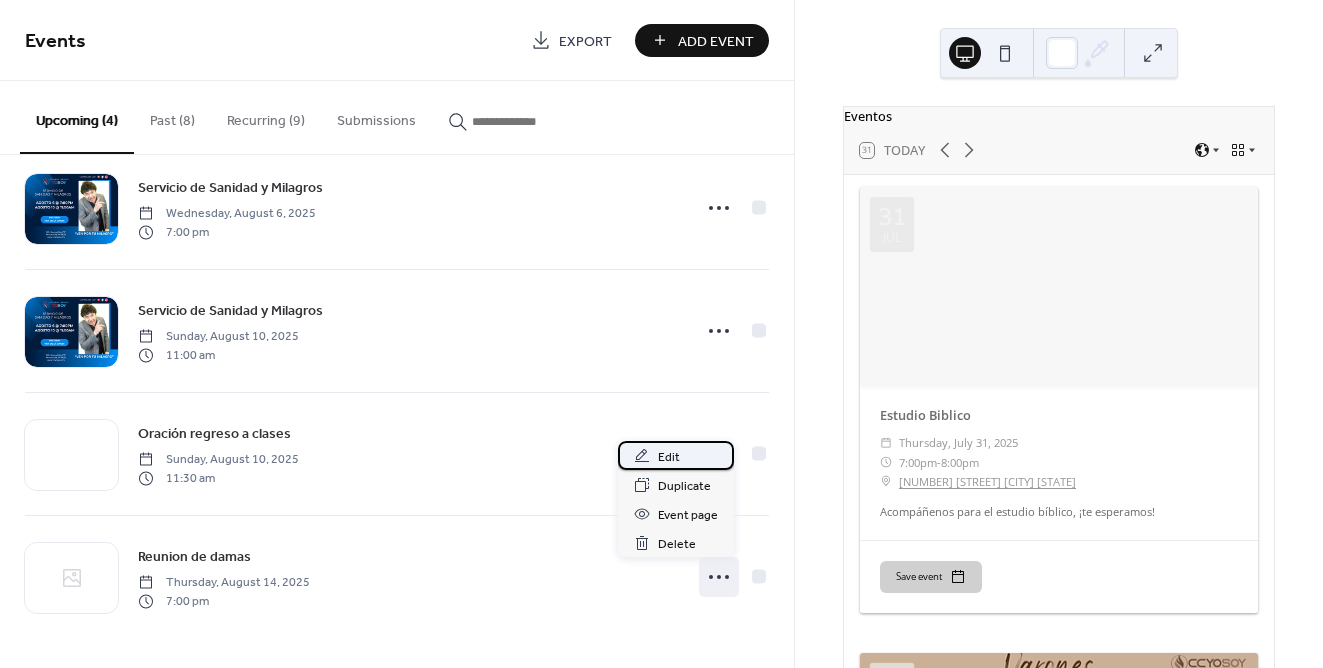 click on "Edit" at bounding box center (676, 455) 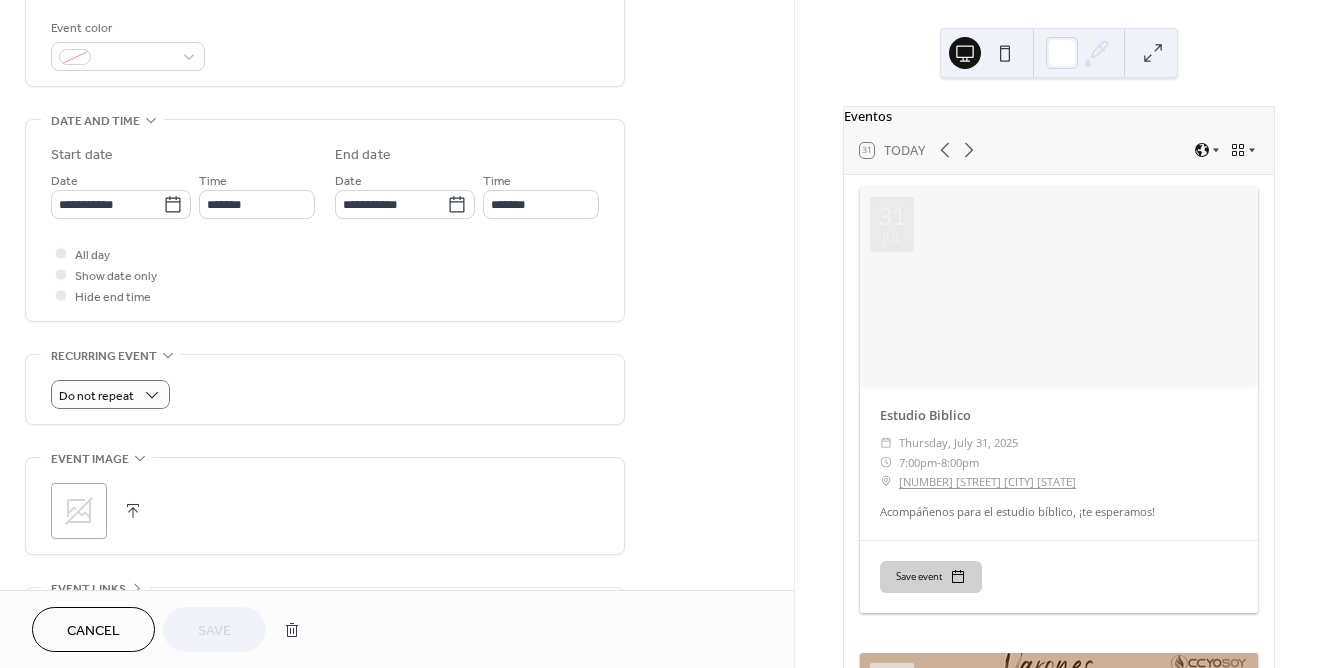 scroll, scrollTop: 549, scrollLeft: 0, axis: vertical 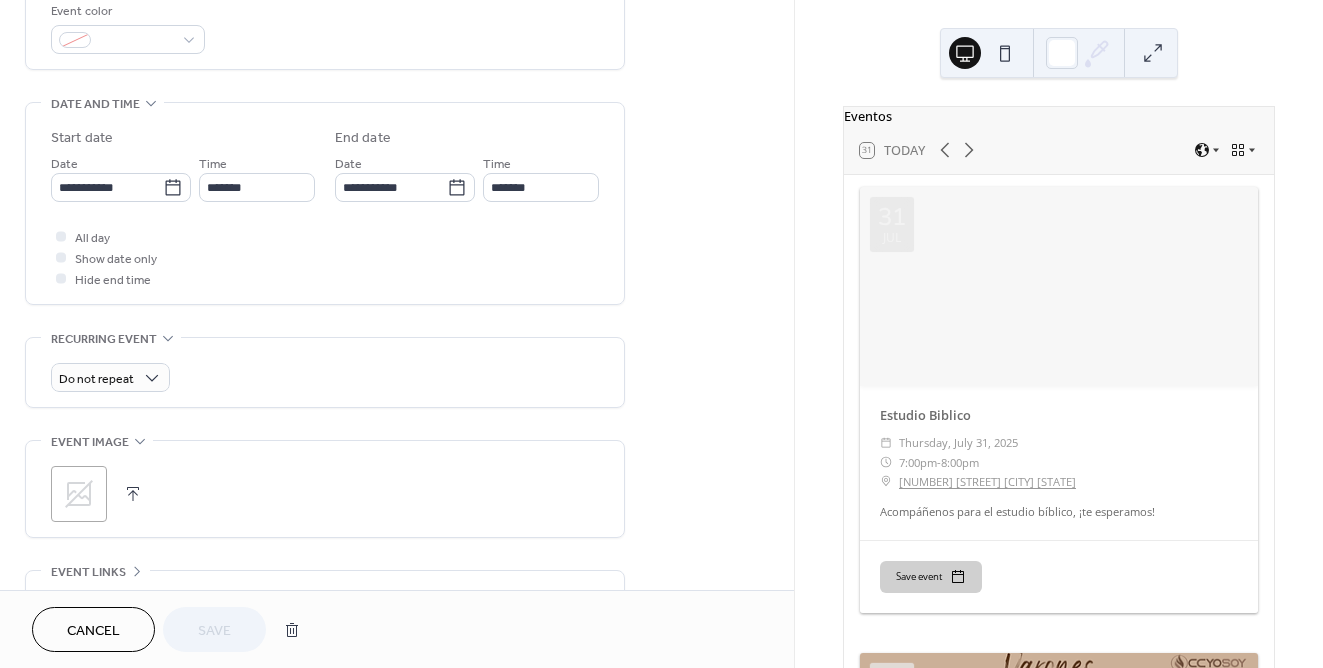 click on ";" at bounding box center [79, 494] 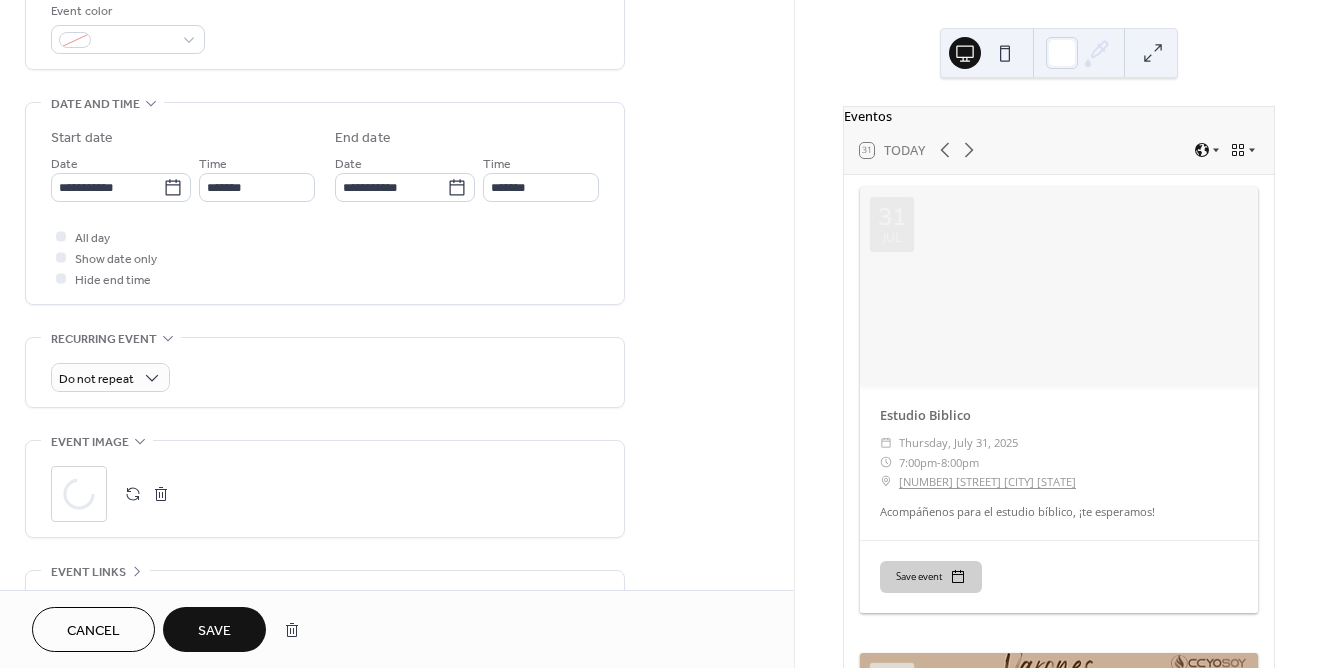 click on "Save" at bounding box center (214, 629) 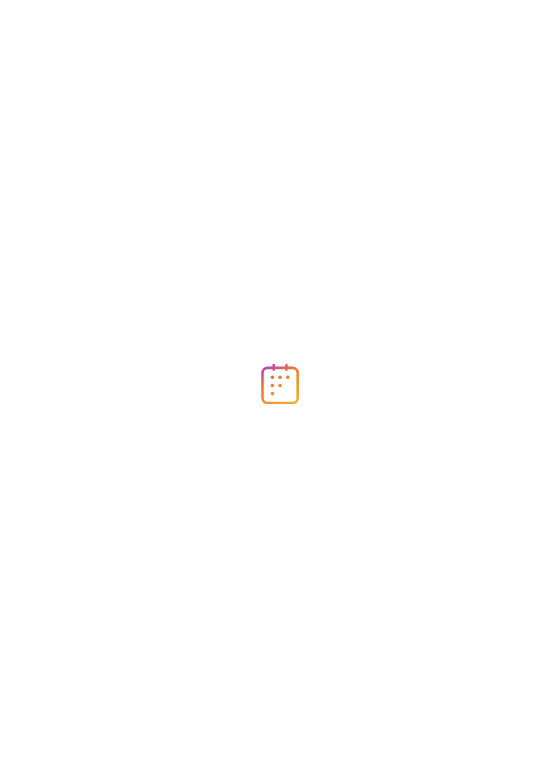 scroll, scrollTop: 0, scrollLeft: 0, axis: both 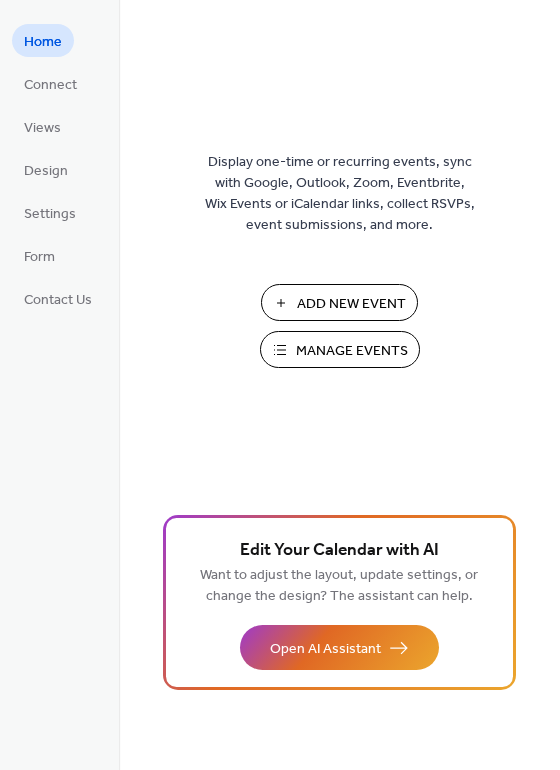 click on "Manage Events" at bounding box center (340, 349) 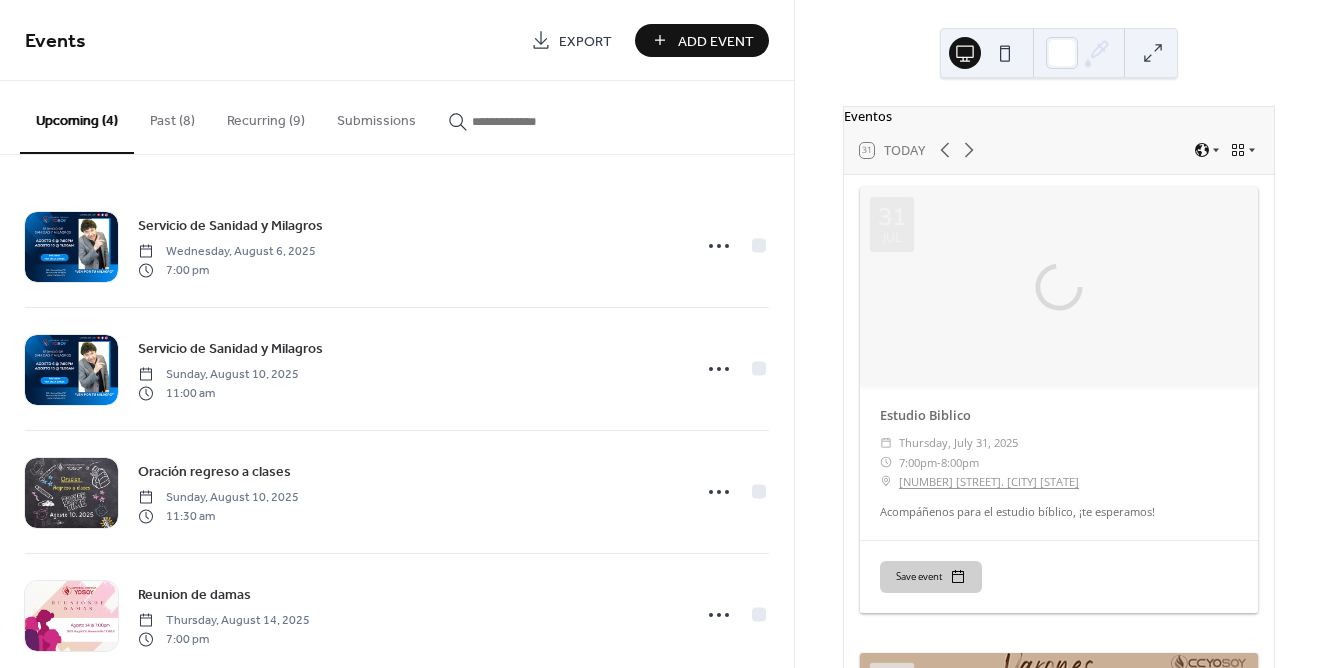 scroll, scrollTop: 0, scrollLeft: 0, axis: both 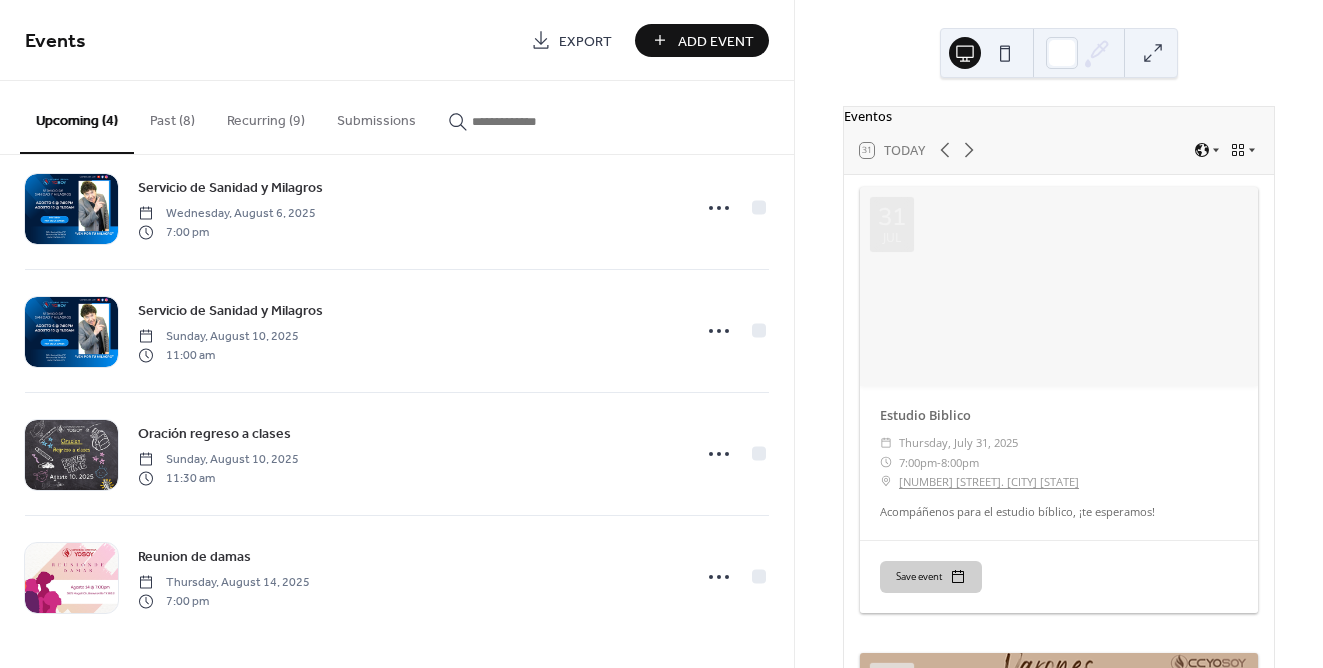 click on "Recurring (9)" at bounding box center [266, 116] 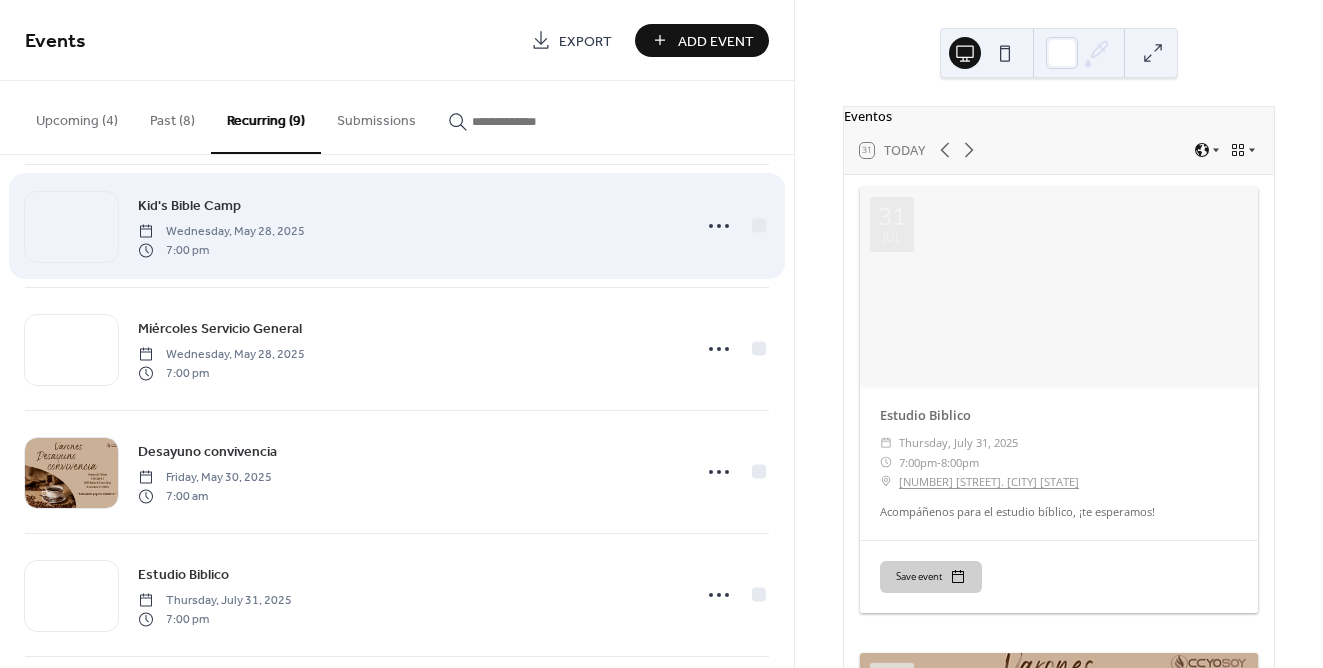 scroll, scrollTop: 514, scrollLeft: 0, axis: vertical 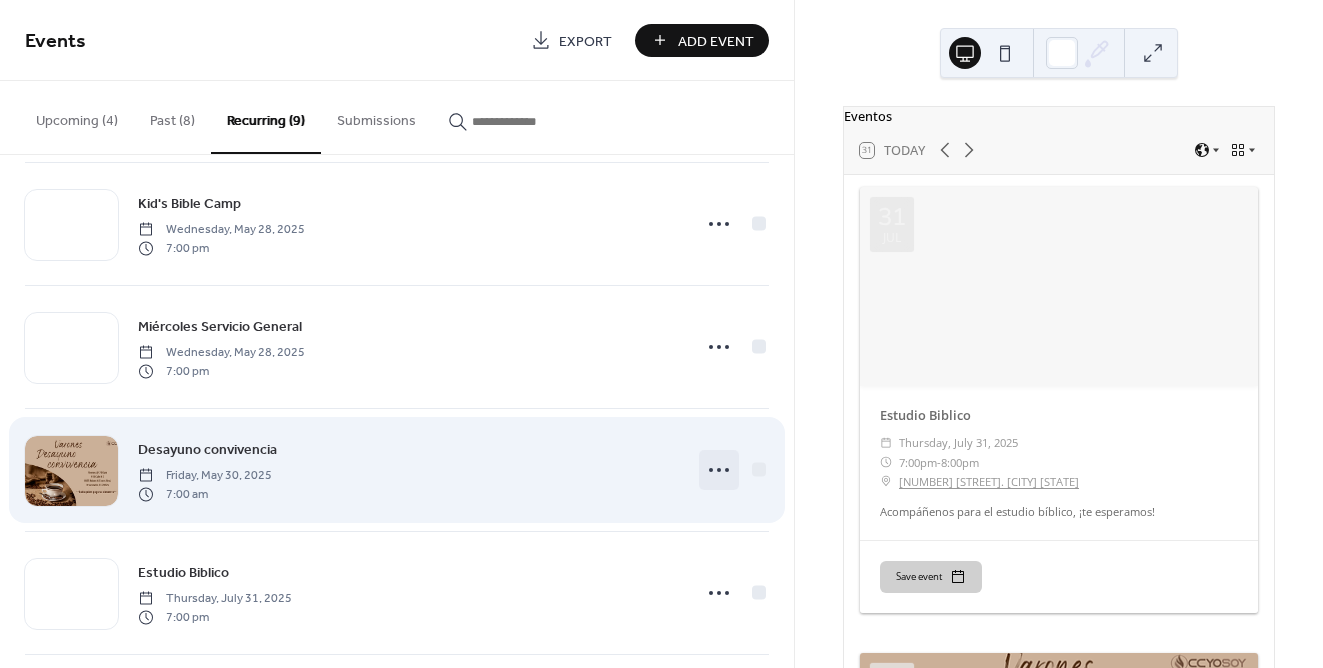 click 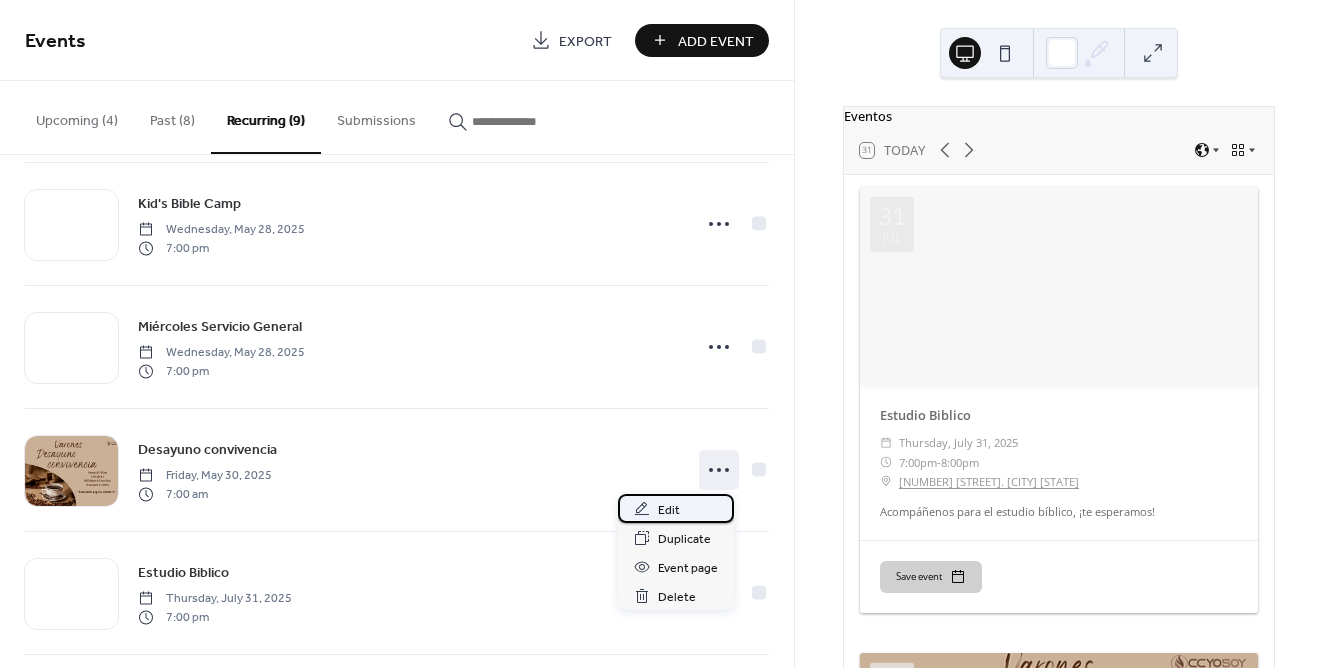 click on "Edit" at bounding box center [676, 508] 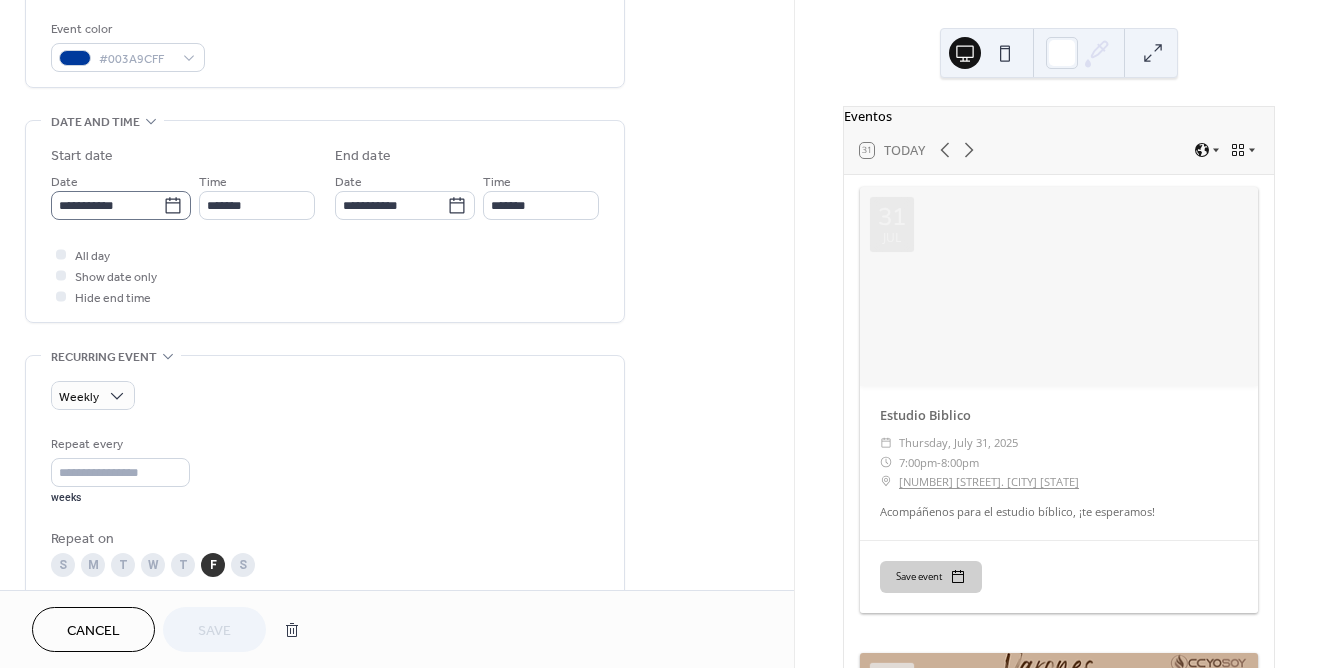 scroll, scrollTop: 533, scrollLeft: 0, axis: vertical 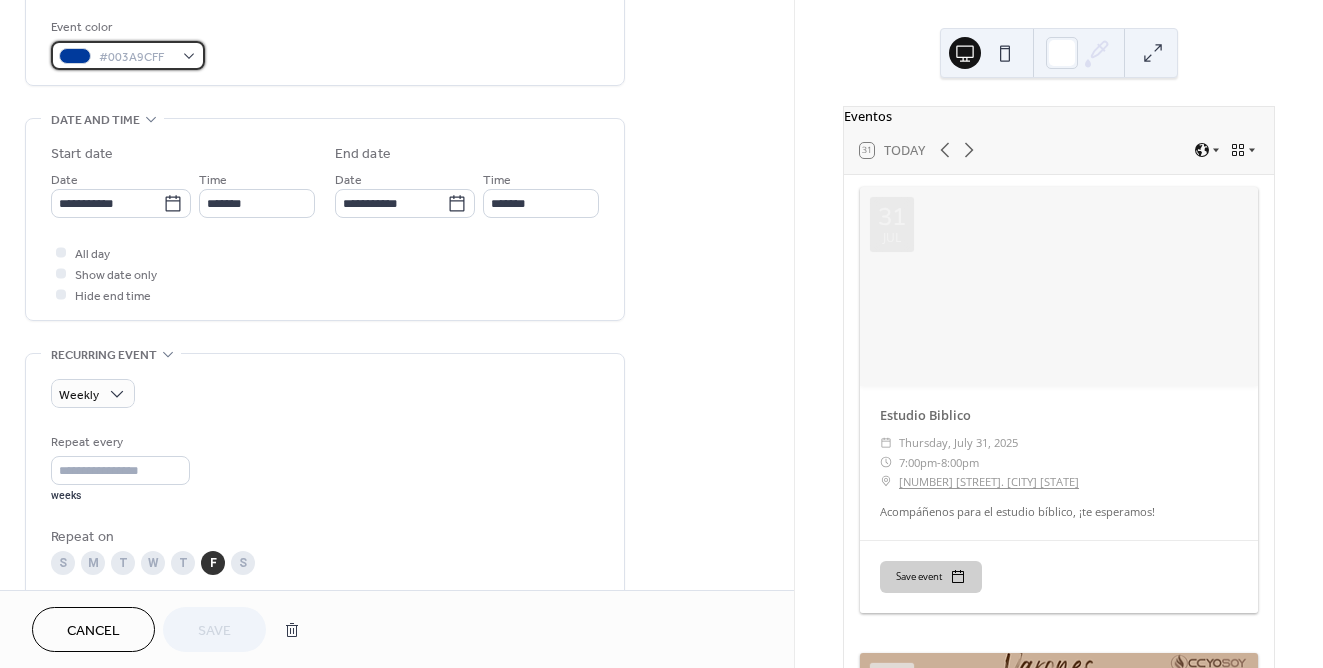 click on "#003A9CFF" at bounding box center (136, 57) 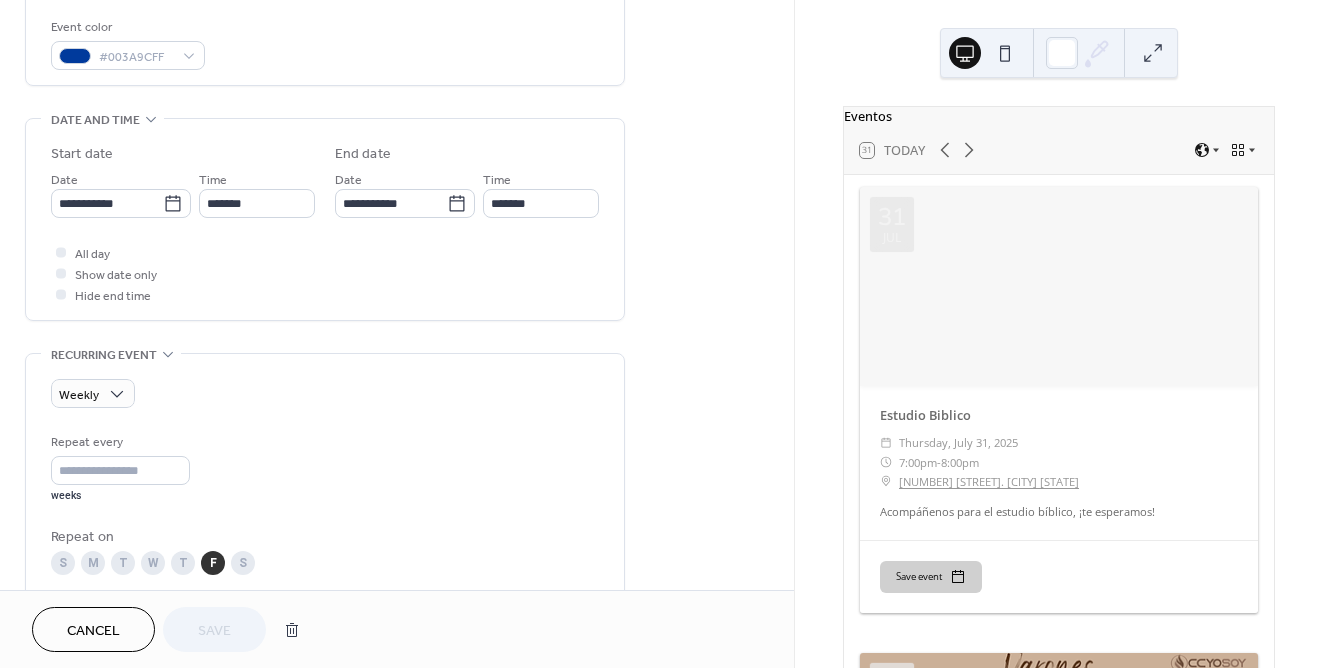 click on "Event color #003A9CFF" at bounding box center (325, 43) 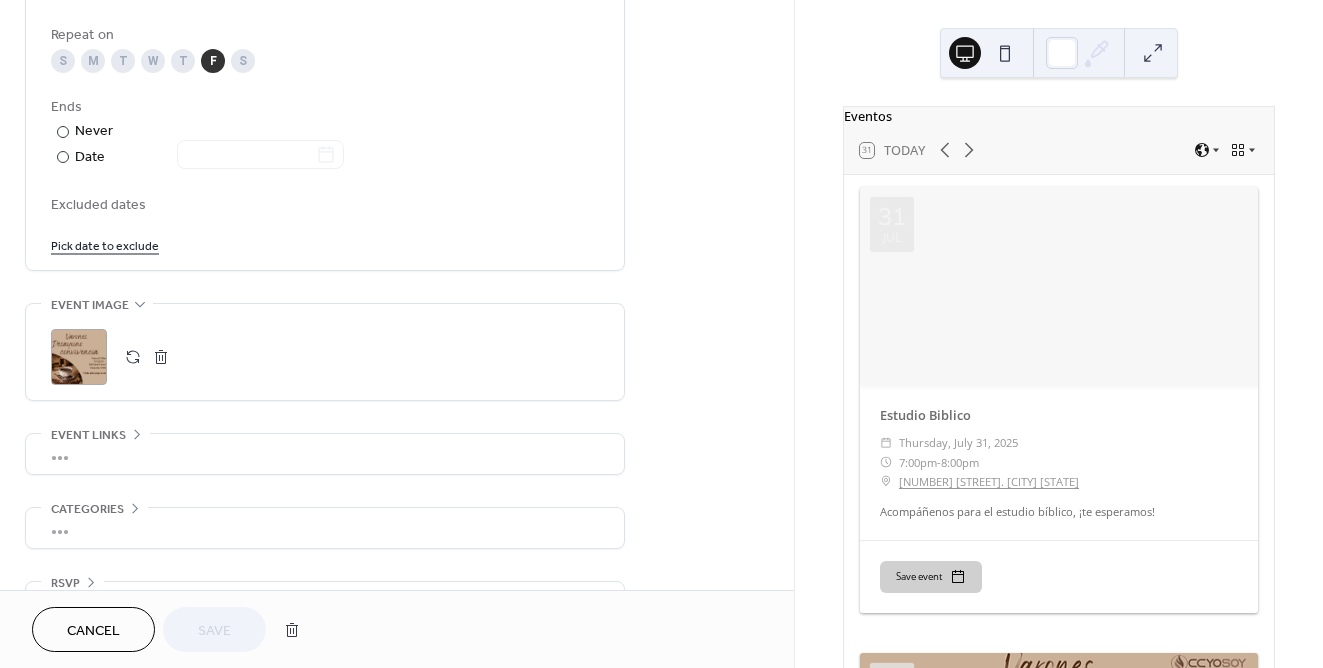 scroll, scrollTop: 1037, scrollLeft: 0, axis: vertical 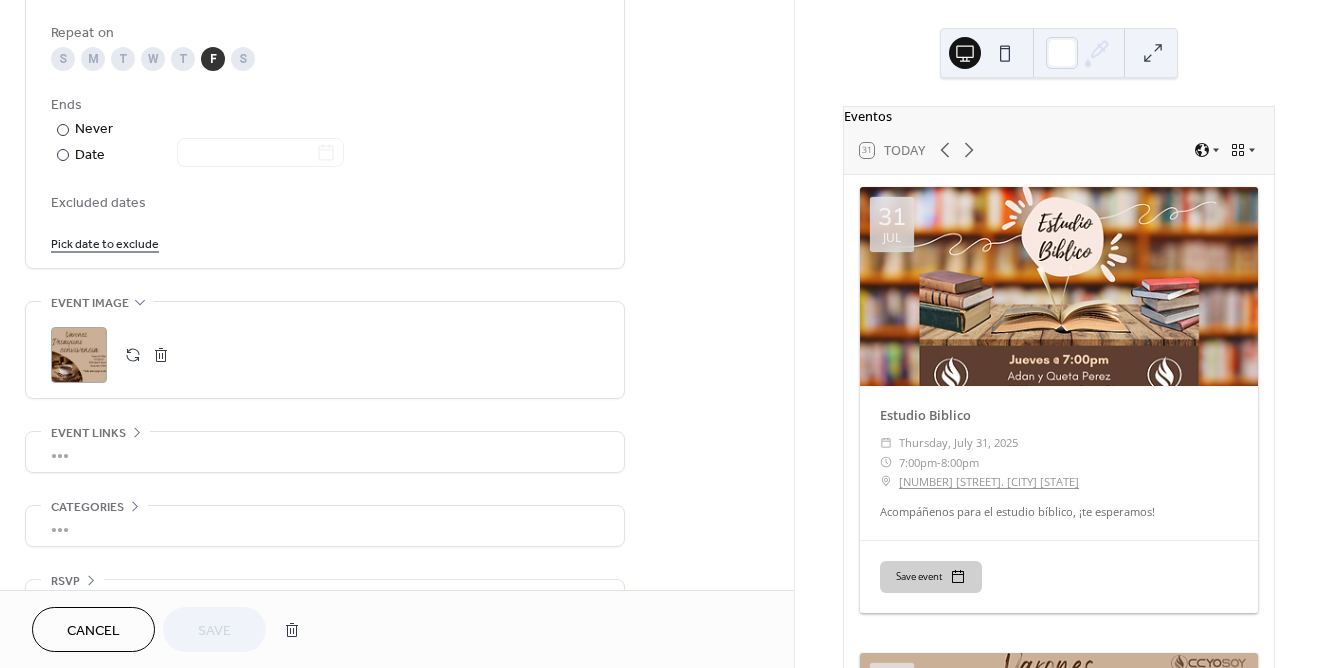 click at bounding box center [161, 355] 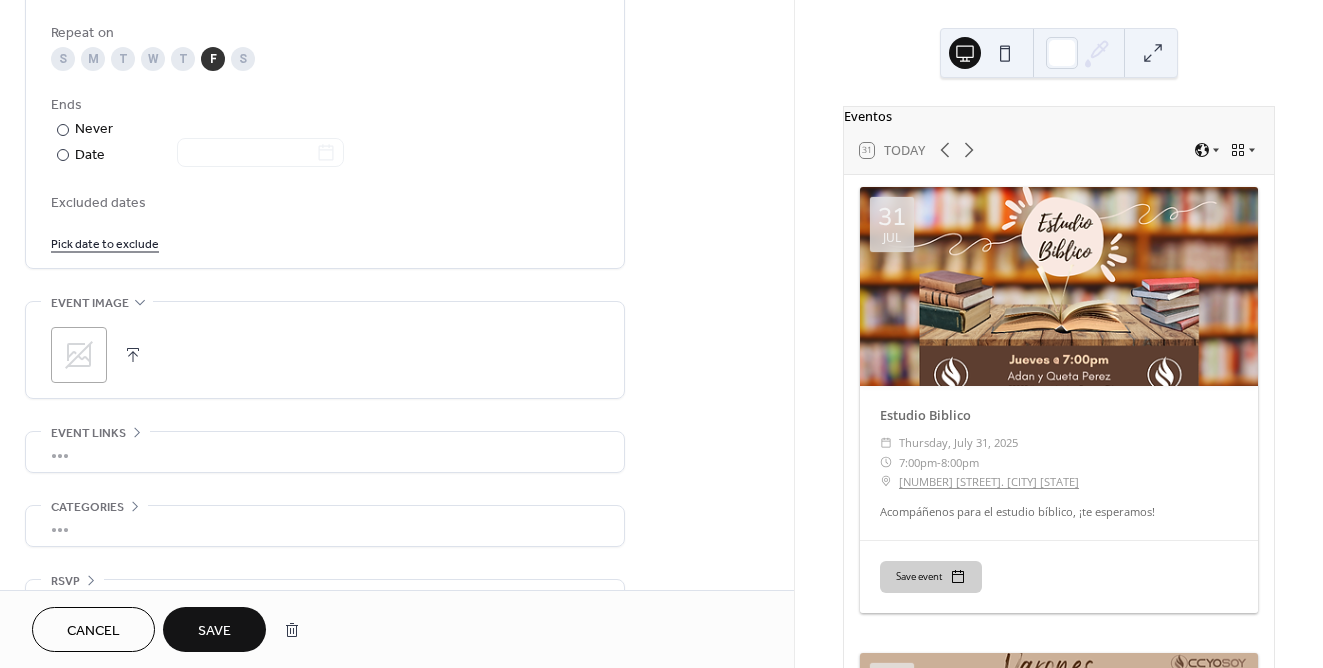 click 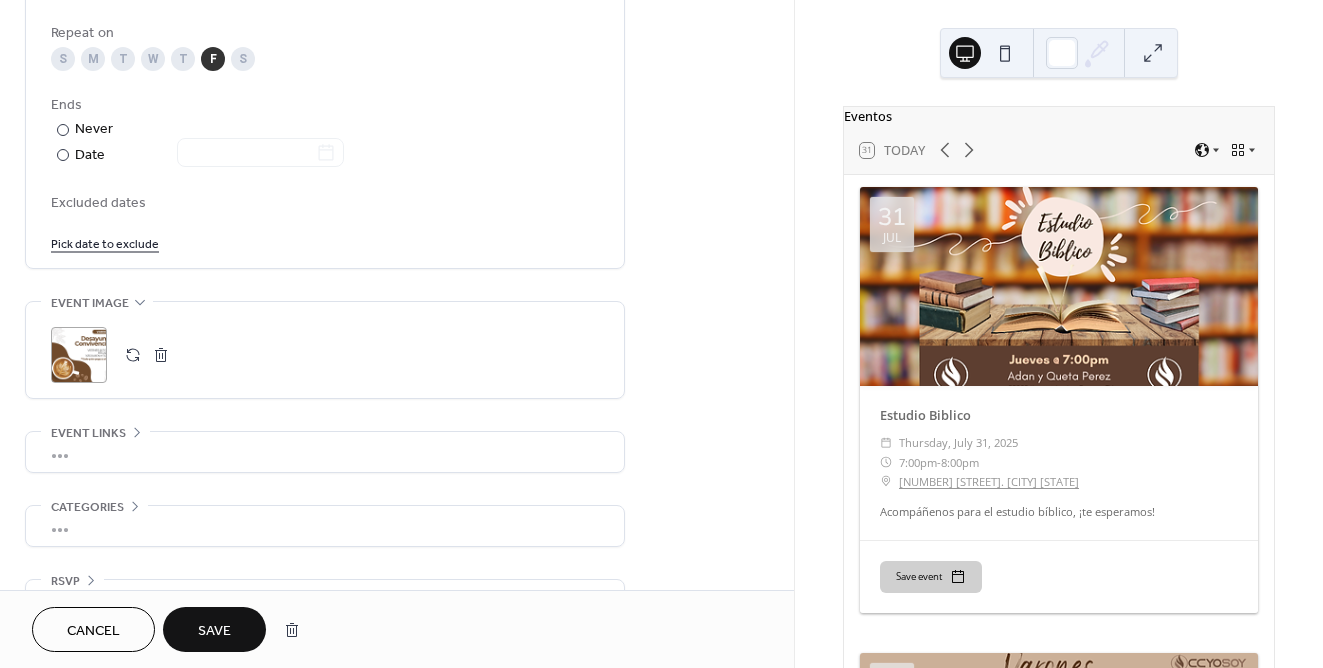 click on "Save" at bounding box center (214, 631) 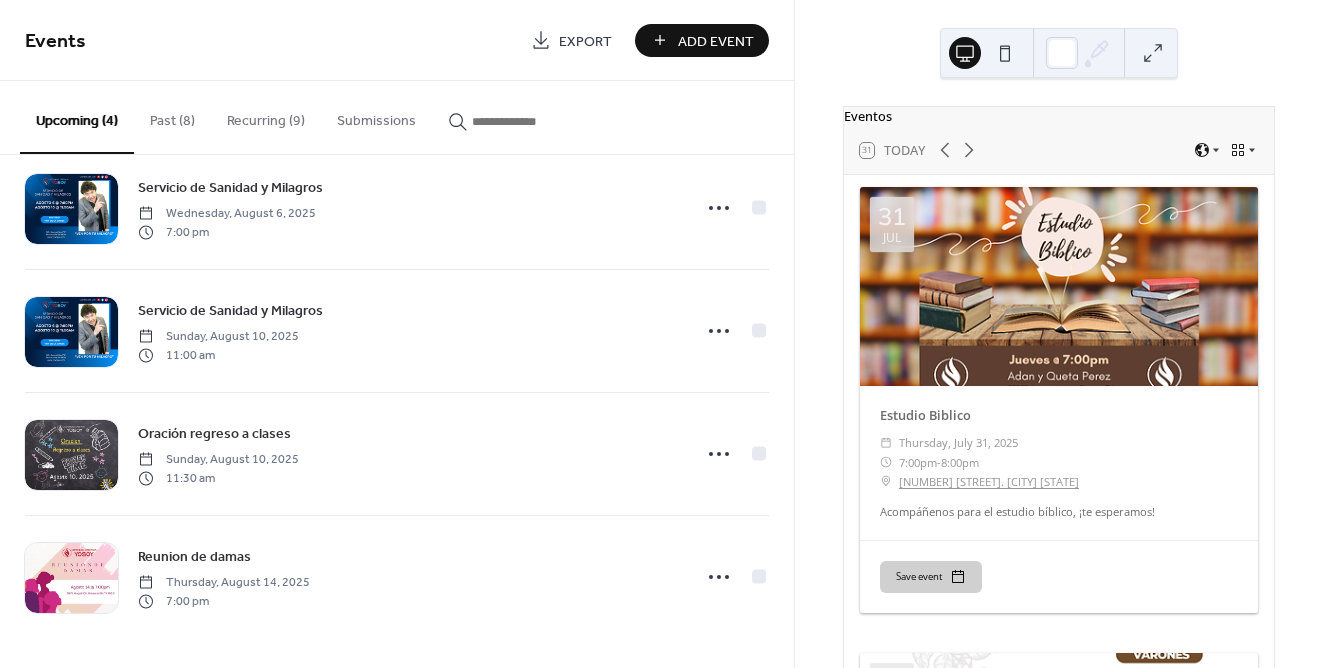 scroll, scrollTop: 38, scrollLeft: 0, axis: vertical 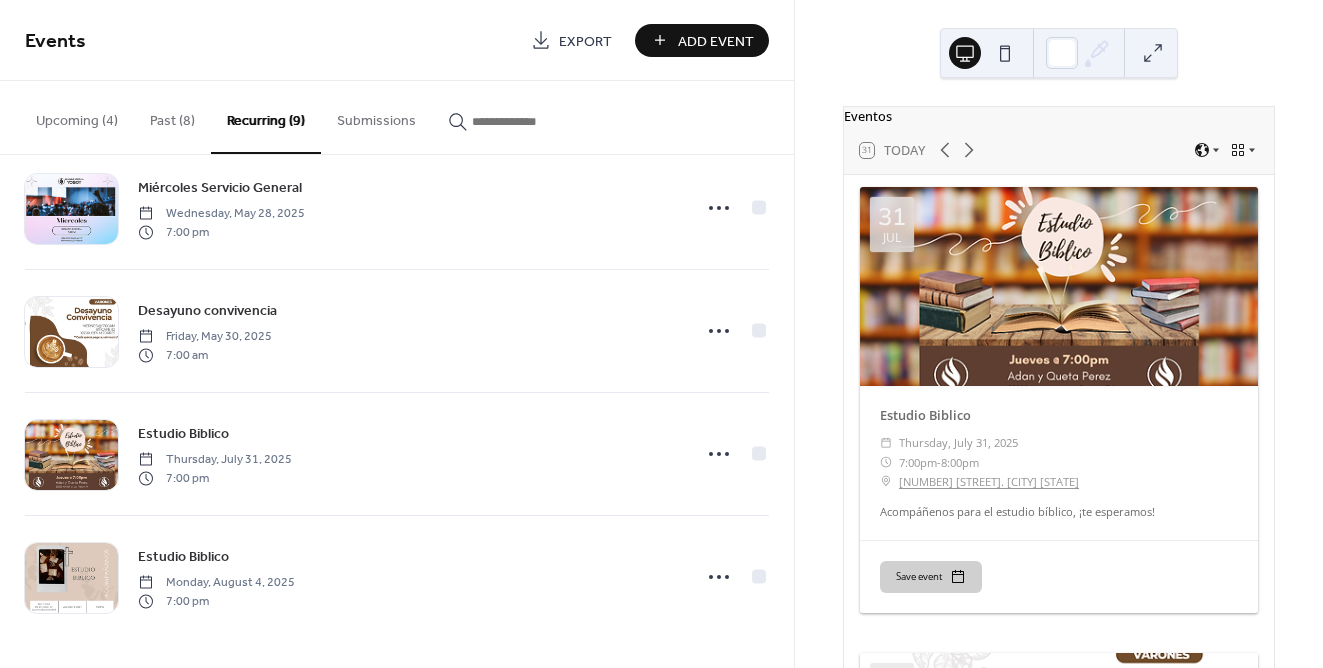 click on "Add Event" at bounding box center (716, 41) 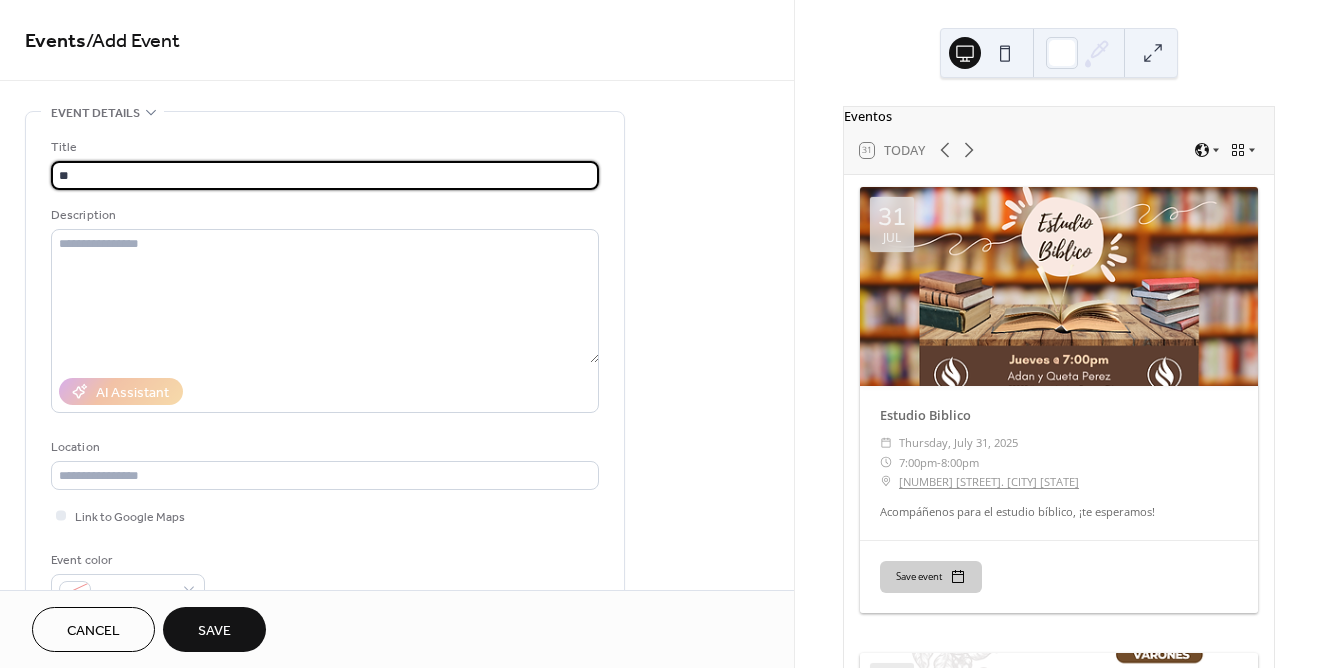 type on "*" 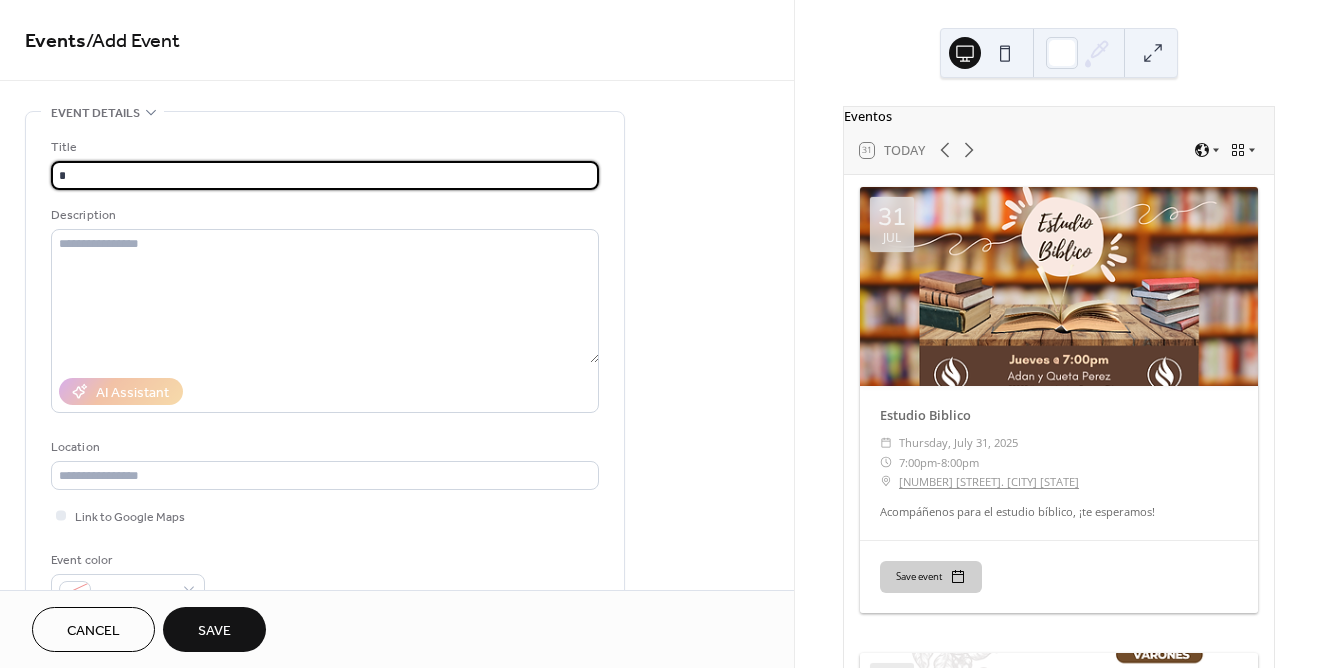 type 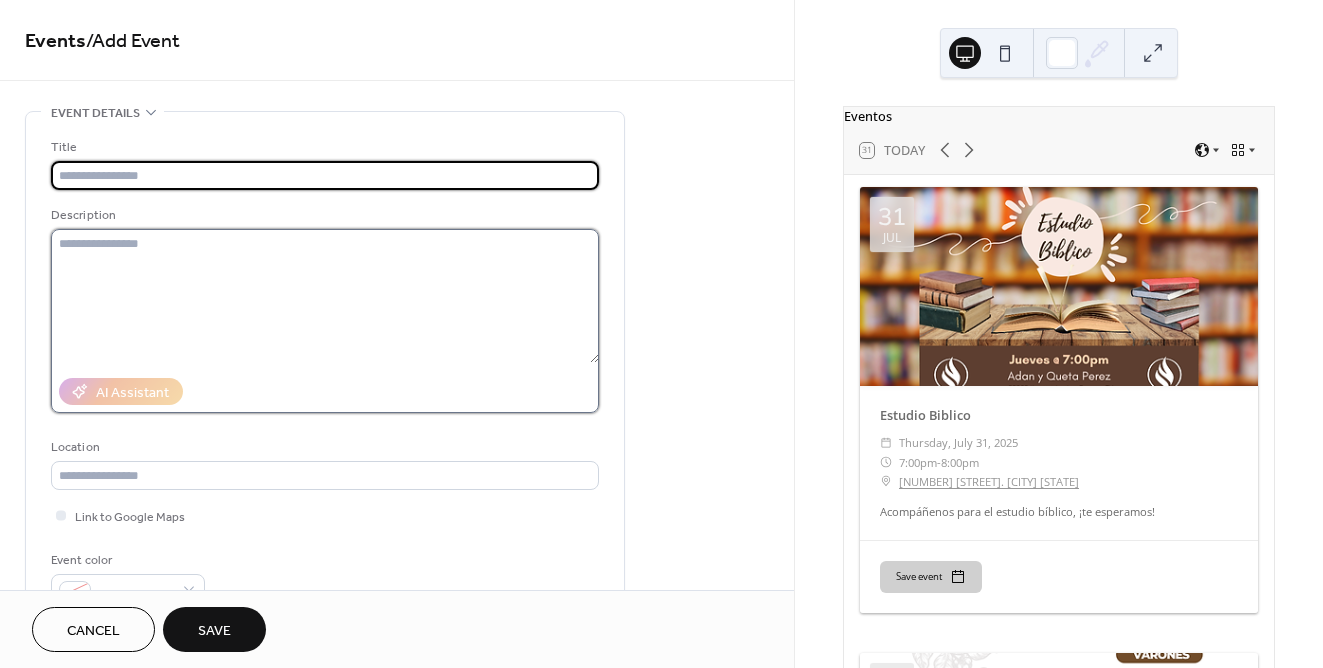 paste on "**********" 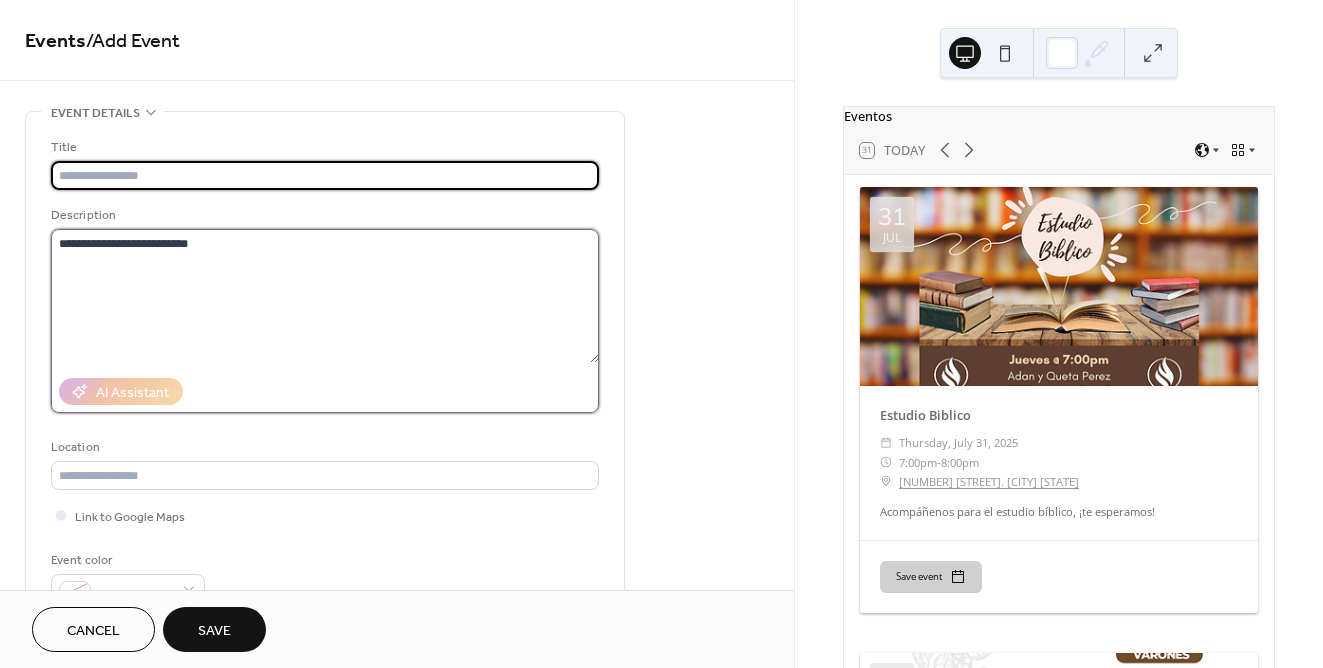 click on "**********" at bounding box center (325, 296) 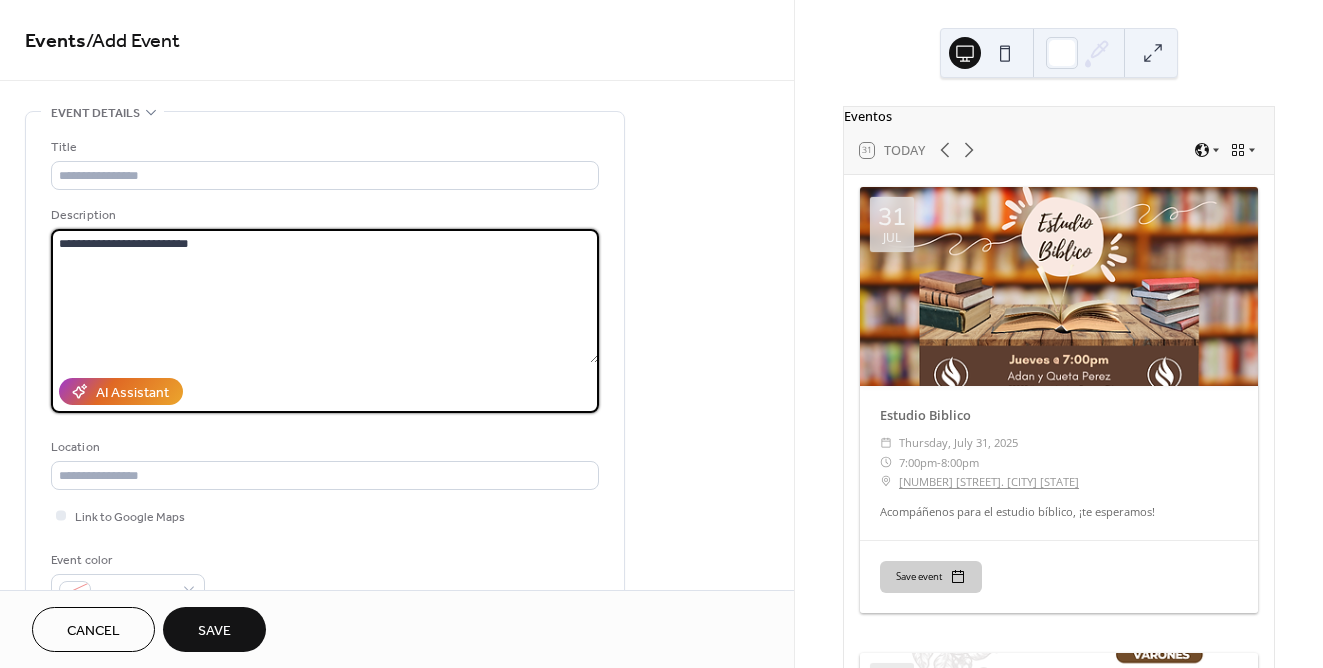click on "**********" at bounding box center [325, 296] 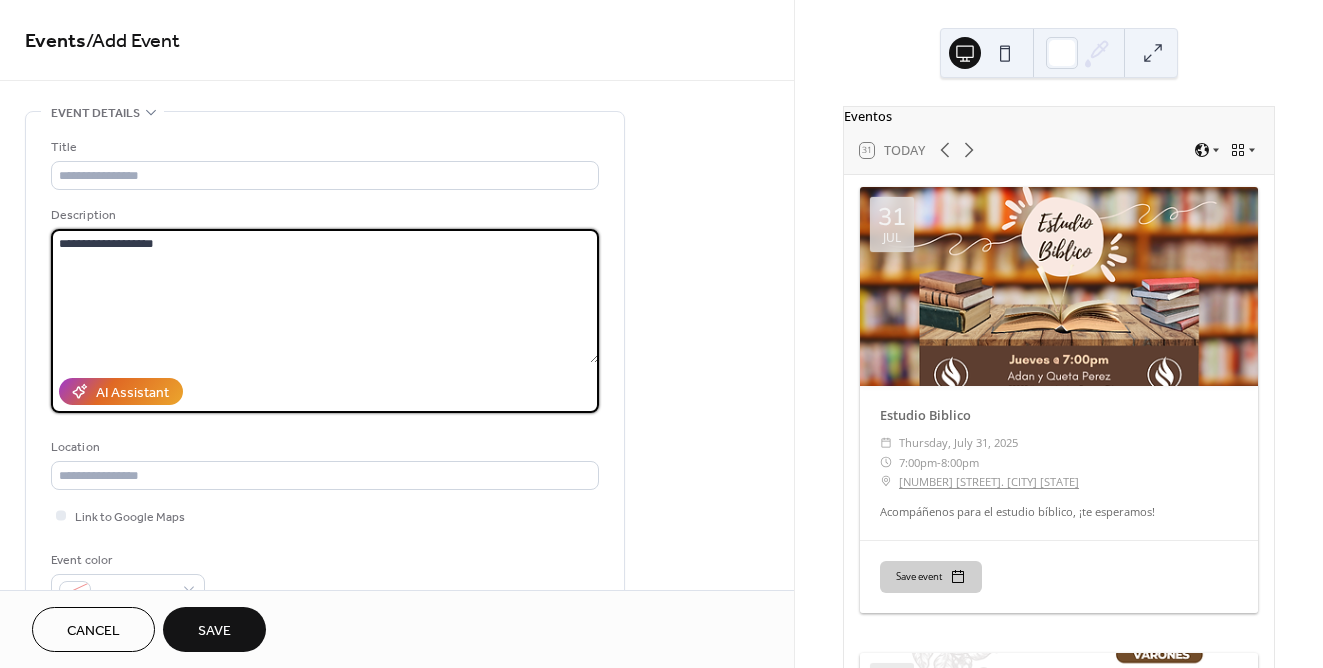 click on "**********" at bounding box center (325, 296) 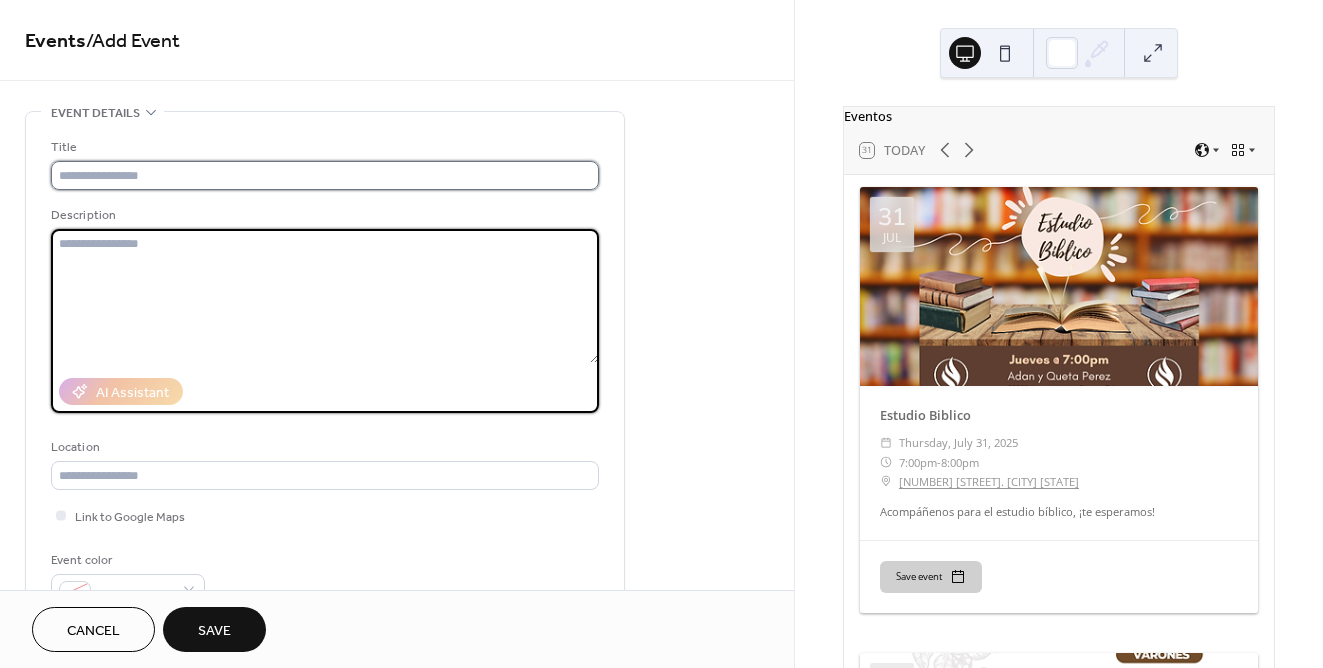 click at bounding box center (325, 175) 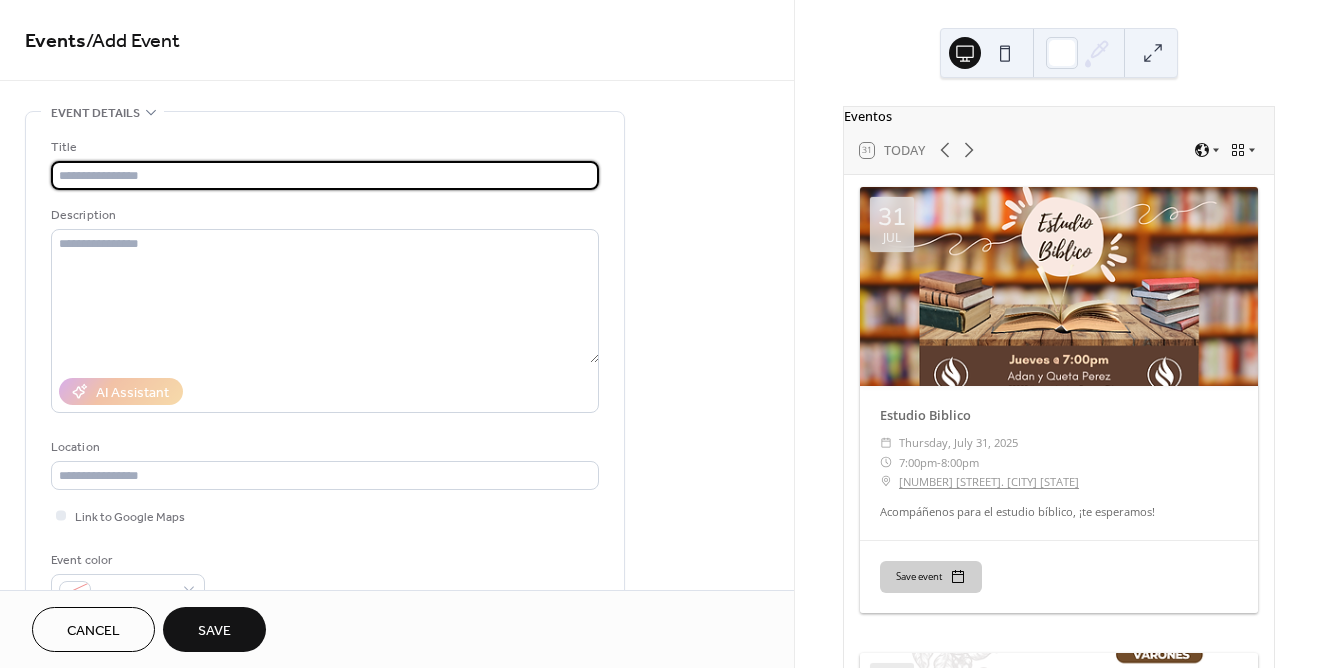 paste on "**********" 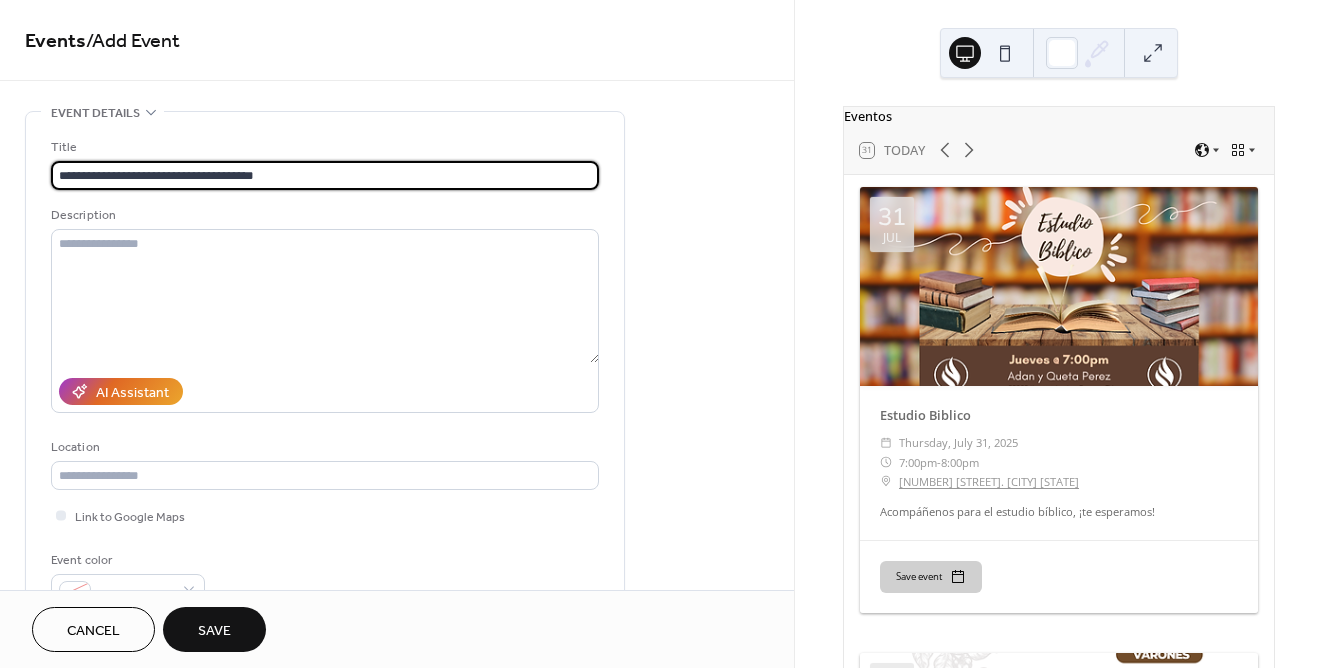 type on "**********" 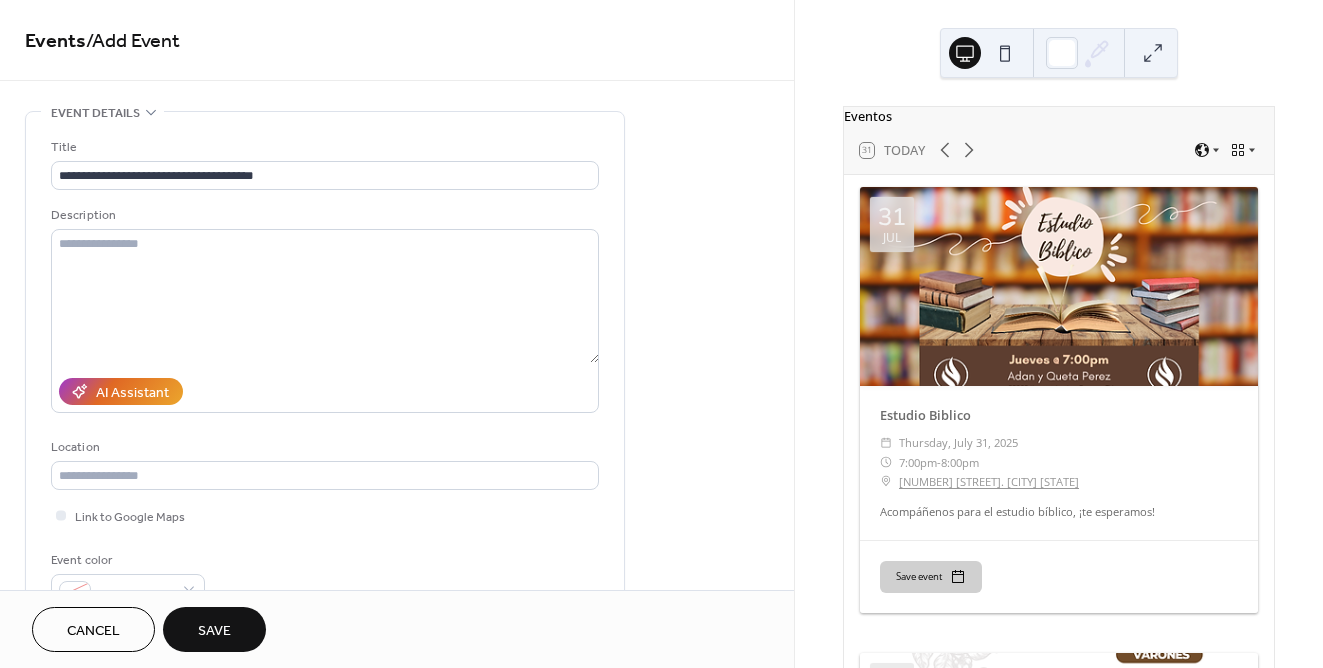 click on "Acompáñenos para el estudio bíblico, ¡te esperamos!" at bounding box center (1059, 512) 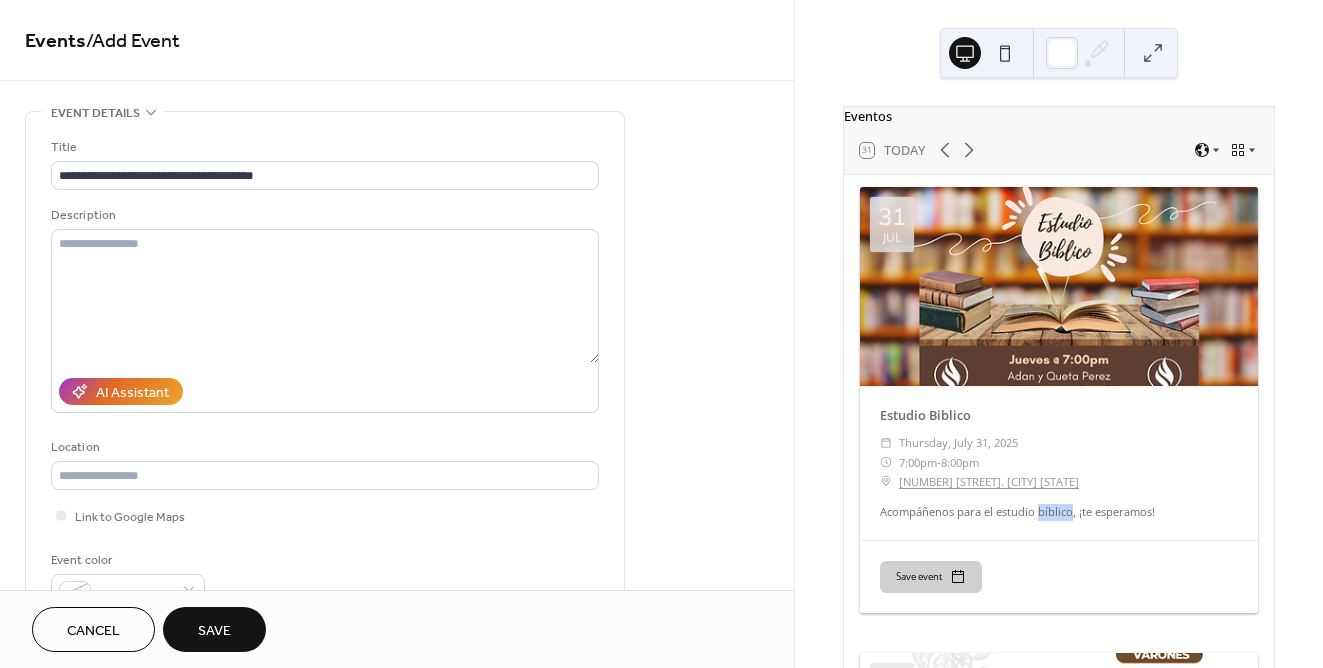 click on "Acompáñenos para el estudio bíblico, ¡te esperamos!" at bounding box center (1059, 512) 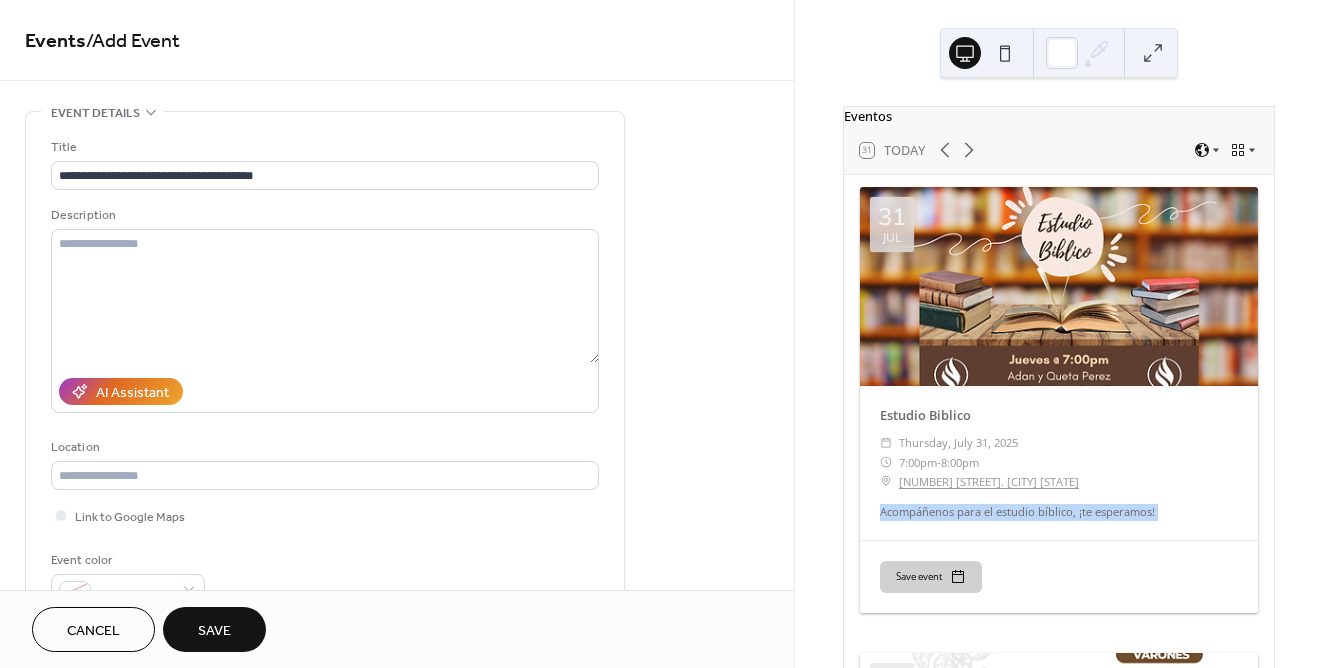 click on "Acompáñenos para el estudio bíblico, ¡te esperamos!" at bounding box center (1059, 512) 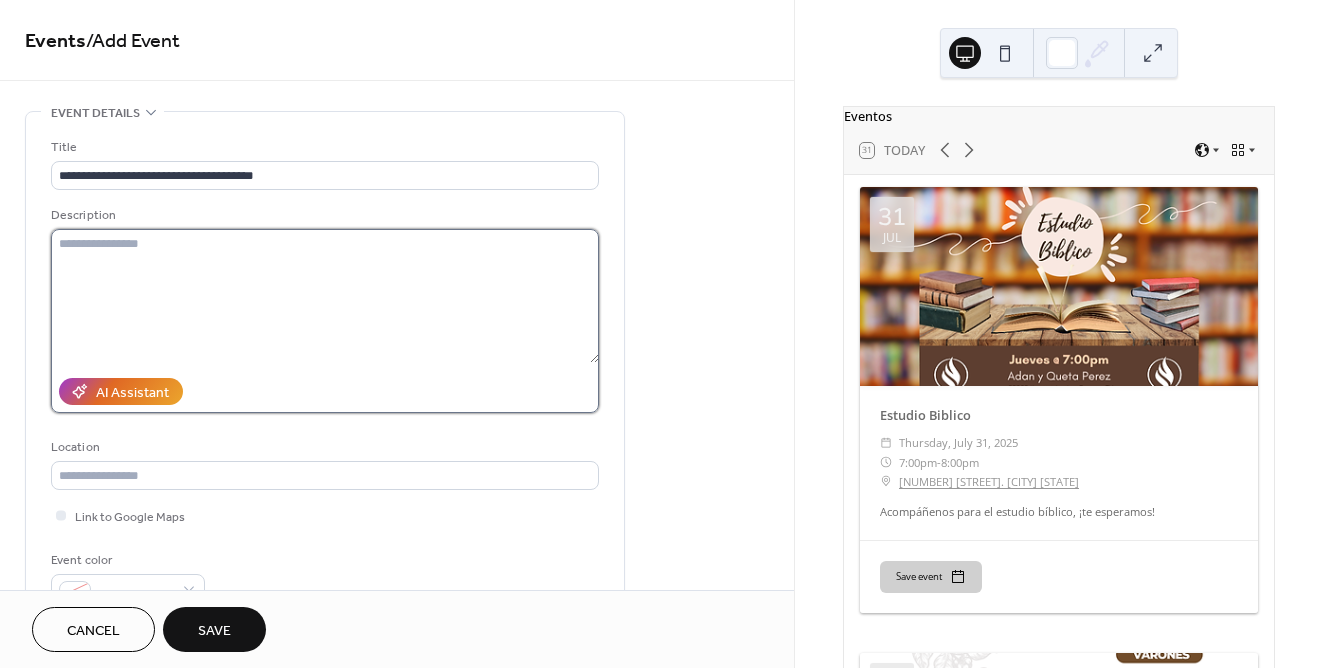 click at bounding box center [325, 296] 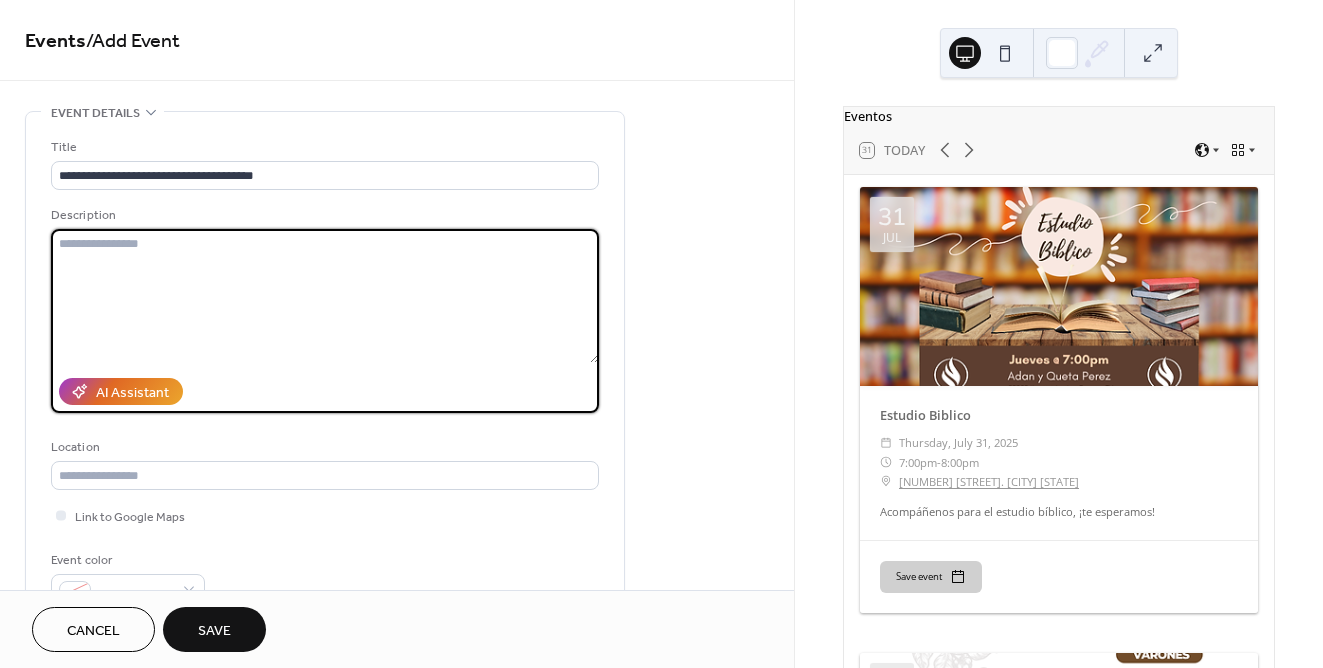 paste on "**********" 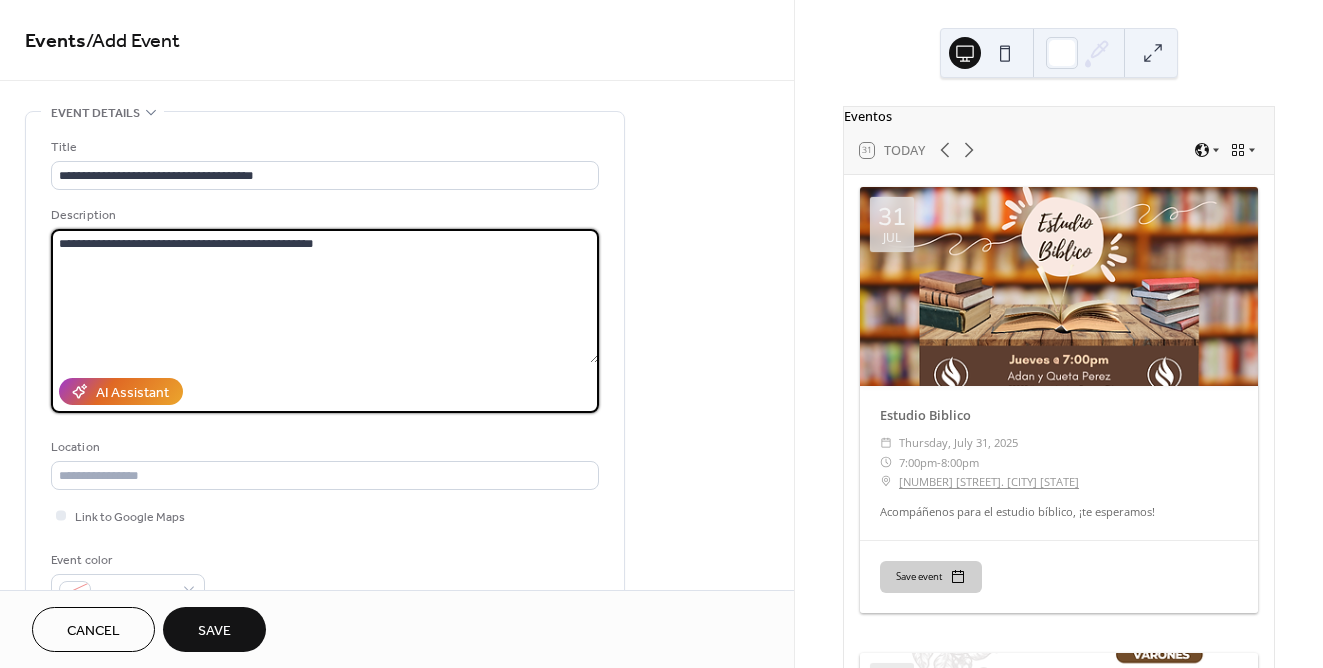 click on "**********" at bounding box center [325, 296] 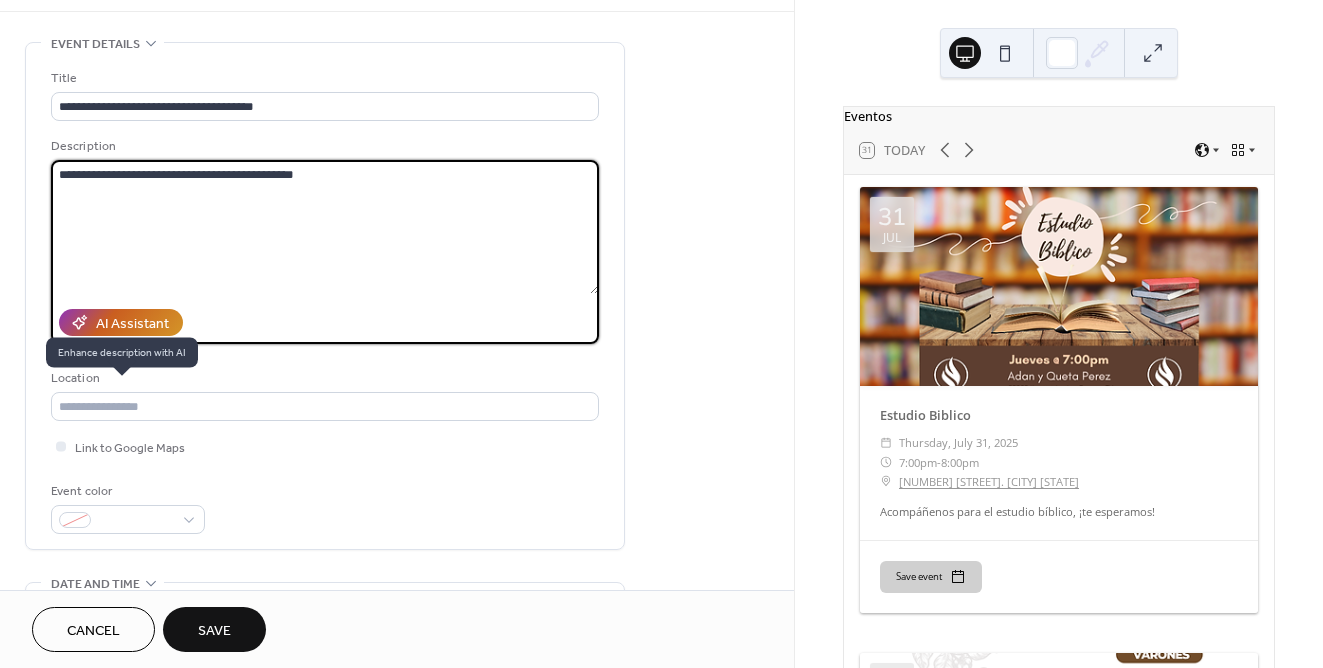 scroll, scrollTop: 102, scrollLeft: 0, axis: vertical 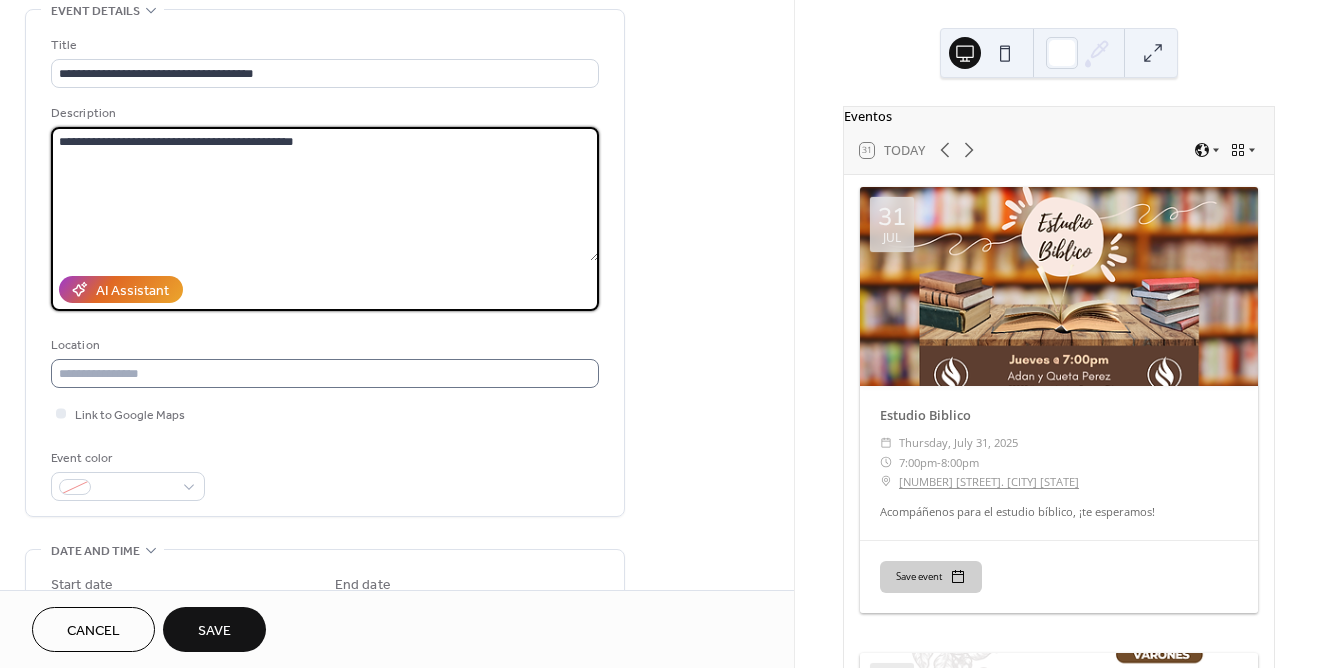type on "**********" 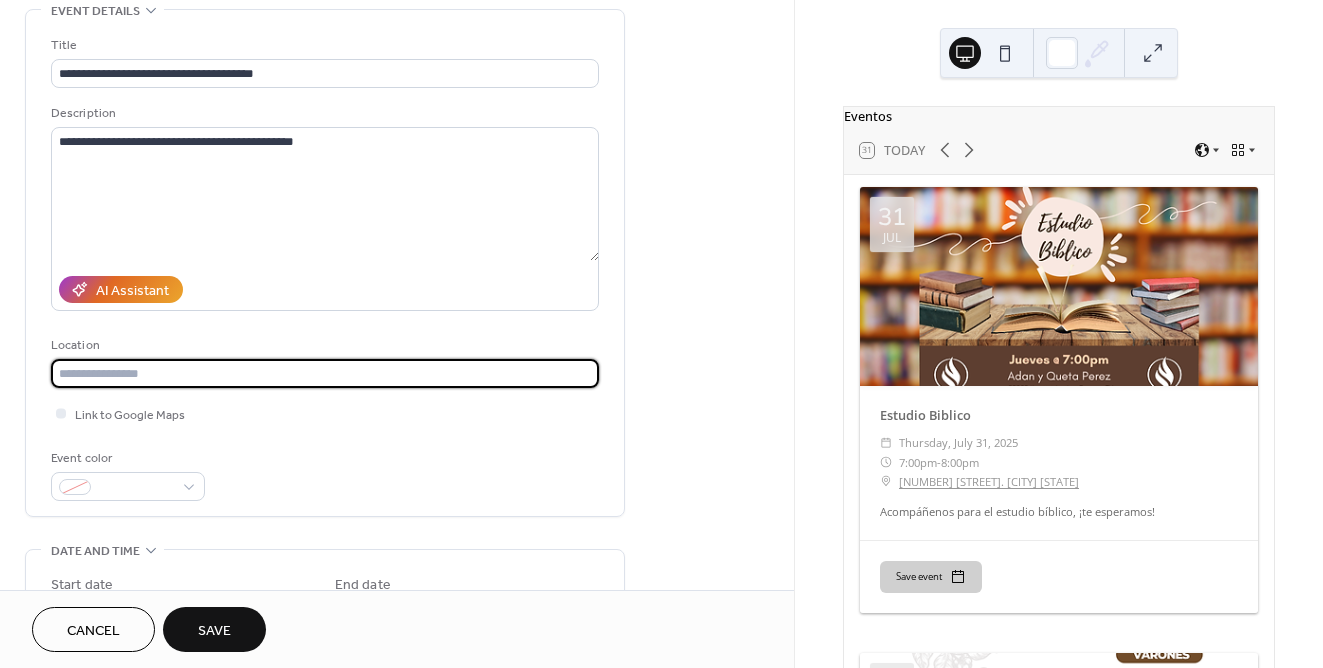 click at bounding box center [325, 373] 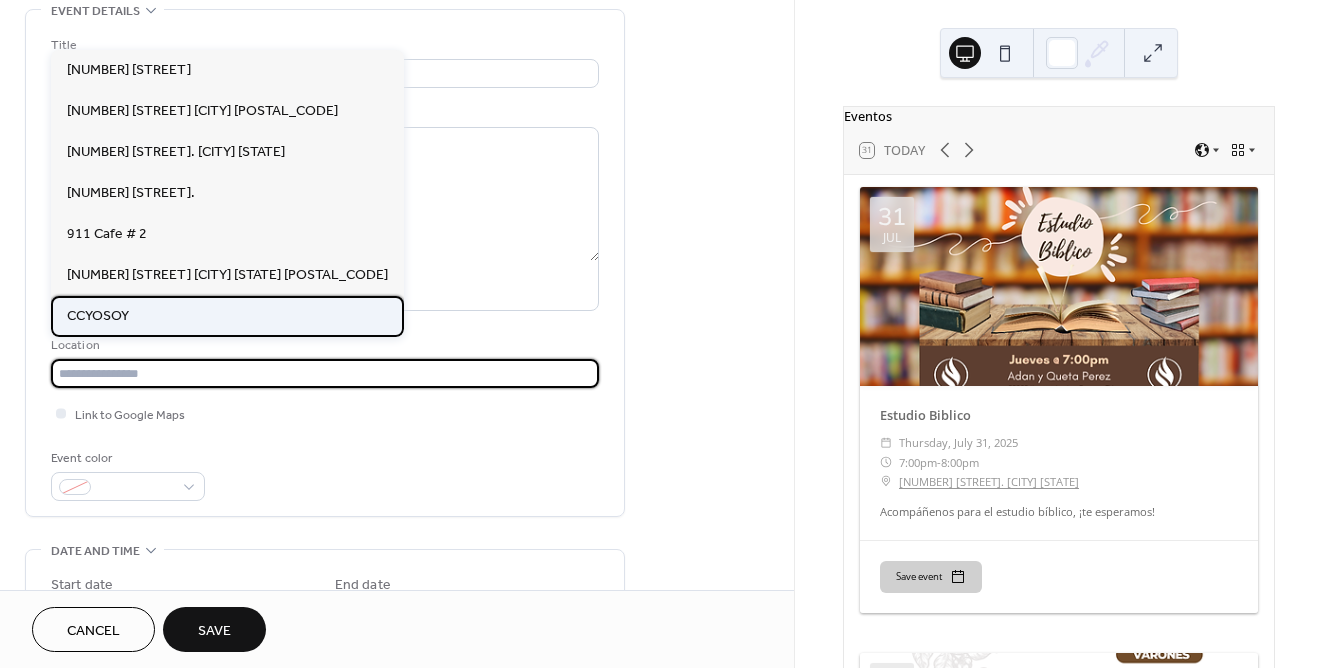 click on "CCYOSOY" at bounding box center (227, 316) 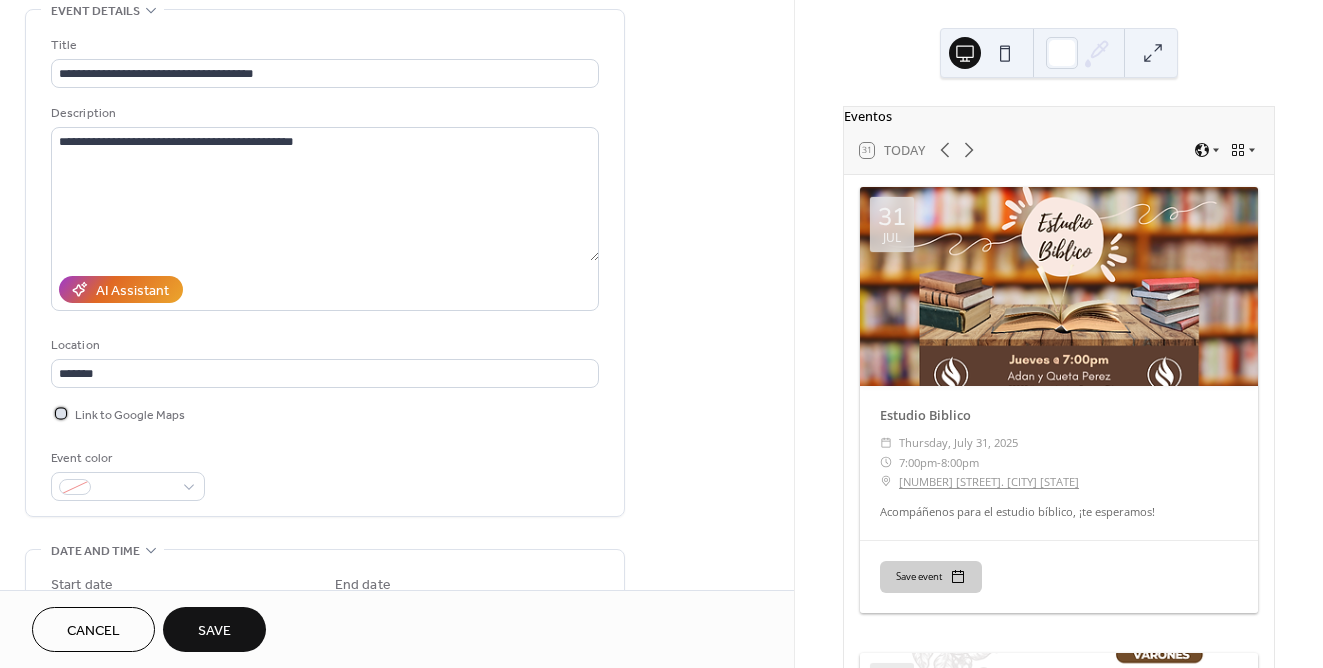 click on "Link to Google Maps" at bounding box center (130, 415) 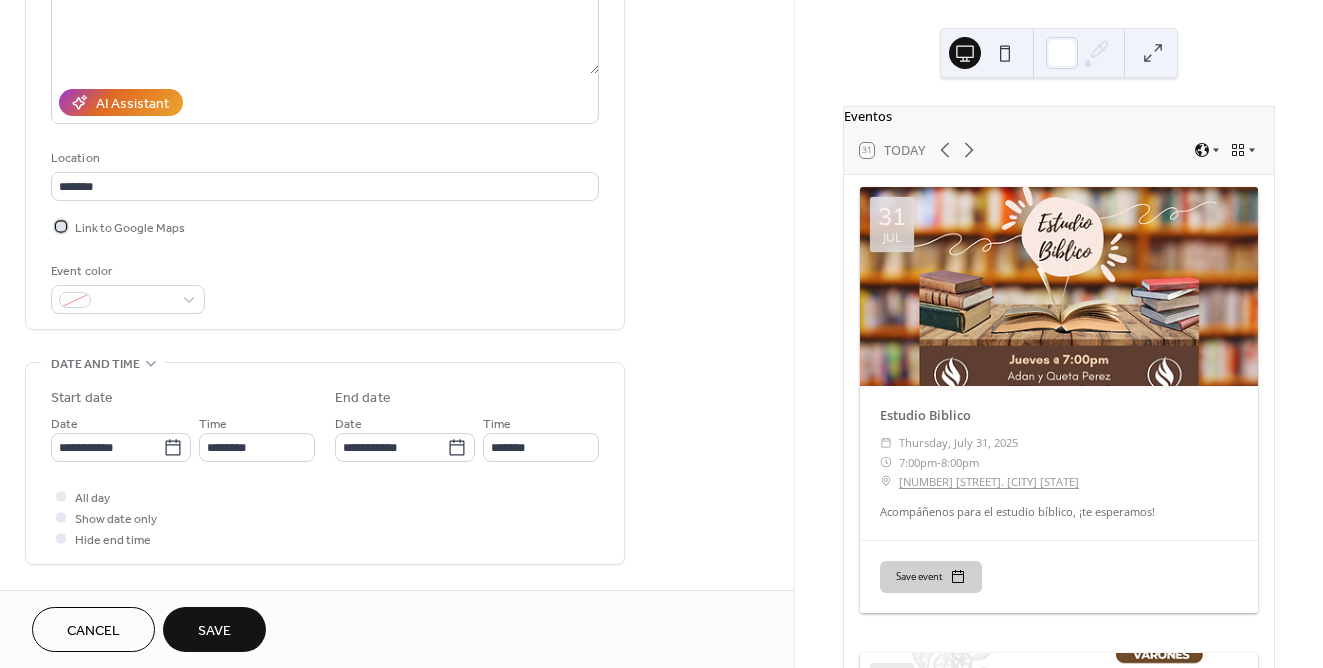 scroll, scrollTop: 297, scrollLeft: 0, axis: vertical 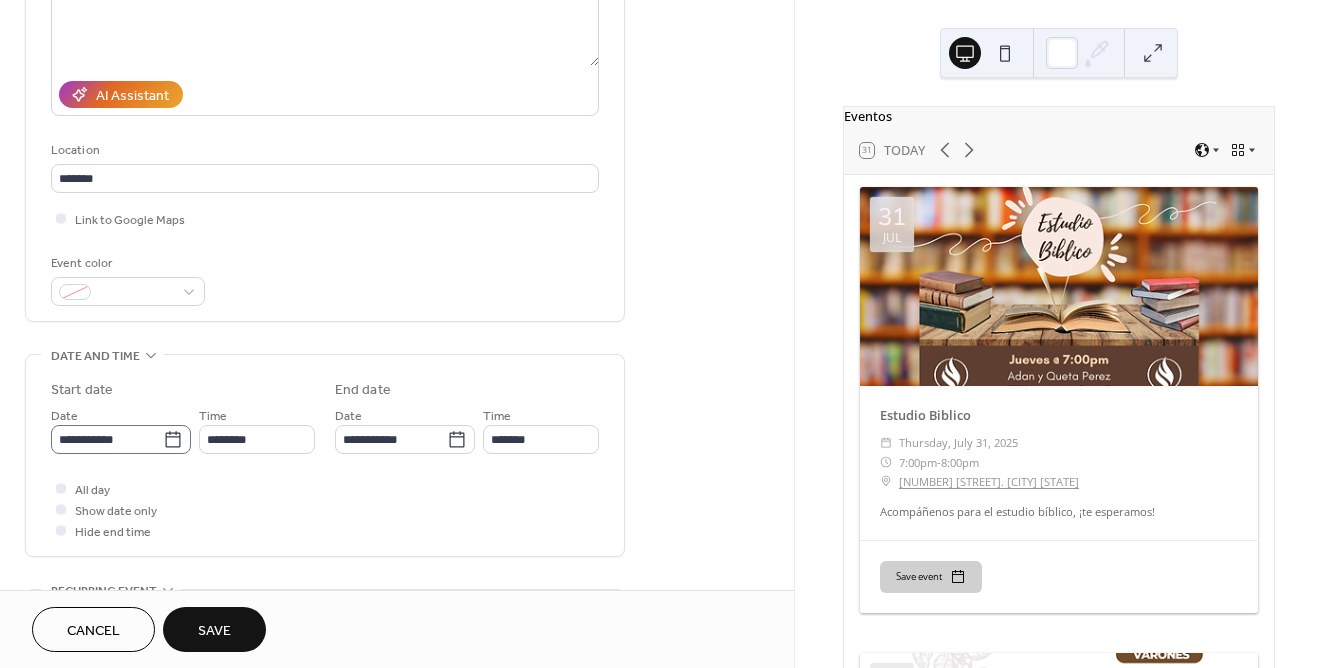 click 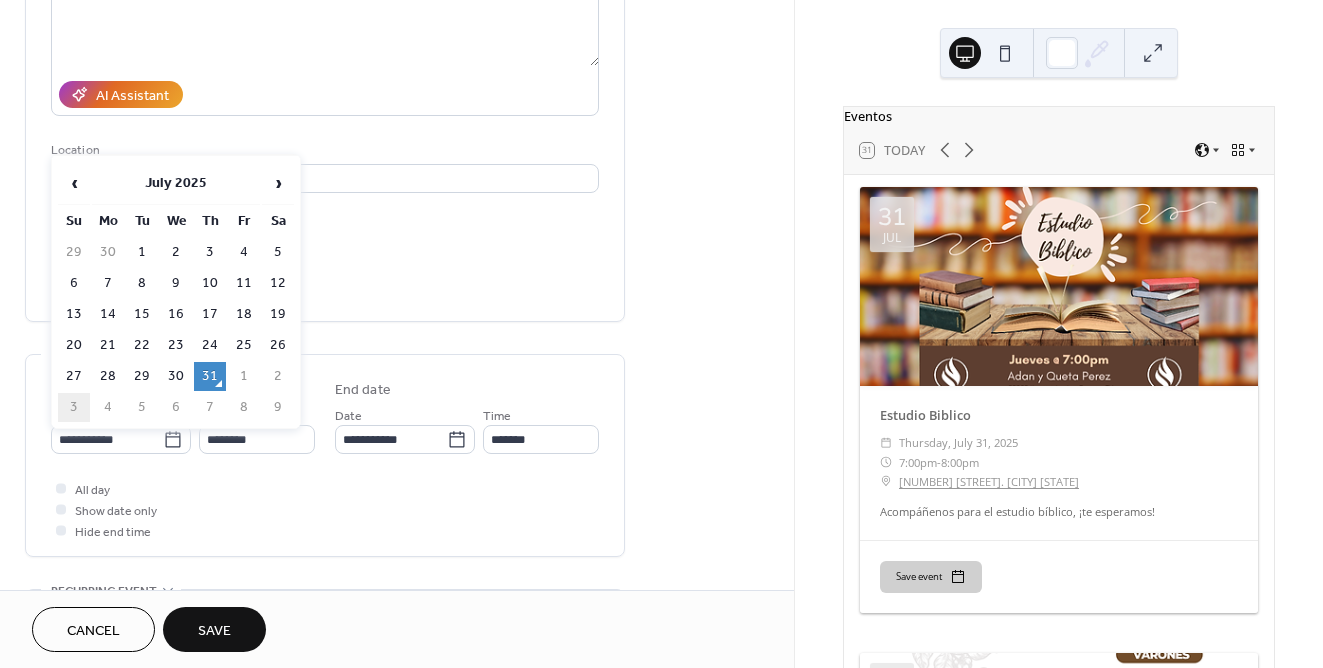 click on "3" at bounding box center (74, 407) 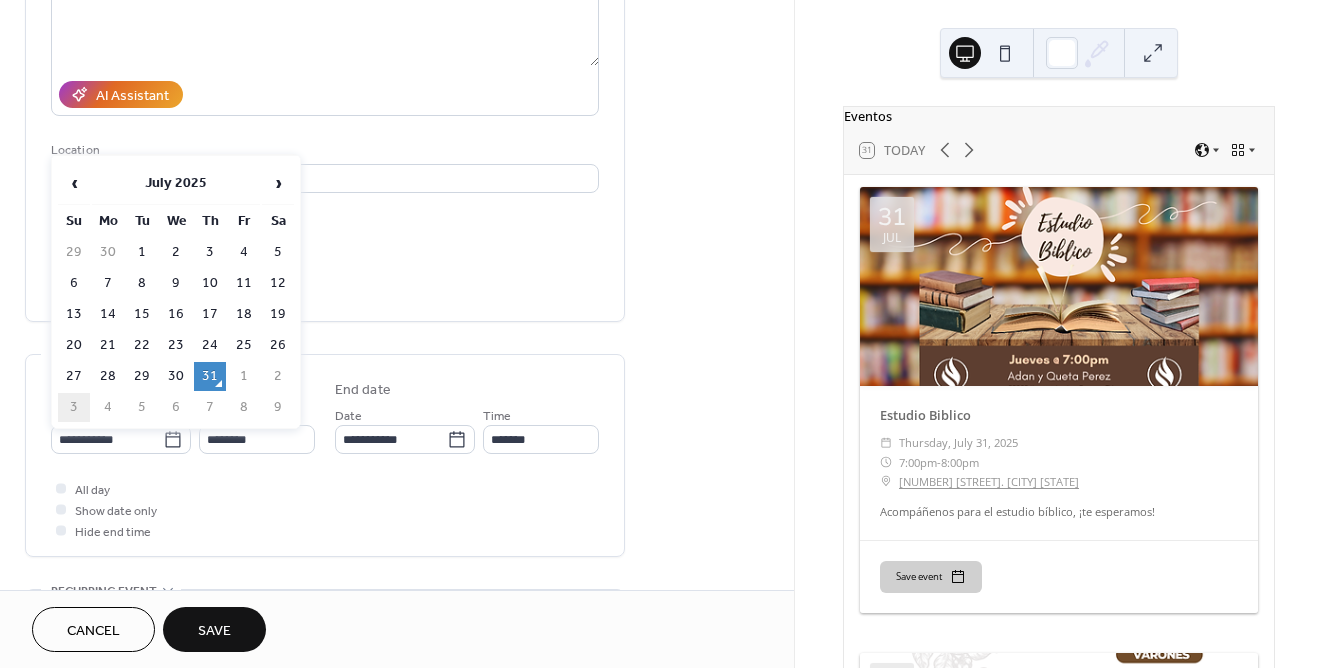 type on "**********" 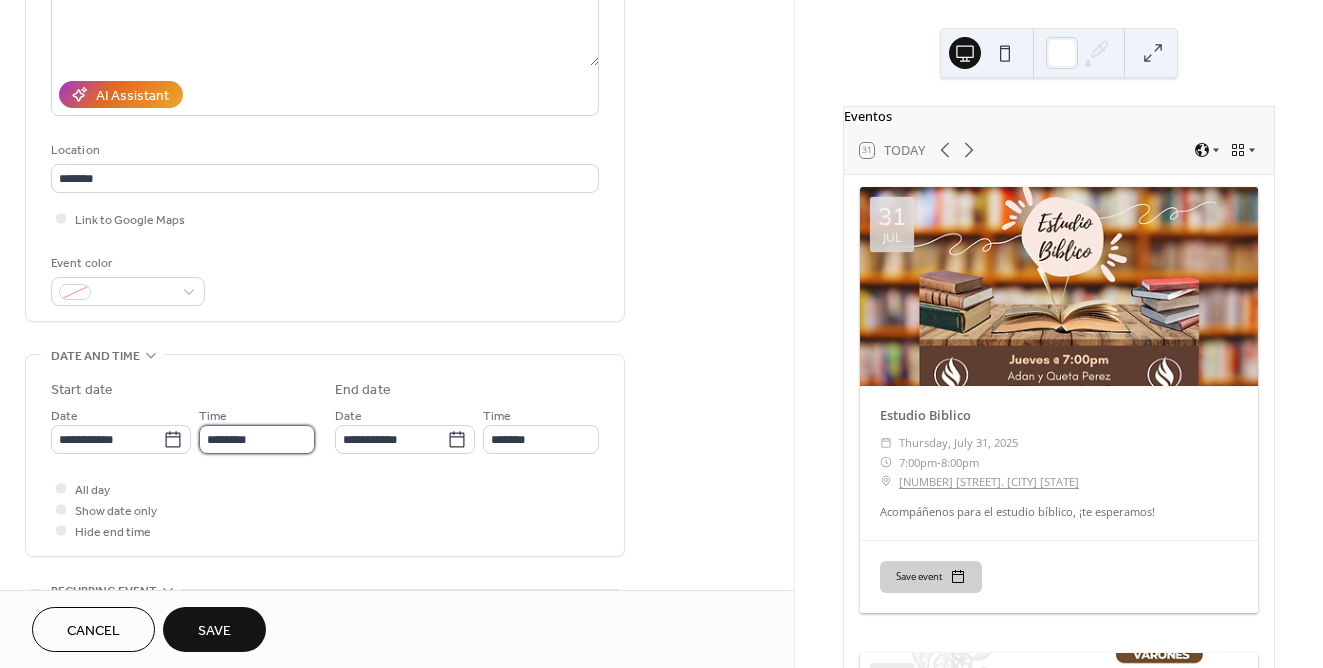 click on "********" at bounding box center (257, 439) 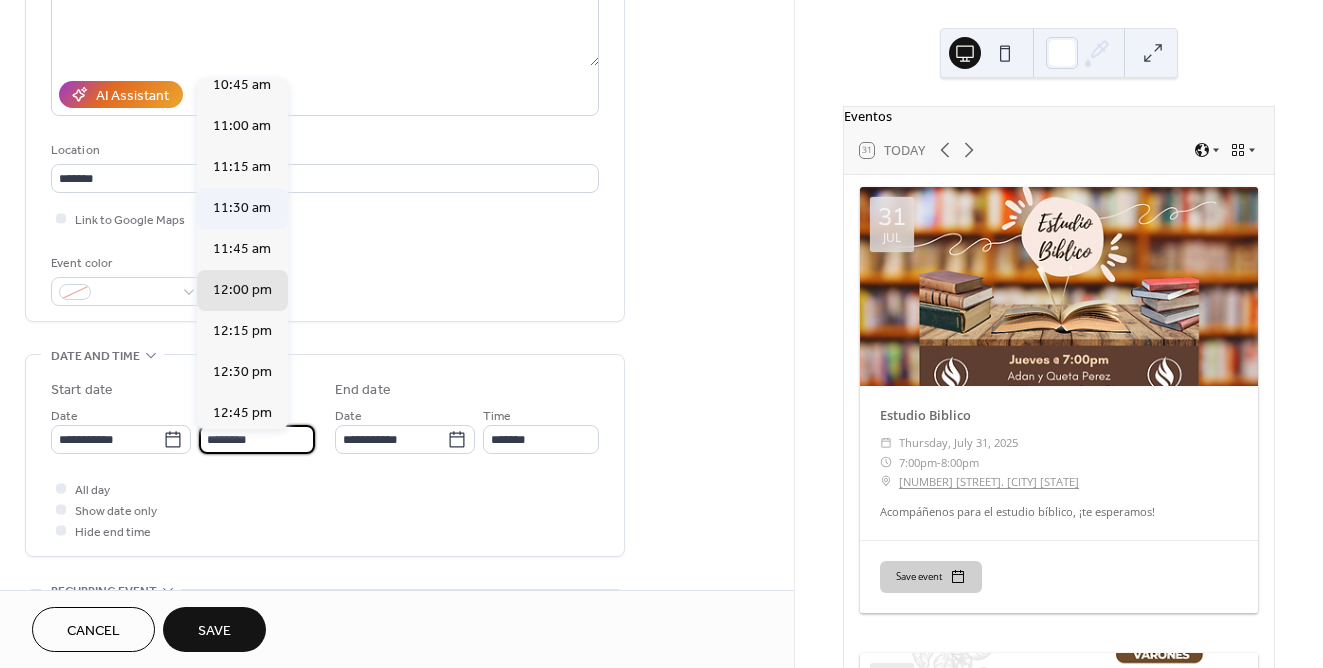 scroll, scrollTop: 1774, scrollLeft: 0, axis: vertical 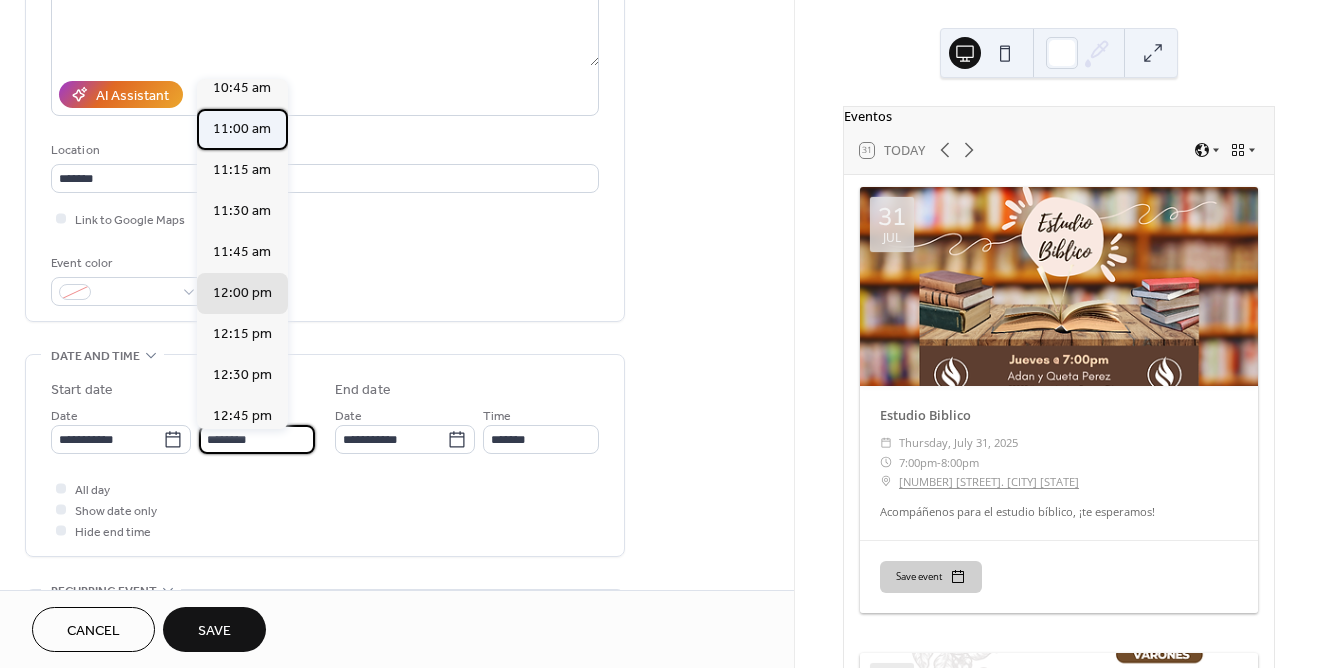 click on "11:00 am" at bounding box center (242, 129) 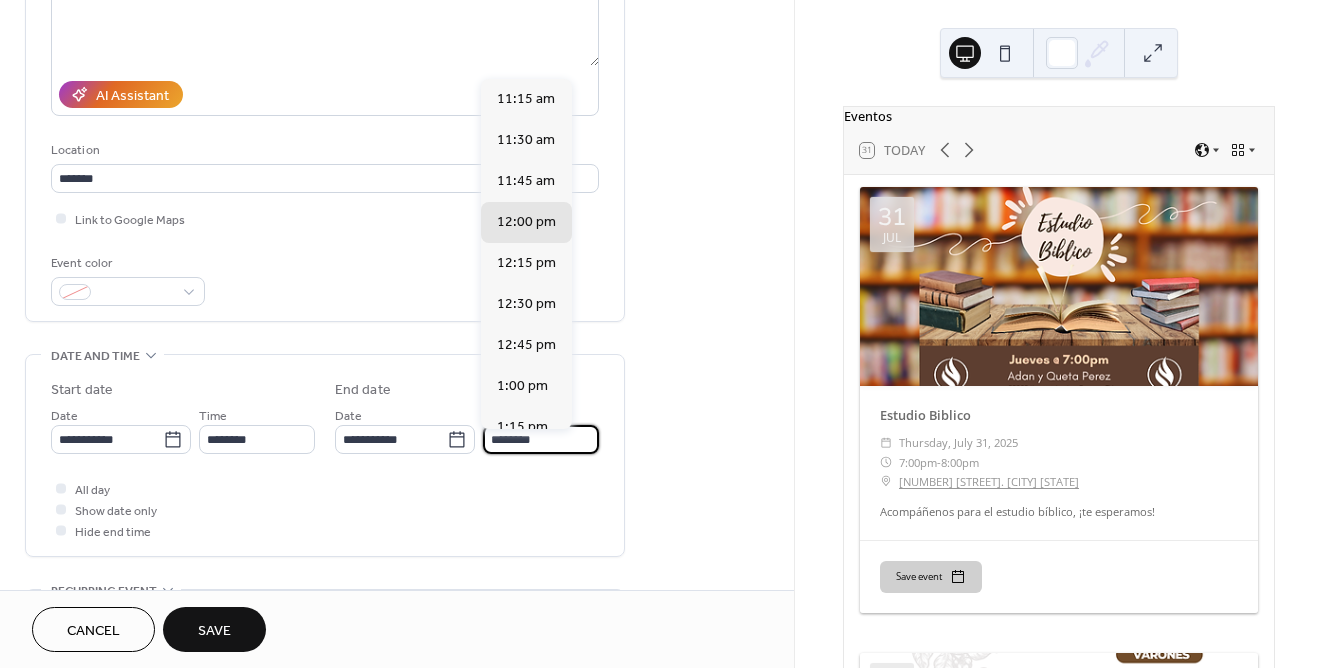click on "********" at bounding box center (541, 439) 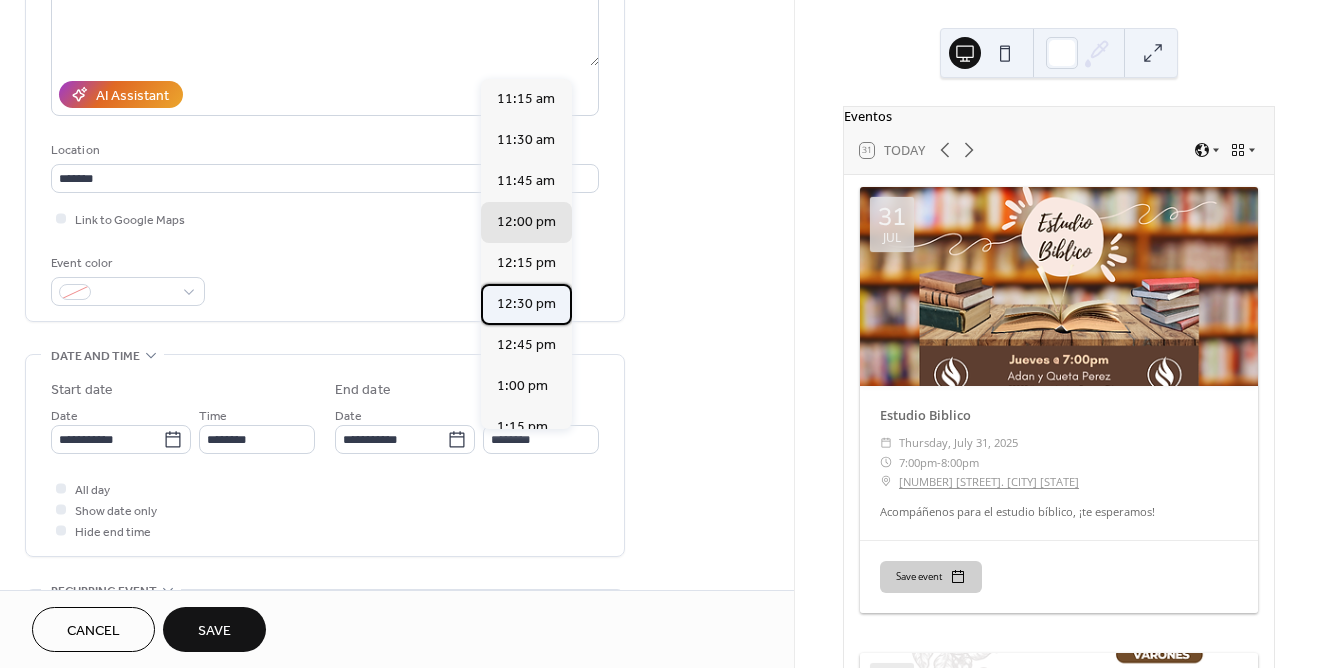click on "12:30 pm" at bounding box center [526, 304] 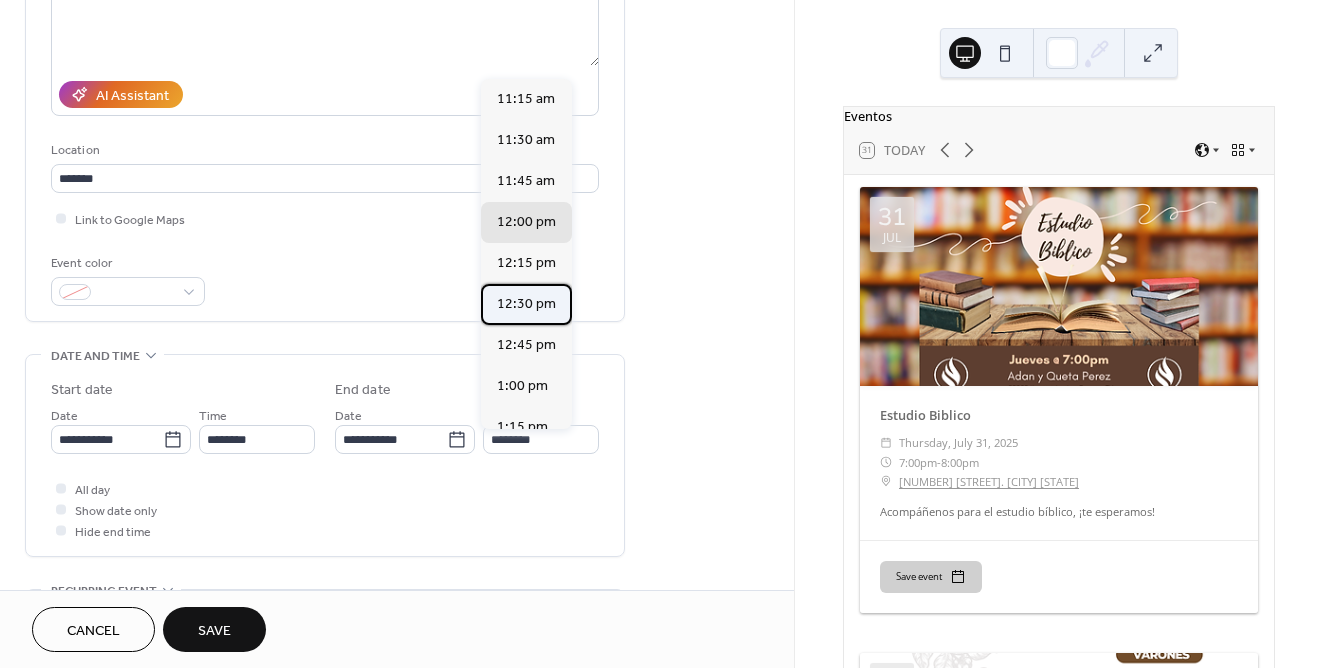 type on "********" 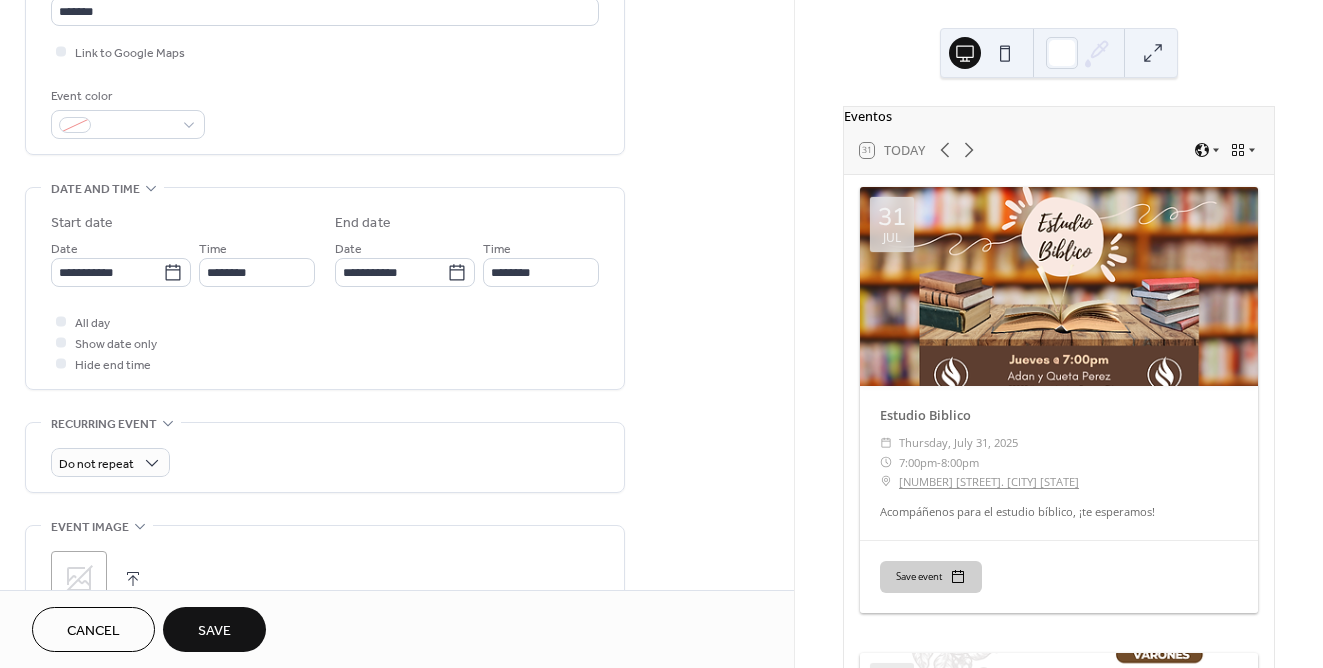 scroll, scrollTop: 513, scrollLeft: 0, axis: vertical 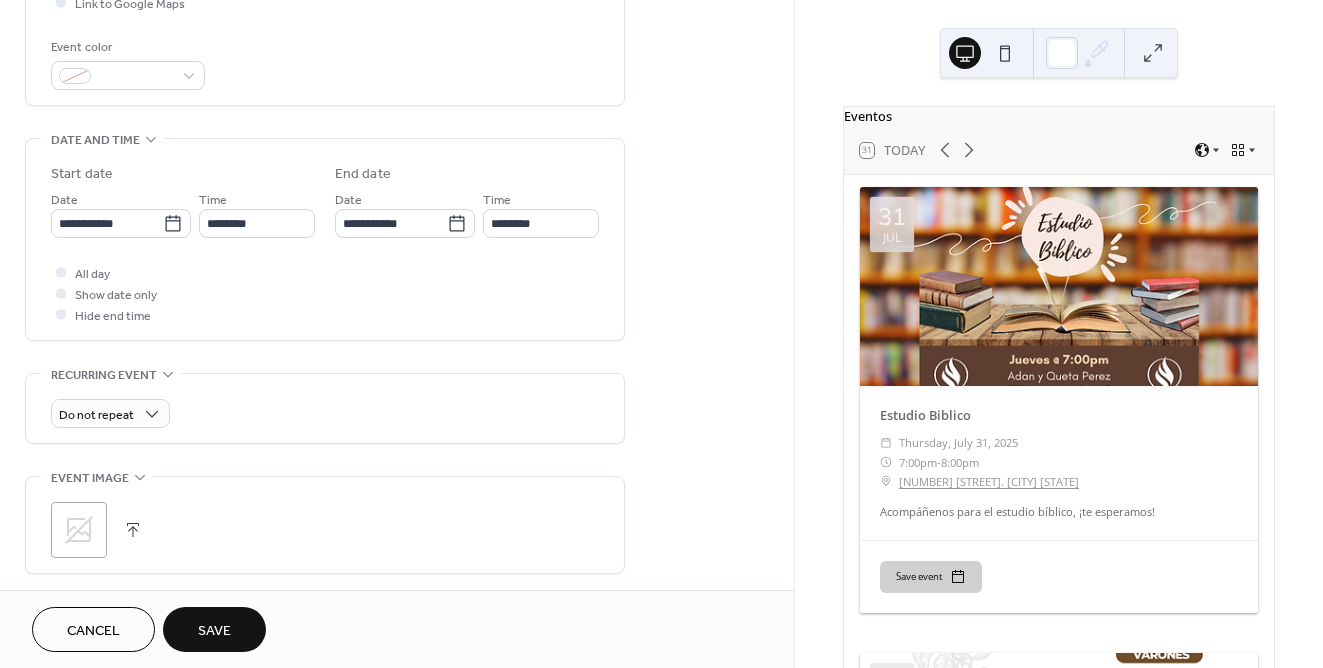 click 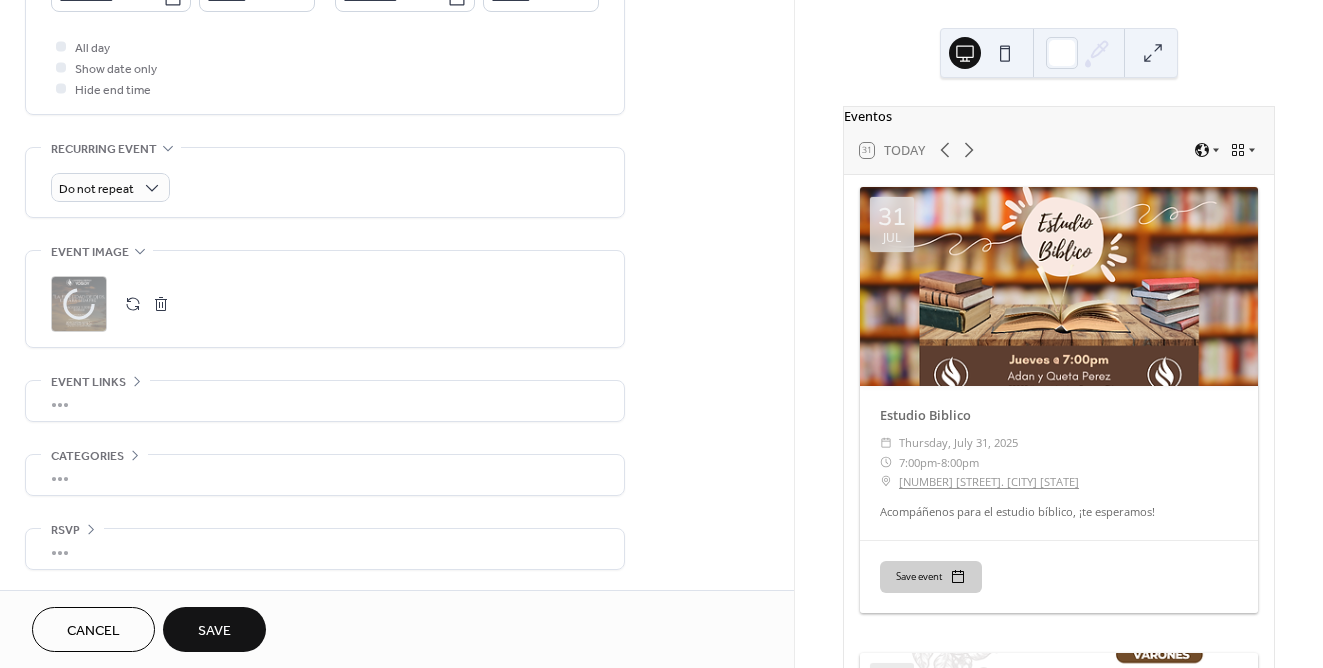 scroll, scrollTop: 745, scrollLeft: 0, axis: vertical 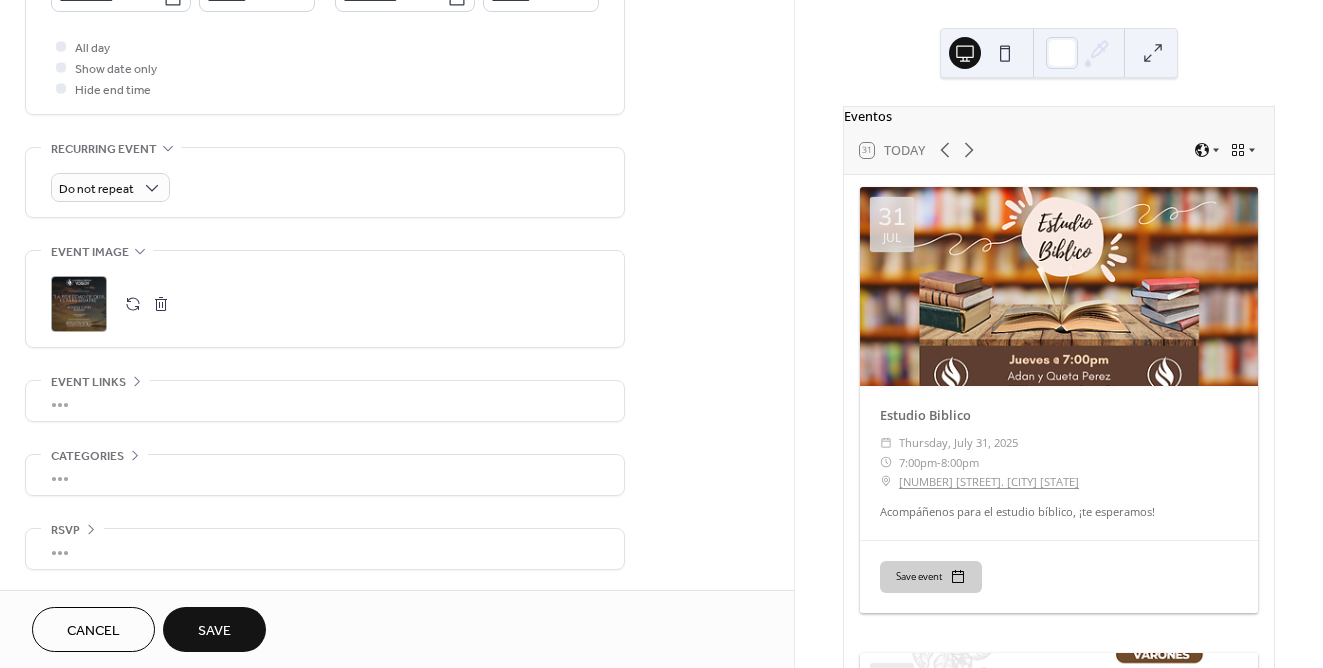 click on "•••" at bounding box center [325, 401] 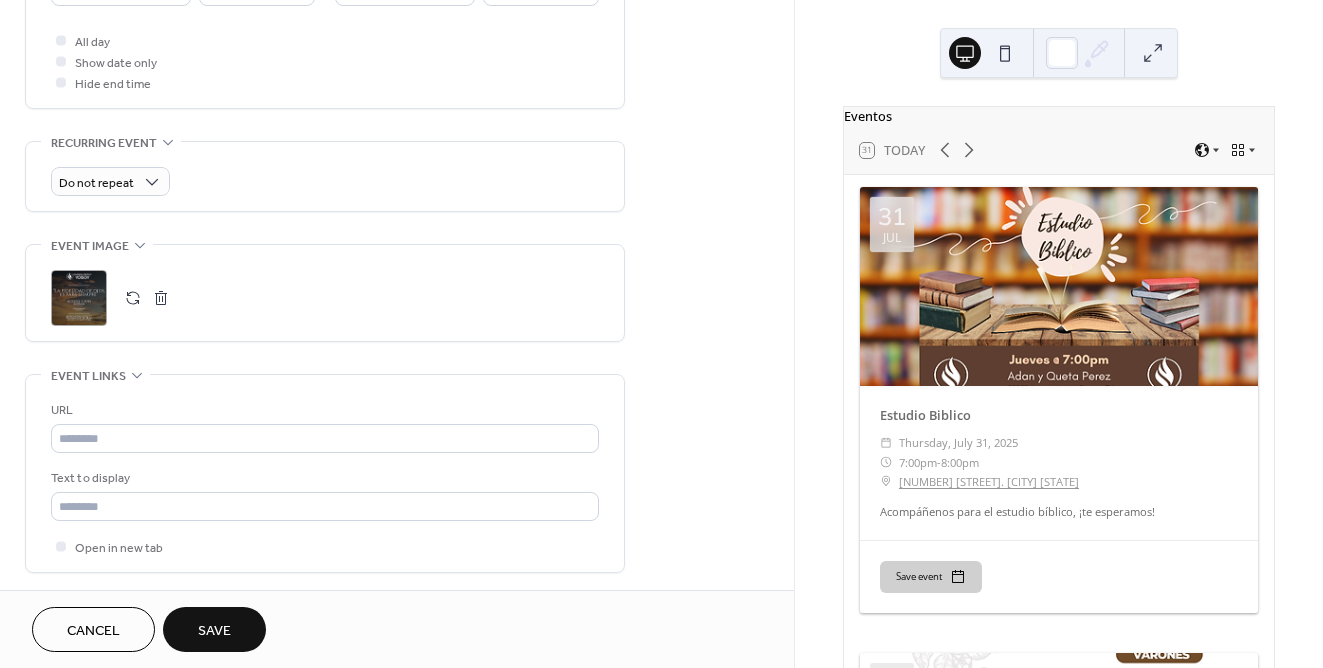 scroll, scrollTop: 743, scrollLeft: 0, axis: vertical 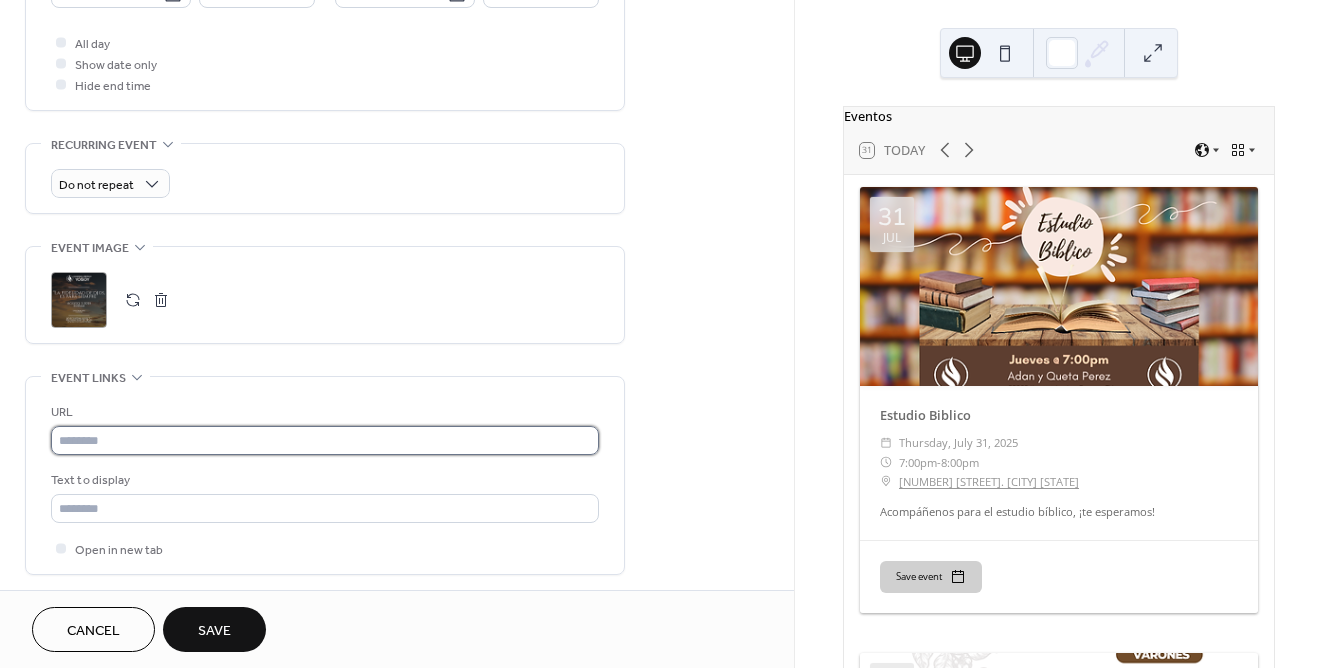 click at bounding box center (325, 440) 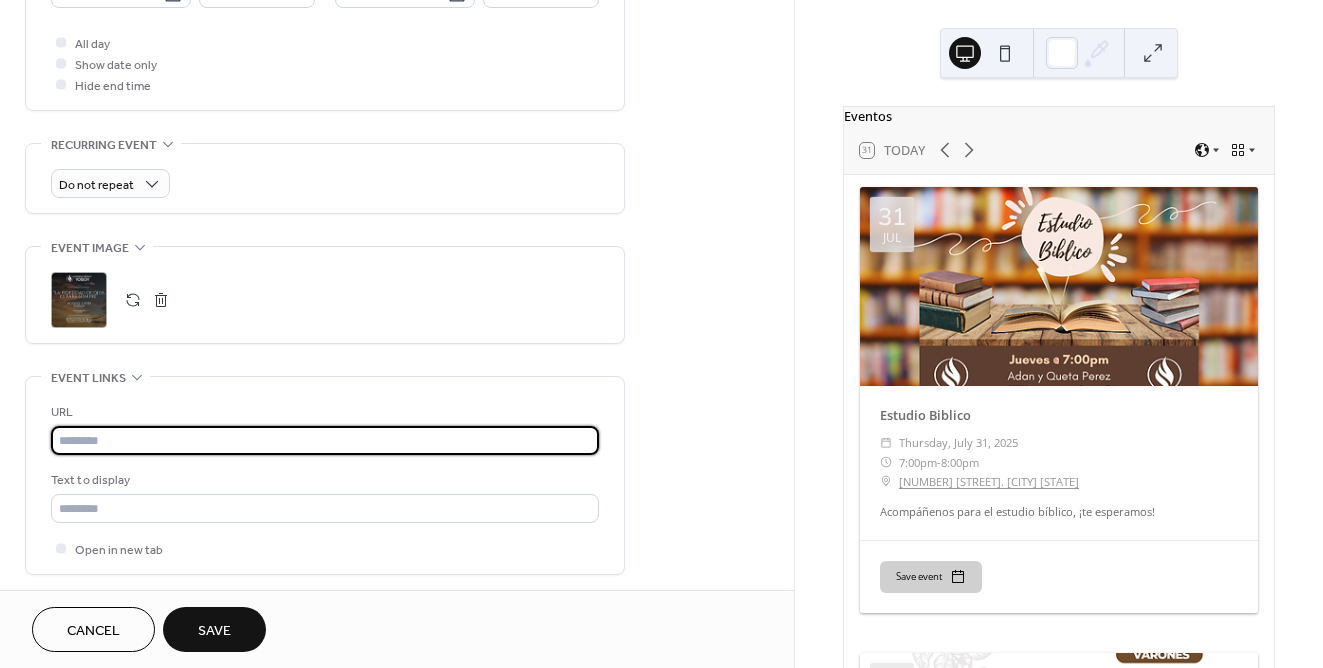 type on "*" 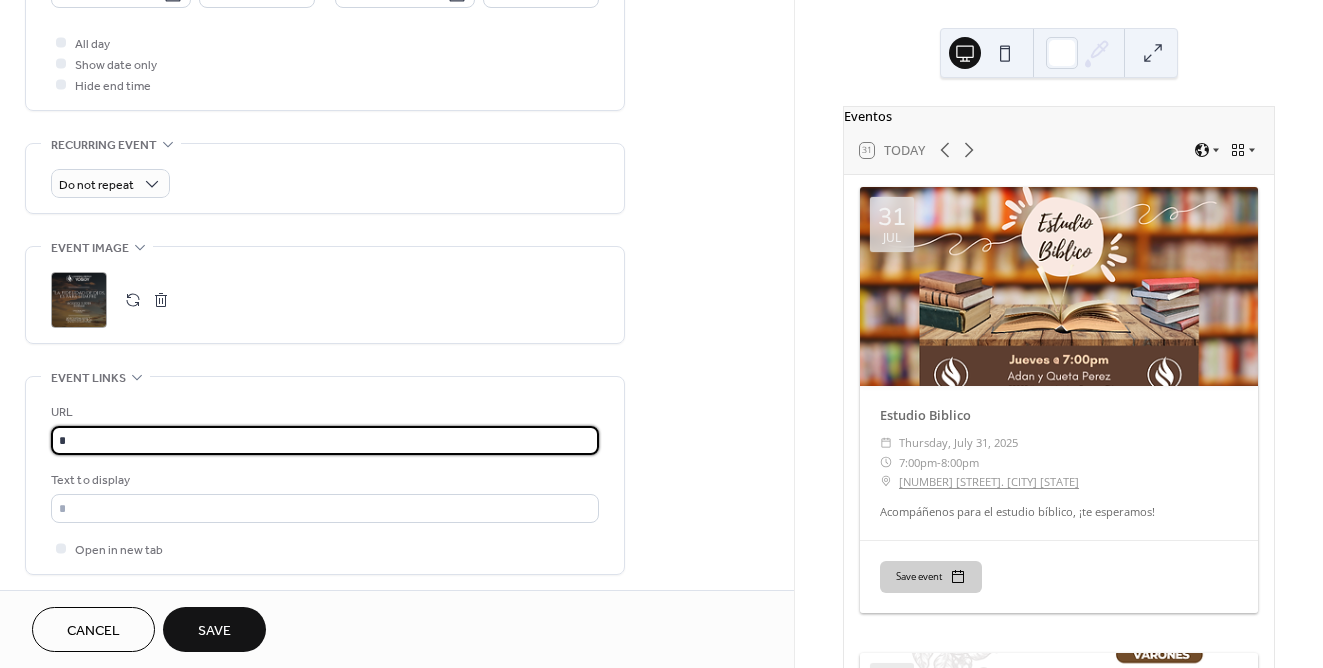 type 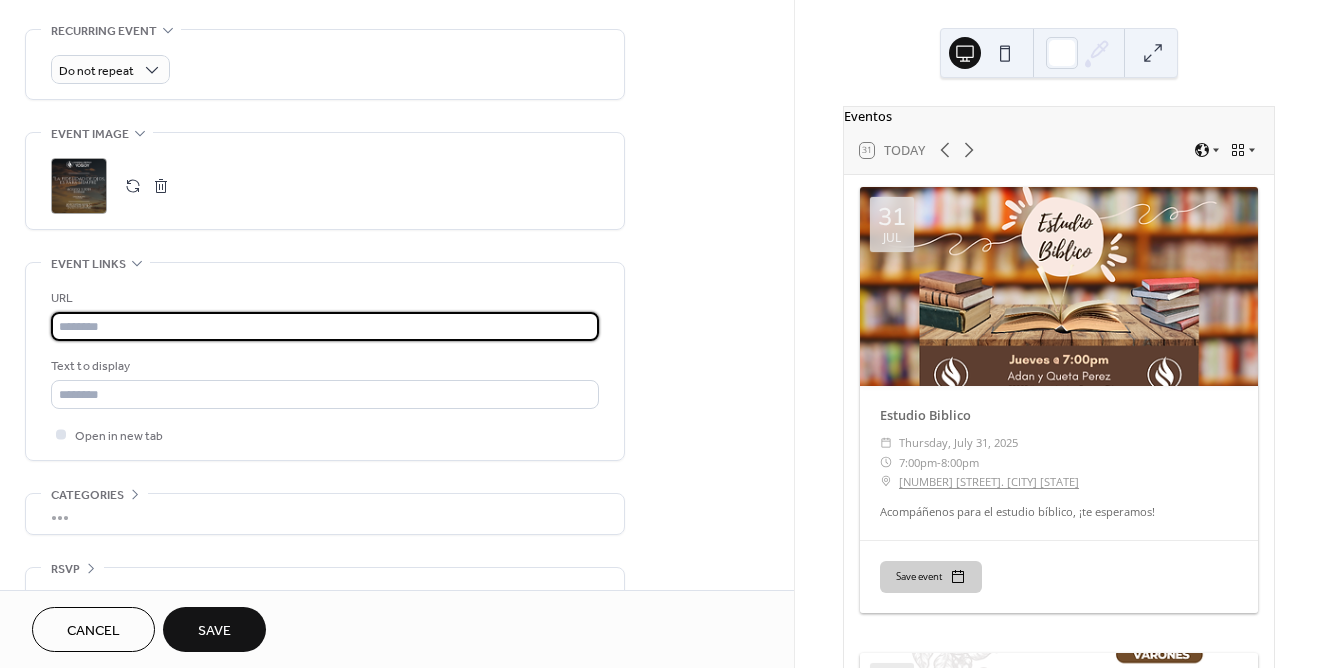 scroll, scrollTop: 858, scrollLeft: 0, axis: vertical 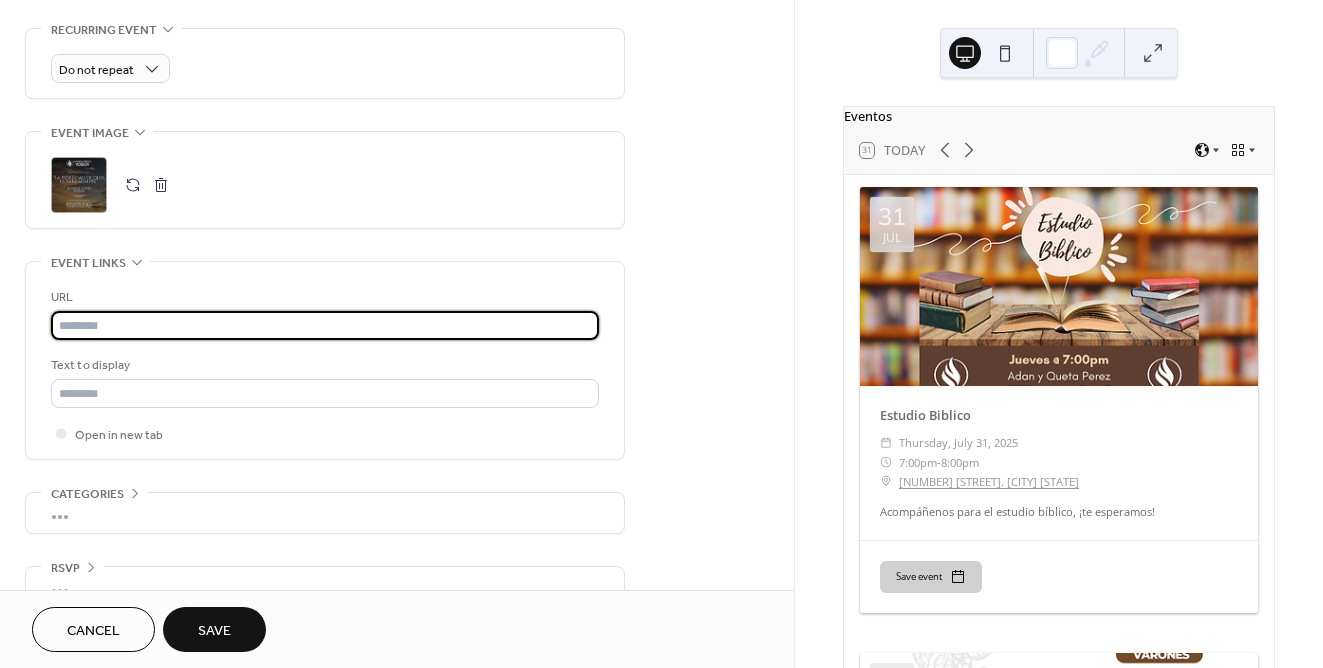 click on ";" at bounding box center (325, 185) 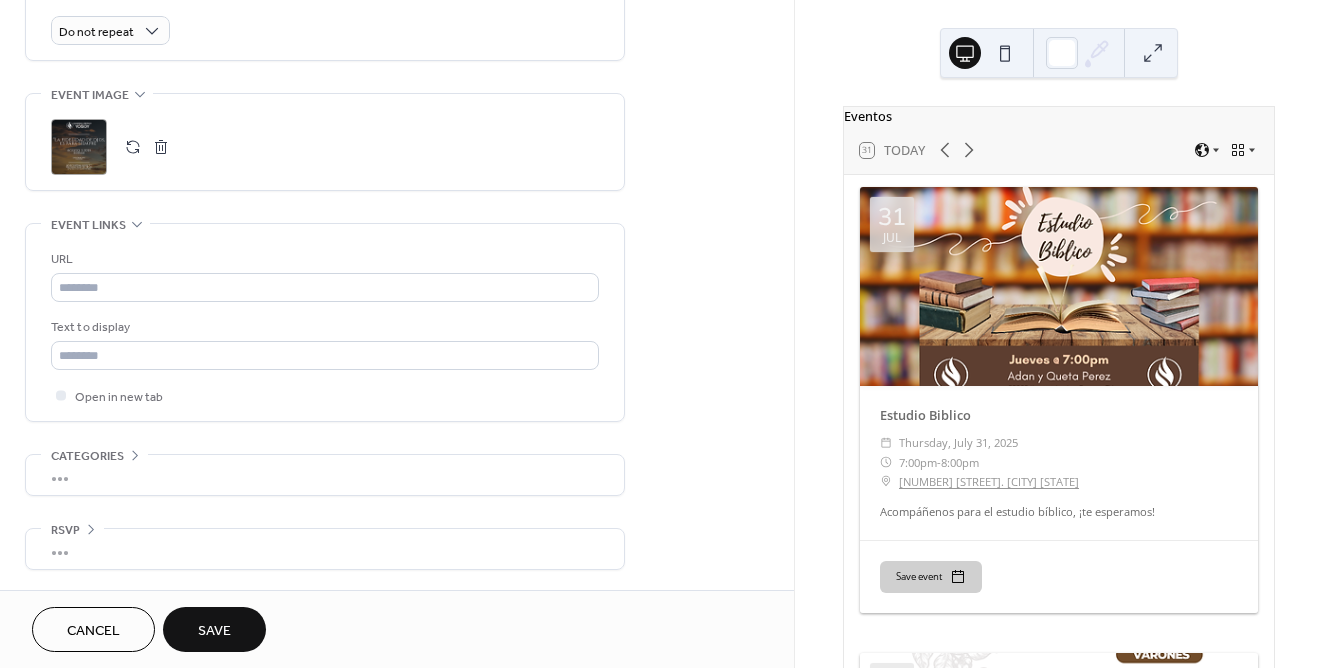 scroll, scrollTop: 906, scrollLeft: 0, axis: vertical 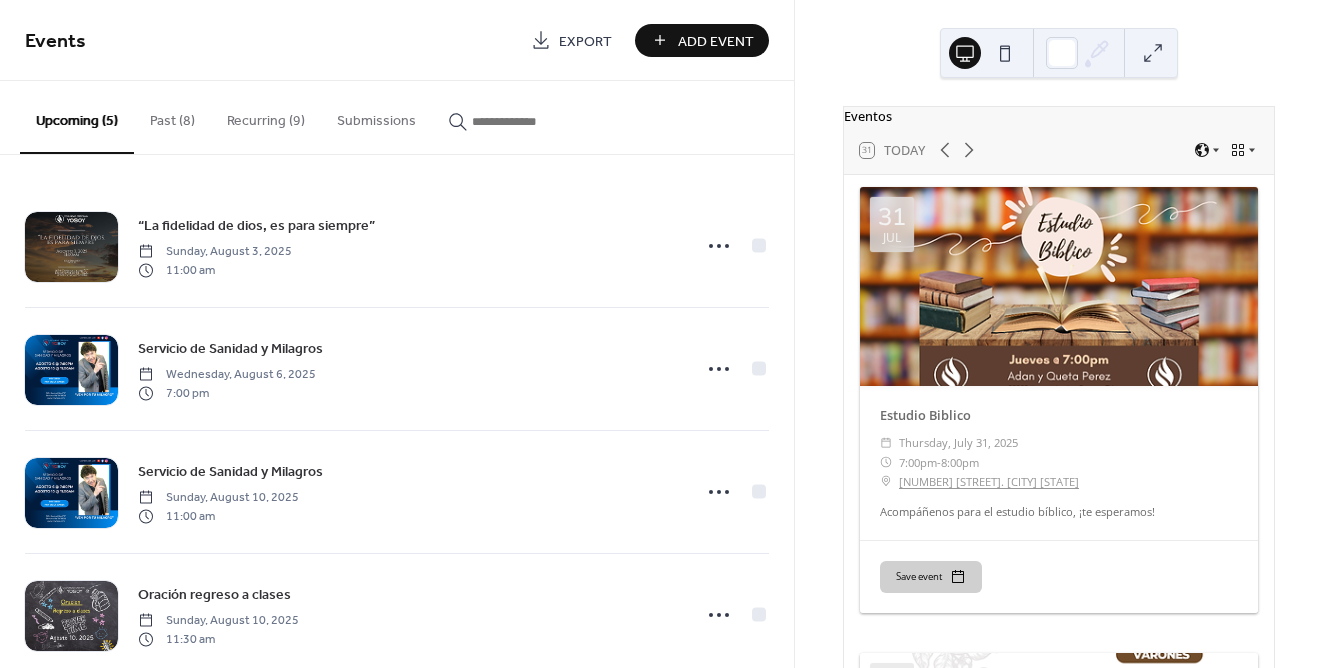 click on "Submissions" at bounding box center (376, 116) 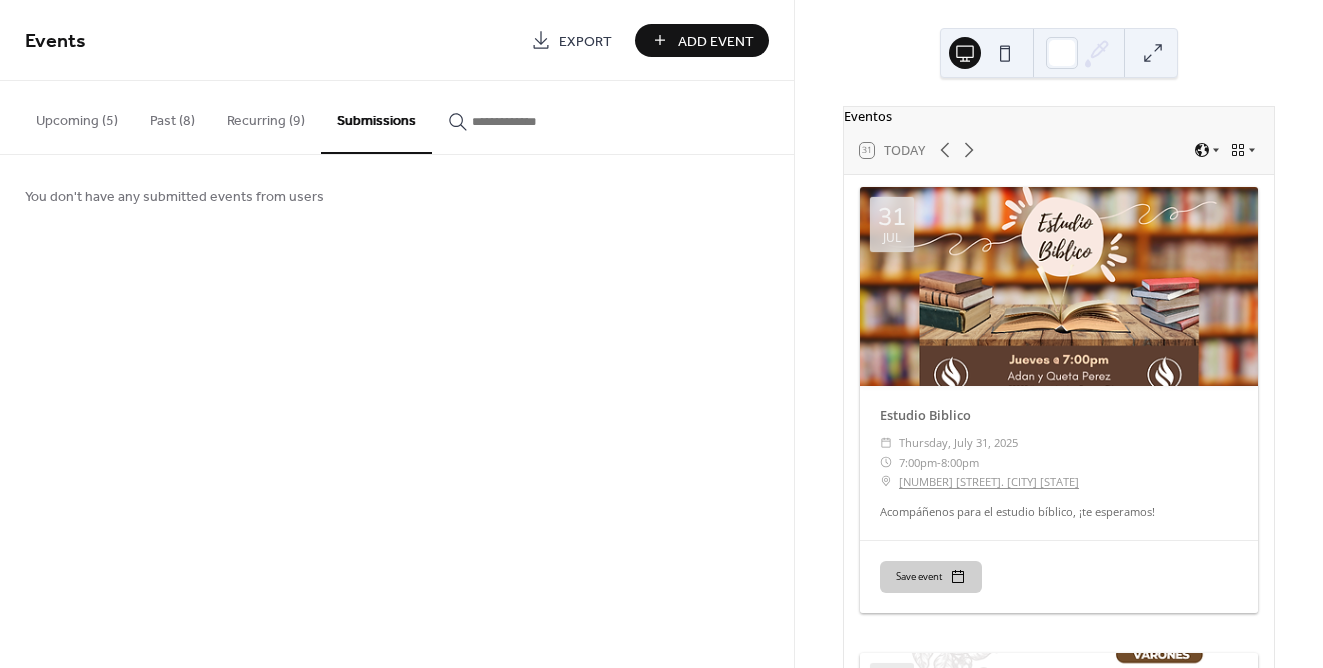 click on "Recurring (9)" at bounding box center [266, 116] 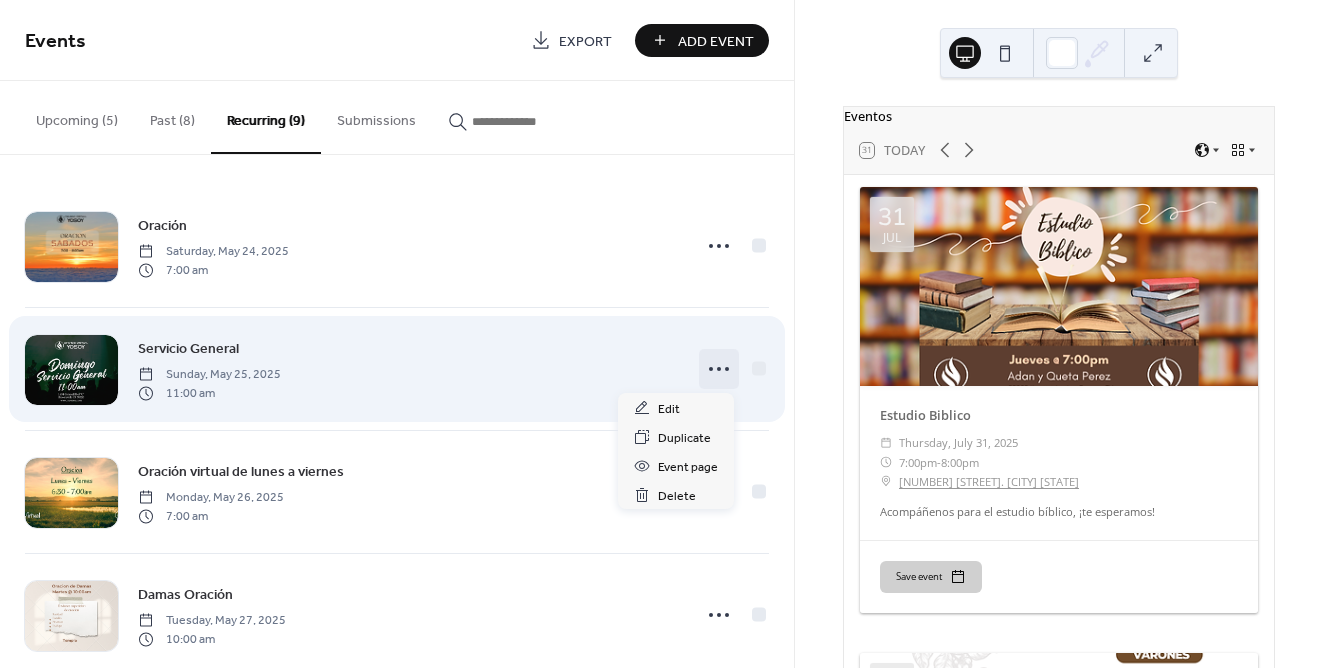 click 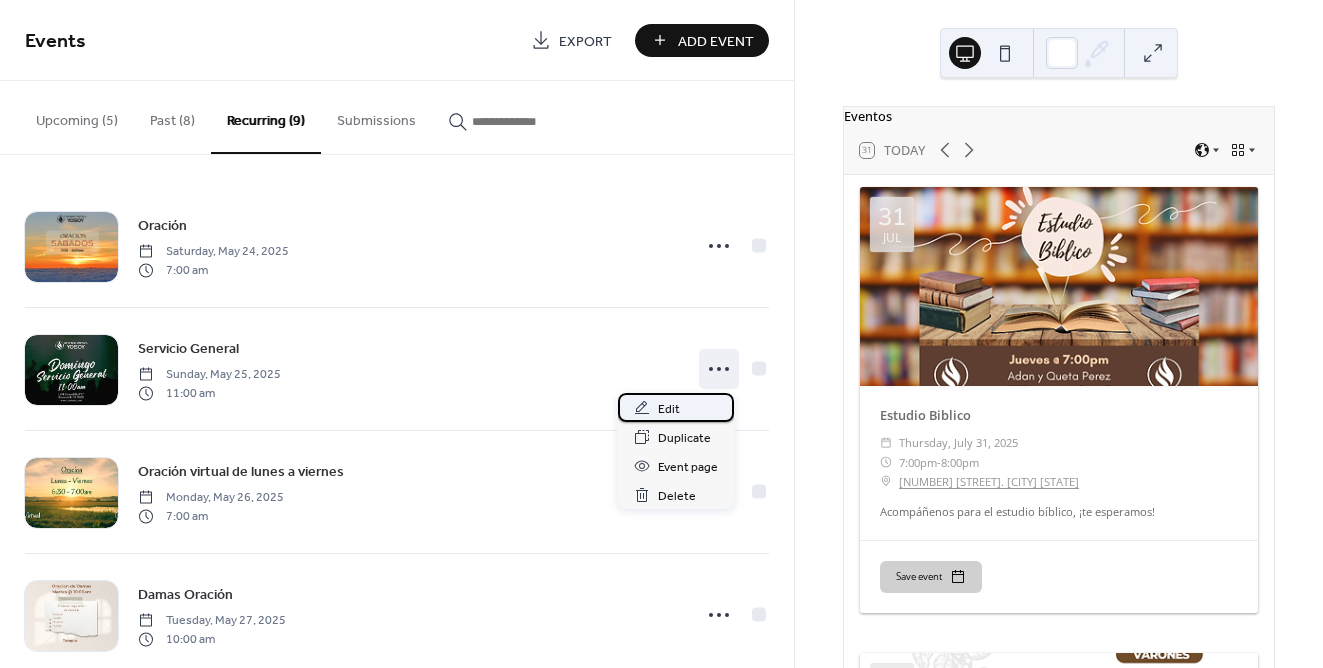 click on "Edit" at bounding box center [676, 407] 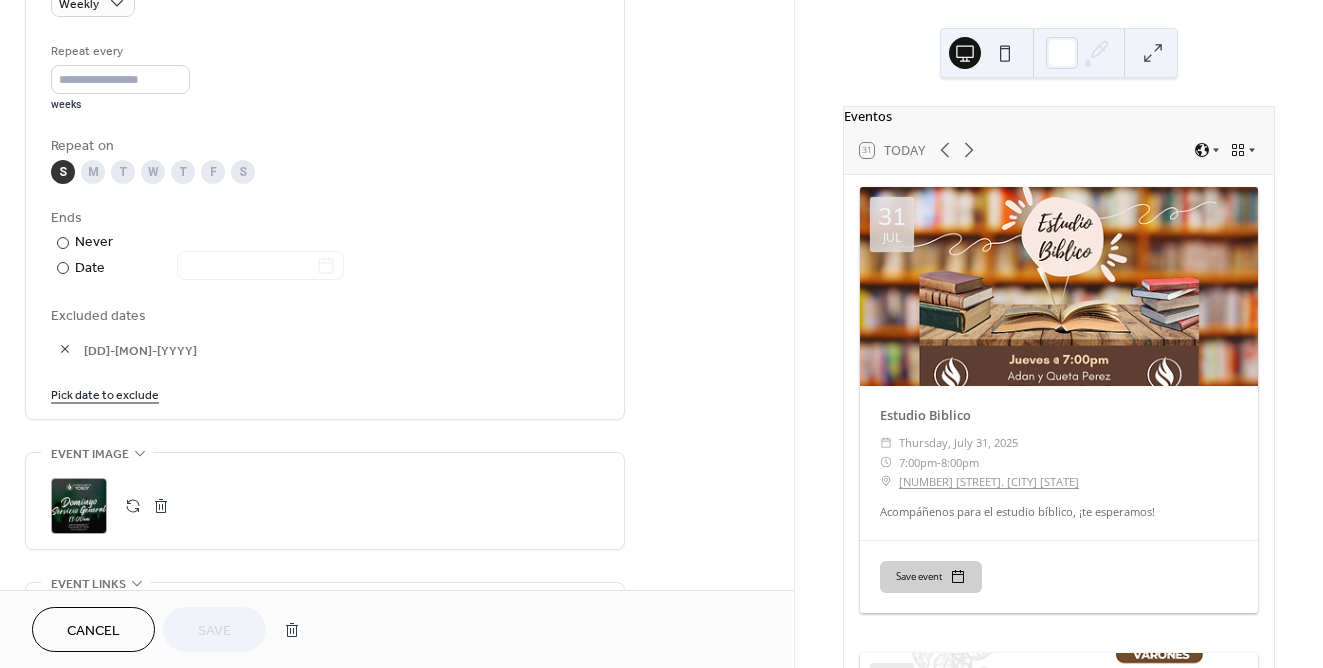 scroll, scrollTop: 936, scrollLeft: 0, axis: vertical 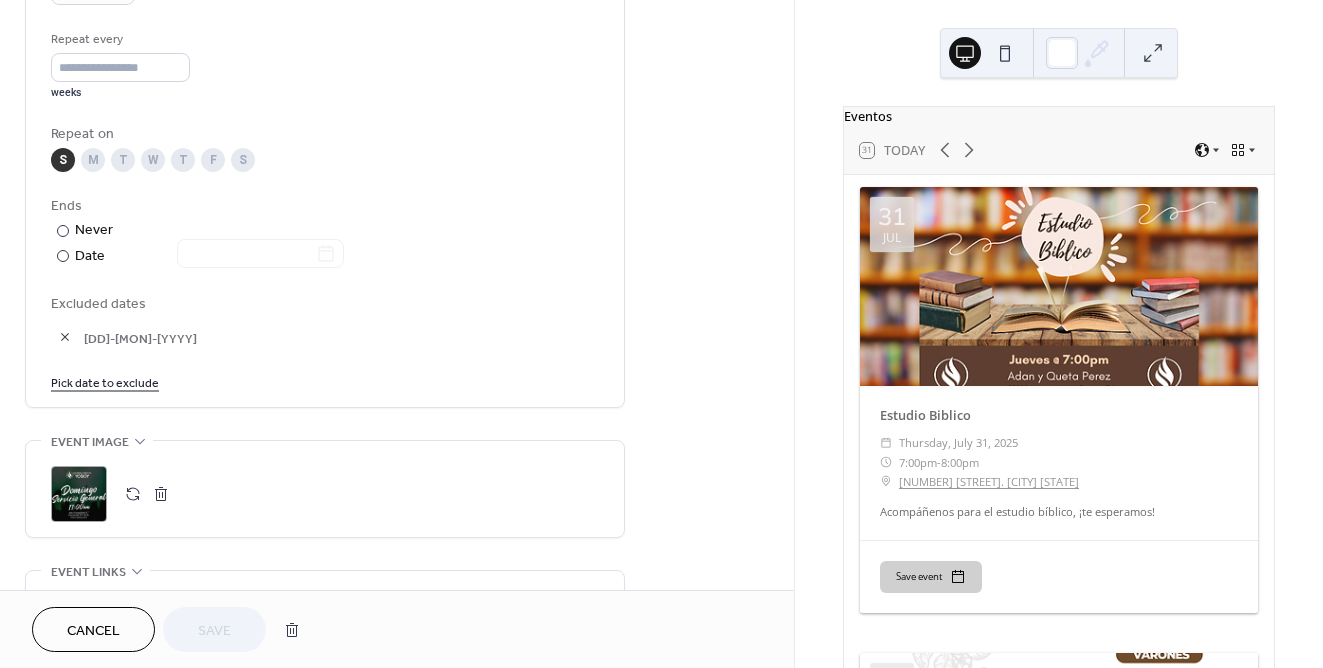 click on "Pick date to exclude" at bounding box center [105, 381] 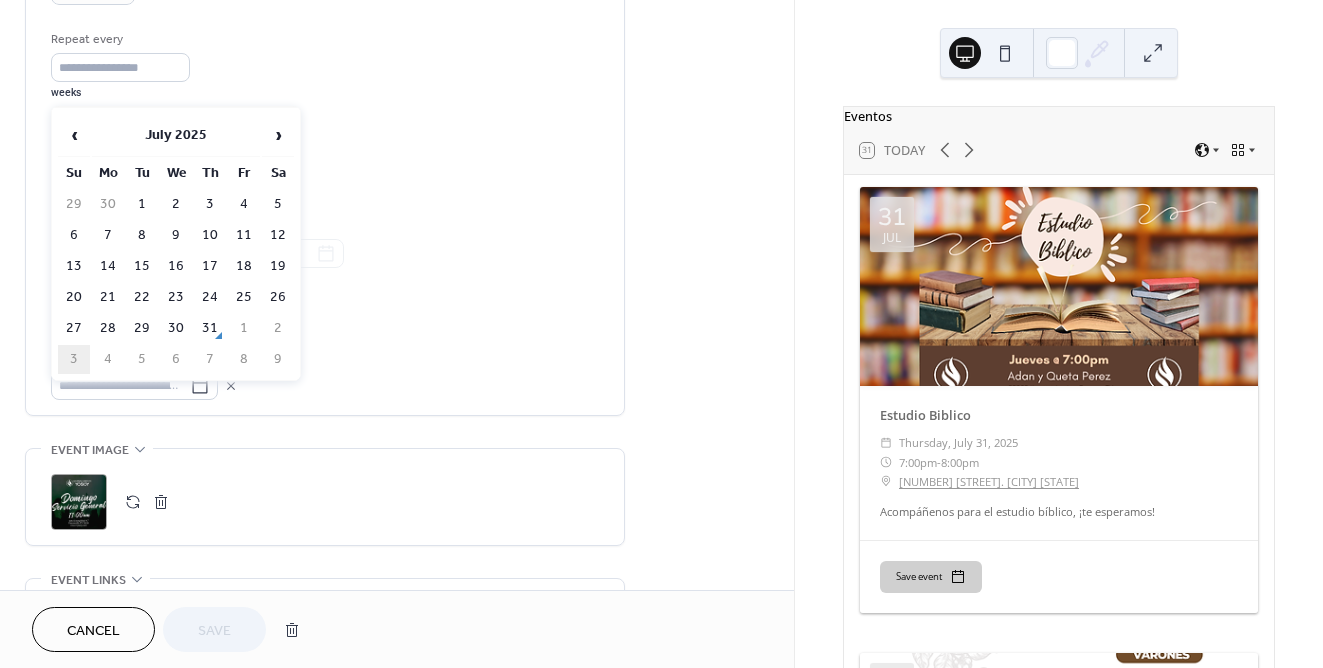 click on "3" at bounding box center (74, 359) 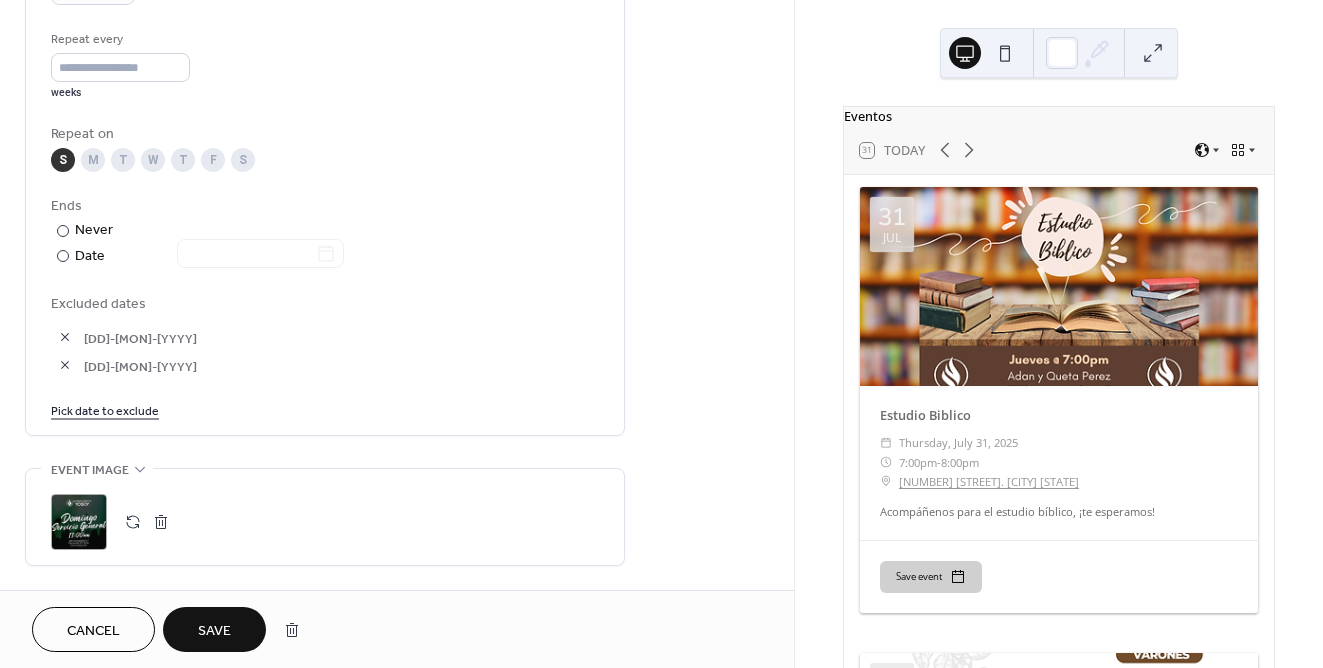 click on "Save" at bounding box center (214, 629) 